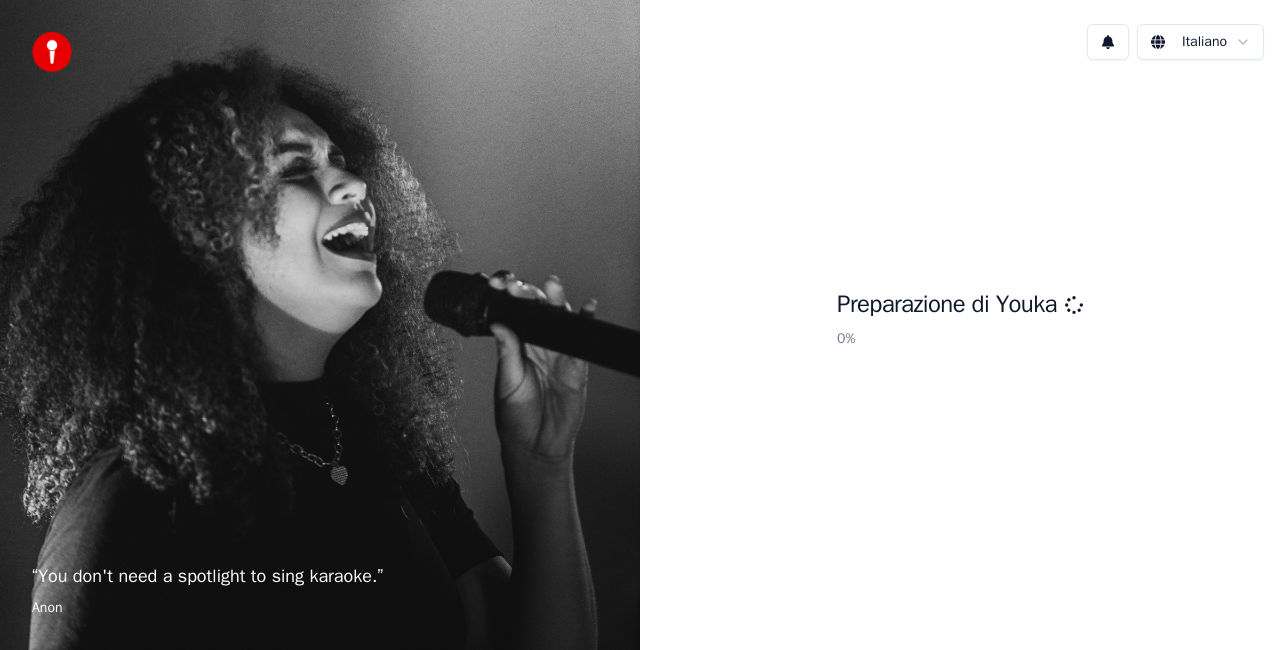 scroll, scrollTop: 0, scrollLeft: 0, axis: both 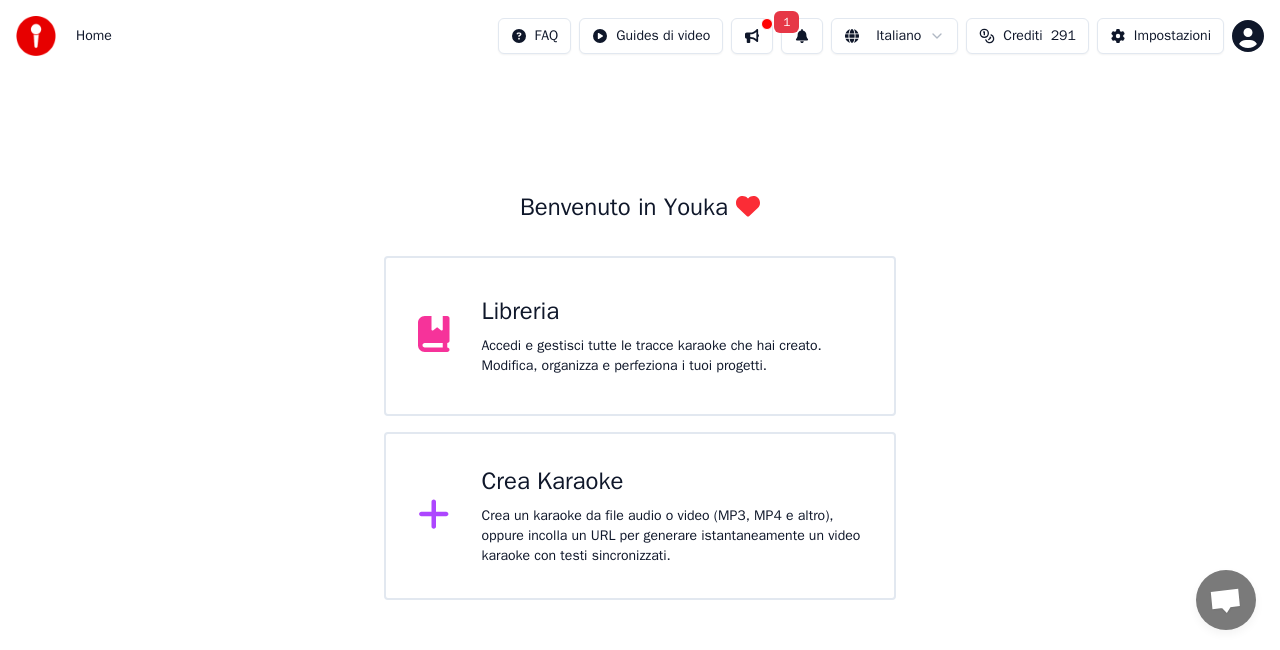click on "1" at bounding box center [786, 22] 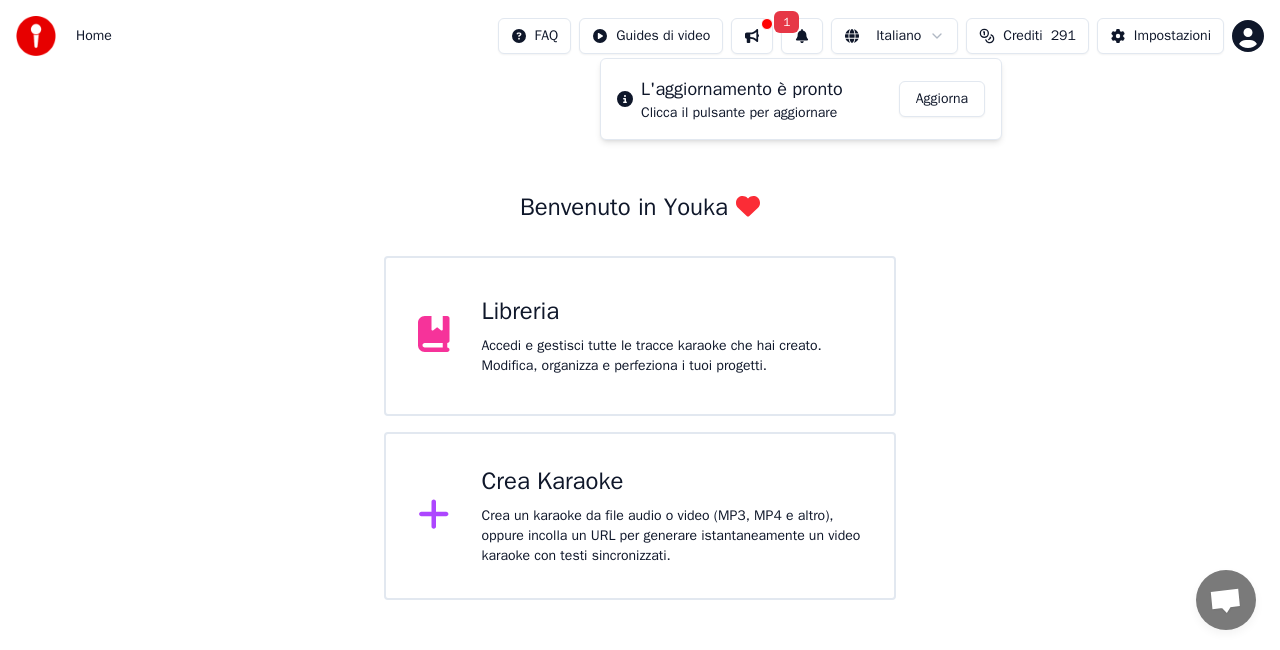 click on "Aggiorna" at bounding box center [942, 99] 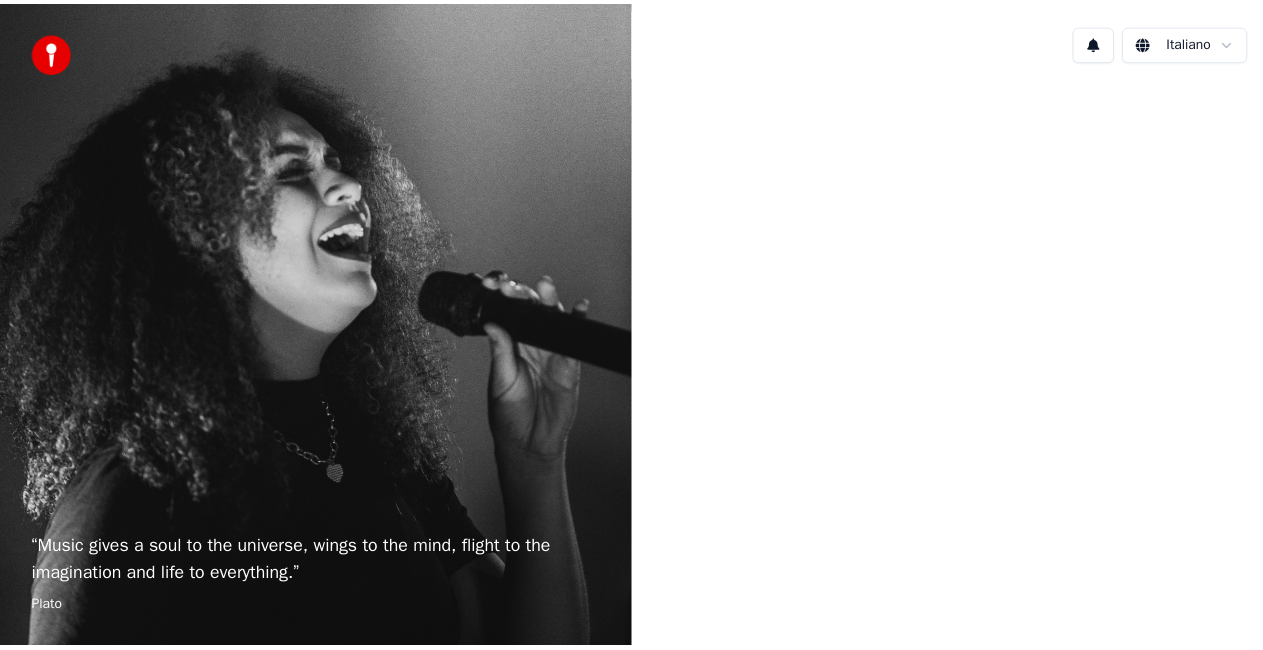 scroll, scrollTop: 0, scrollLeft: 0, axis: both 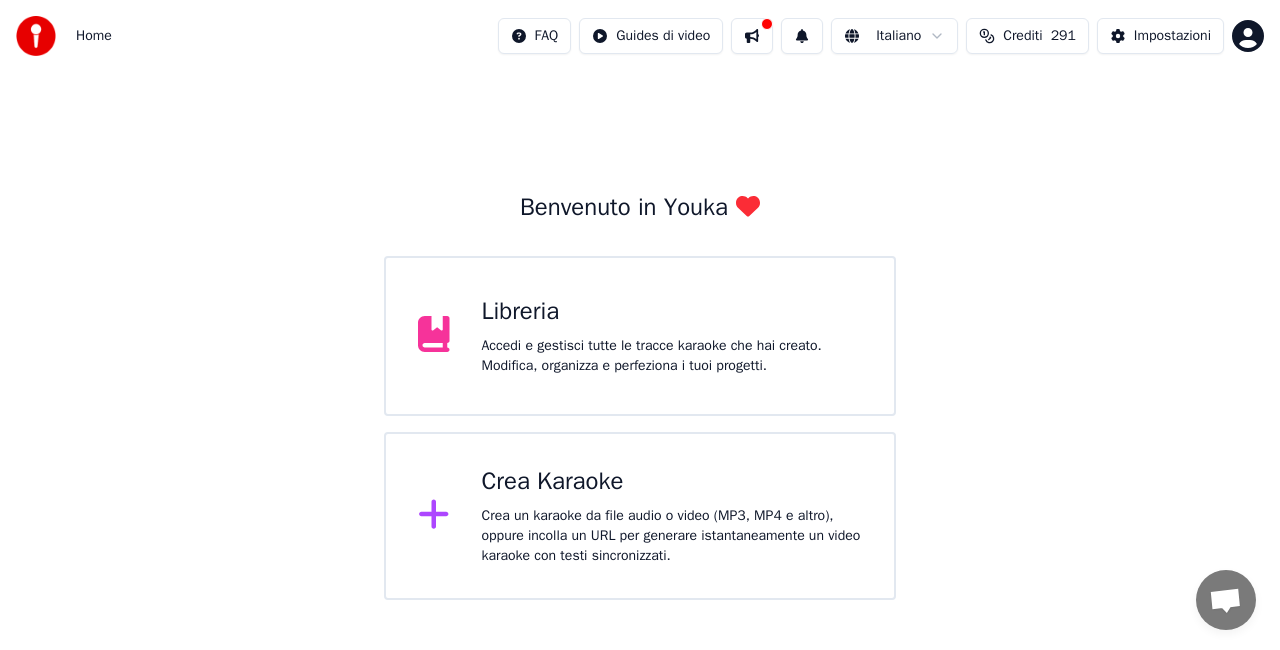 click on "Libreria" at bounding box center [672, 312] 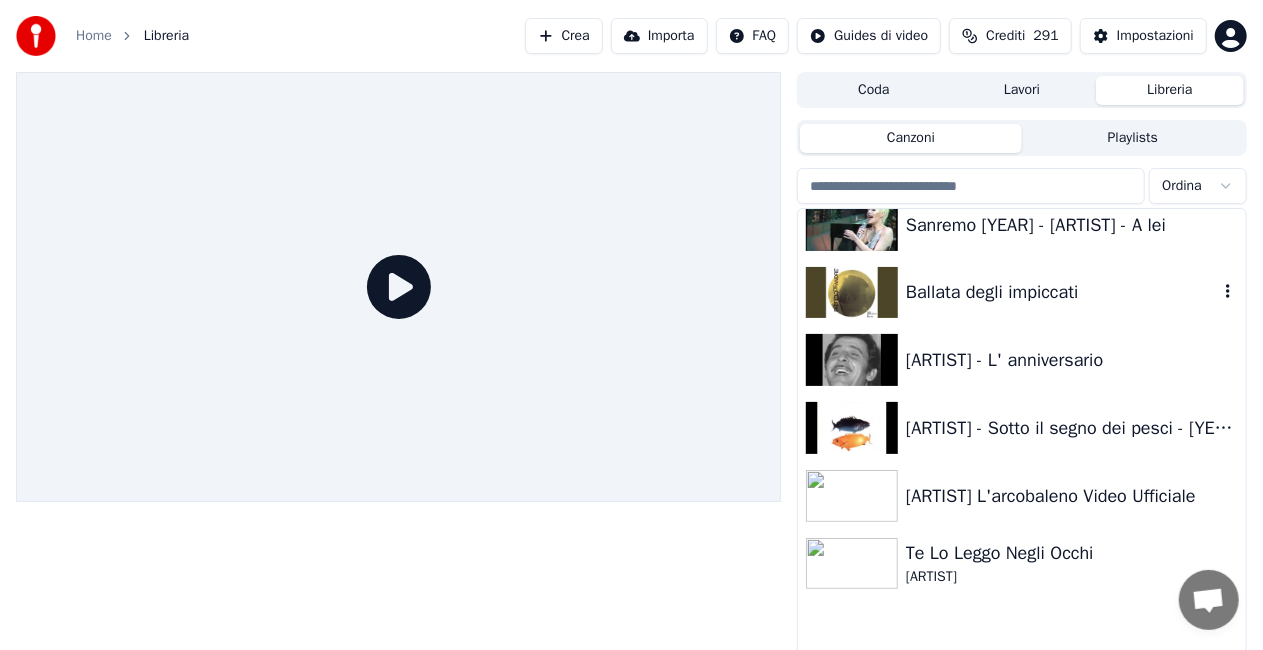 scroll, scrollTop: 25104, scrollLeft: 0, axis: vertical 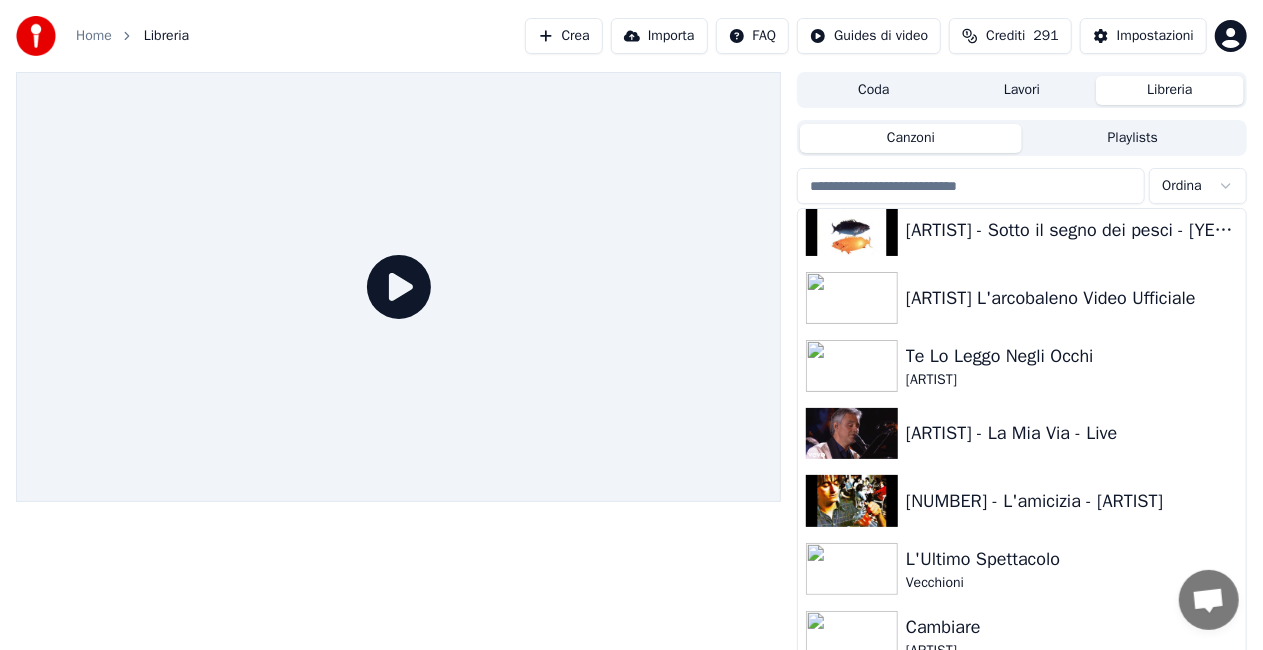 click at bounding box center (971, 186) 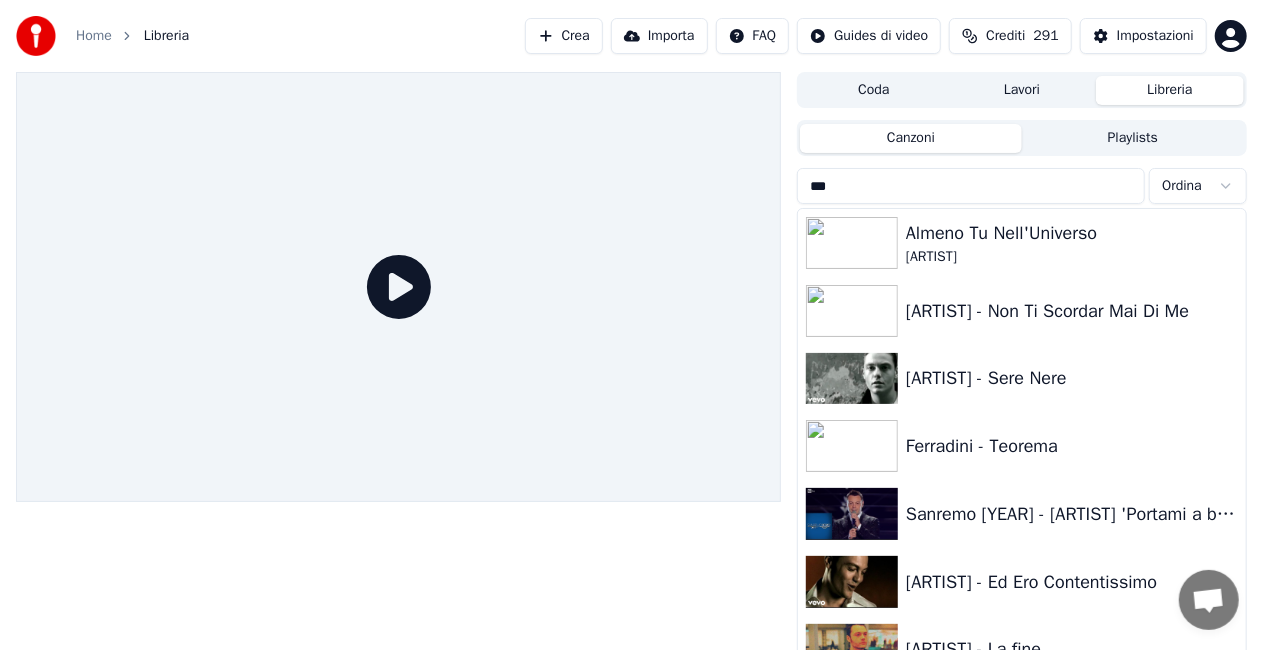 scroll, scrollTop: 0, scrollLeft: 0, axis: both 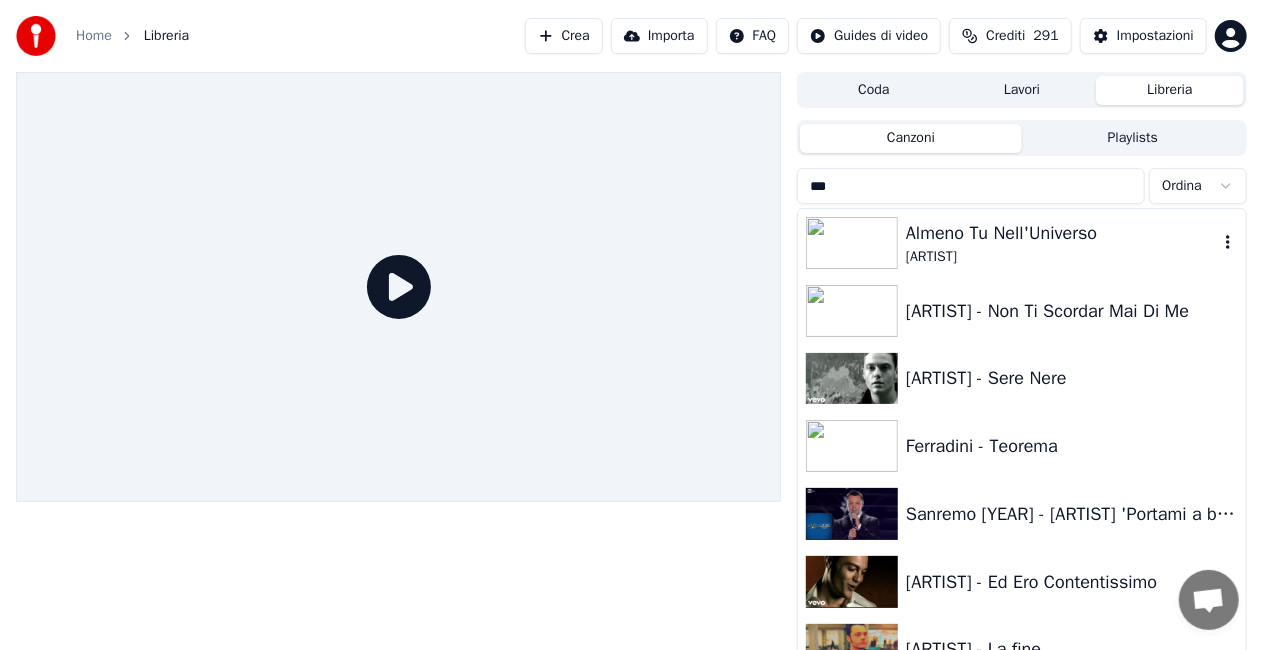 type on "***" 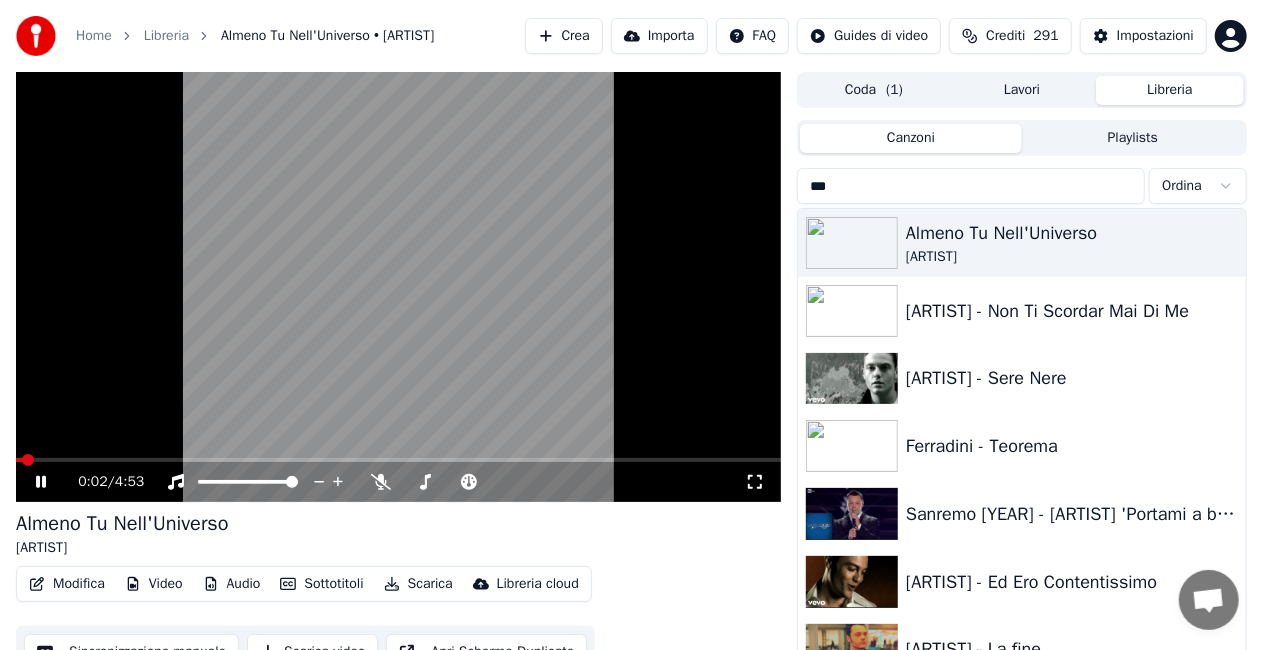 click 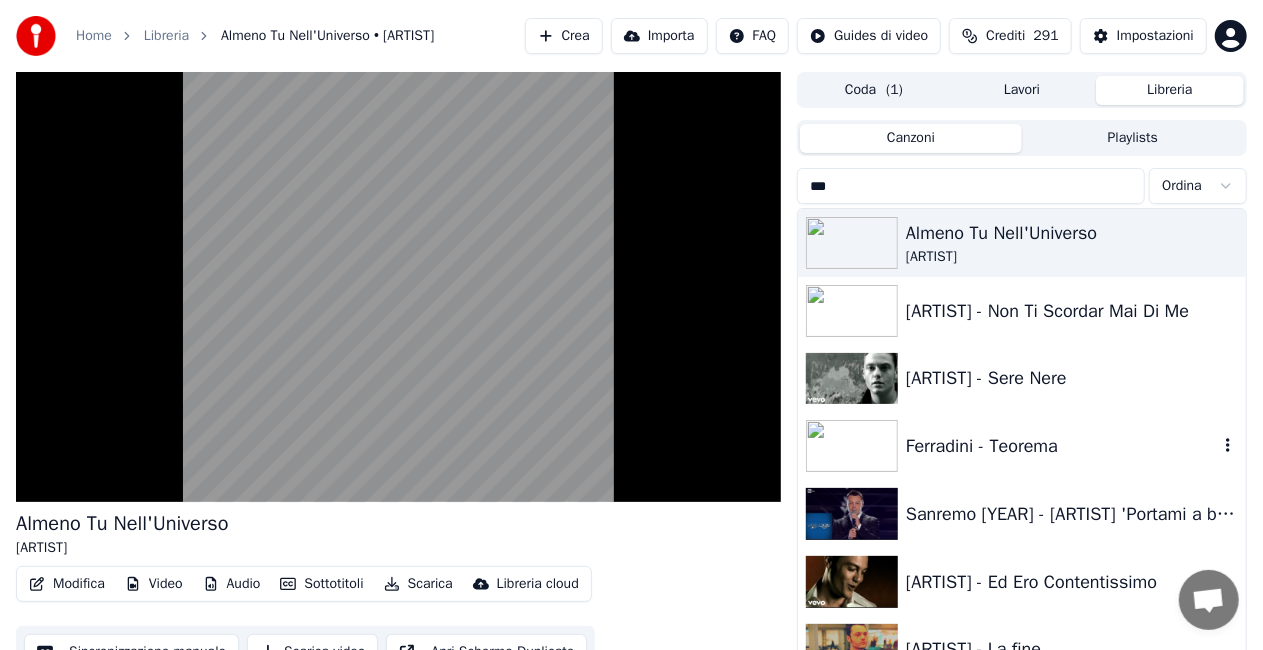 click on "Ferradini - Teorema" at bounding box center (1022, 446) 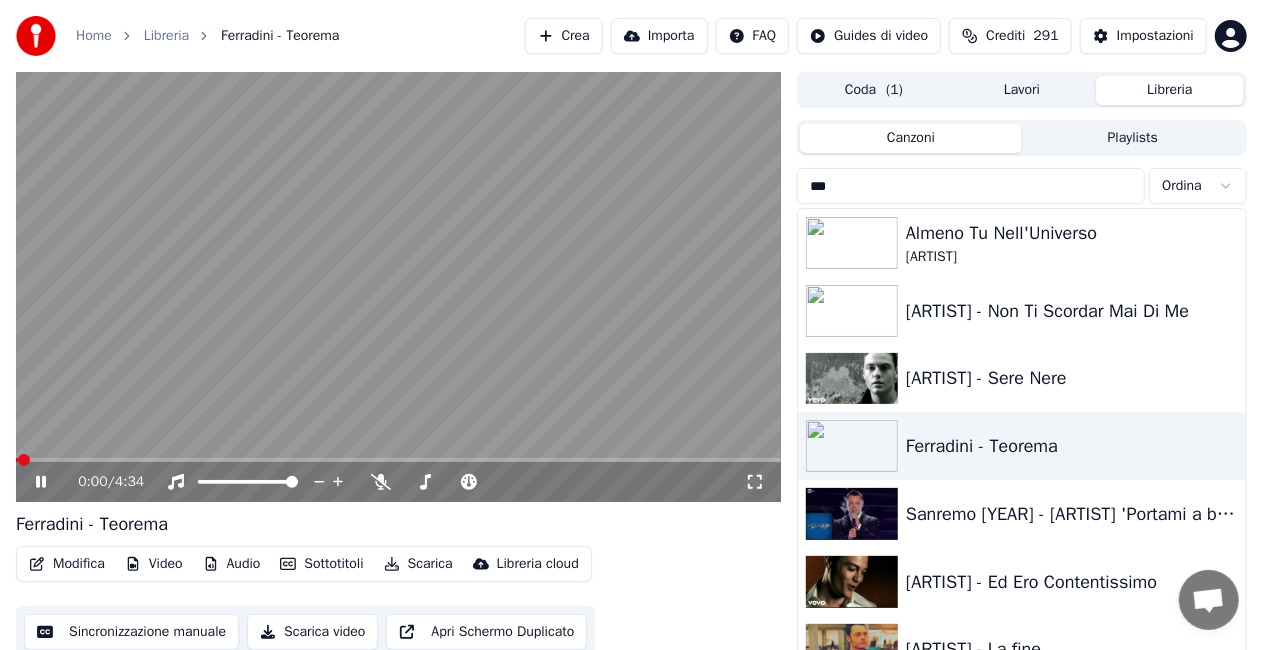 click 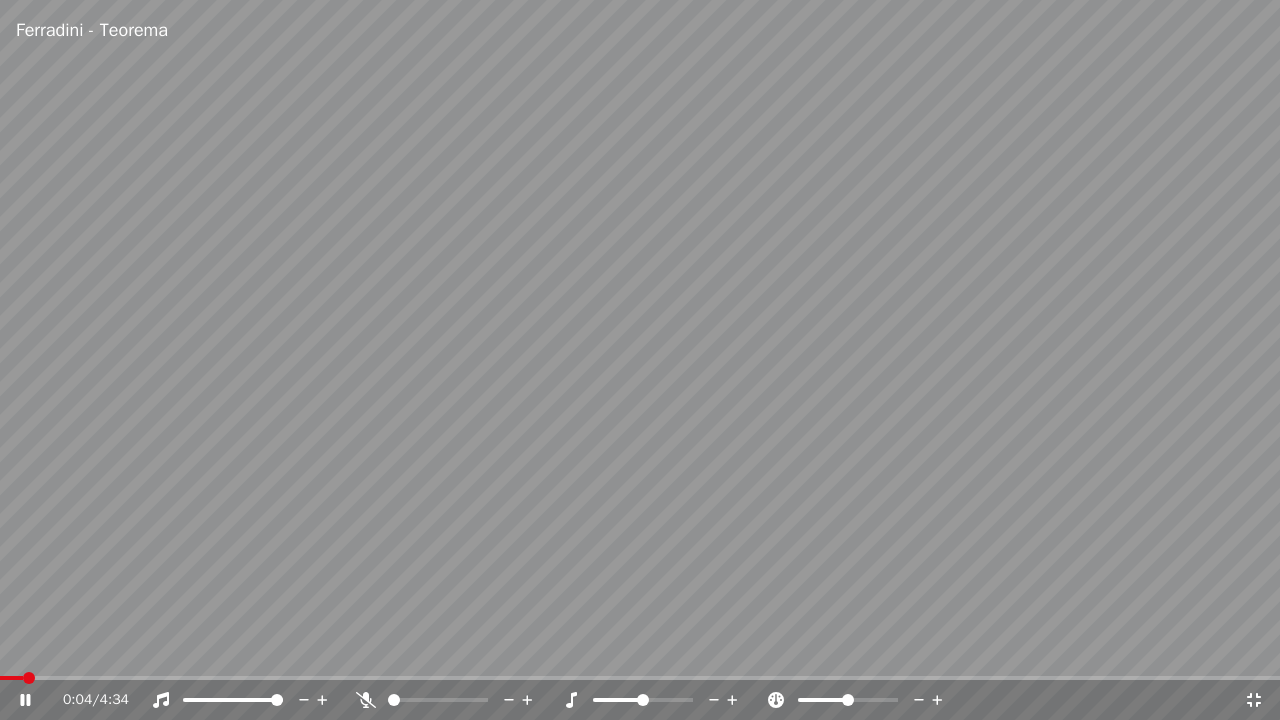 click at bounding box center (394, 700) 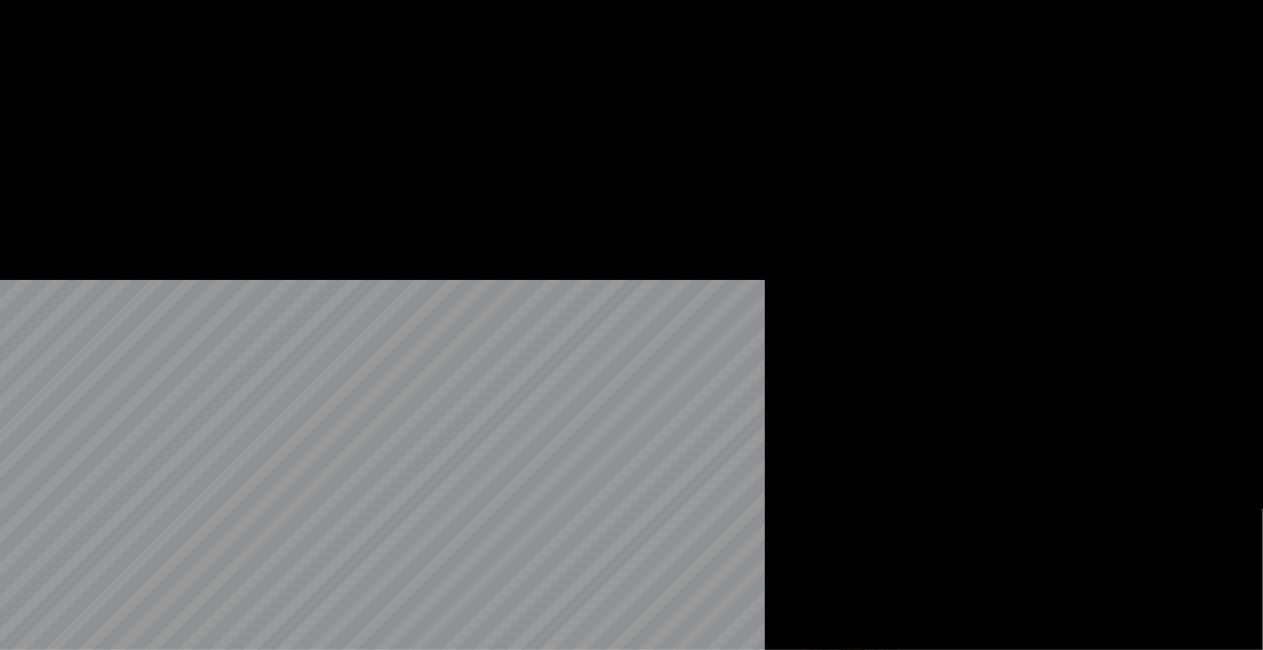 scroll, scrollTop: 55, scrollLeft: 0, axis: vertical 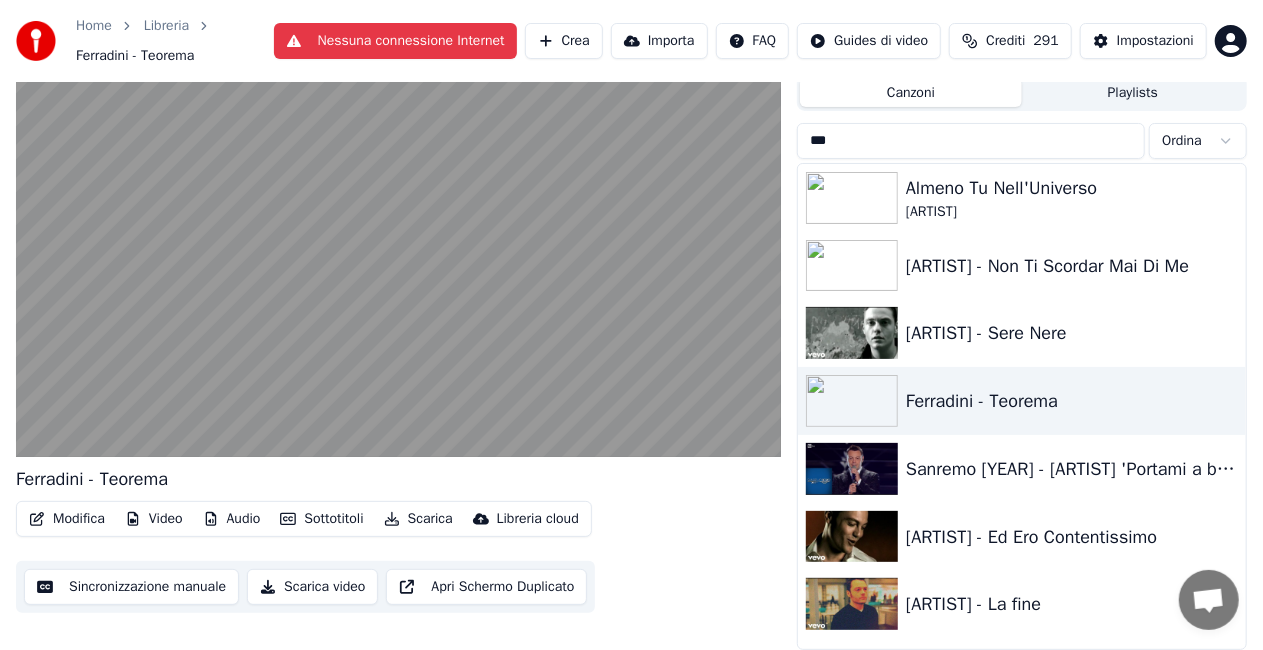 drag, startPoint x: 1004, startPoint y: 588, endPoint x: 962, endPoint y: 585, distance: 42.107006 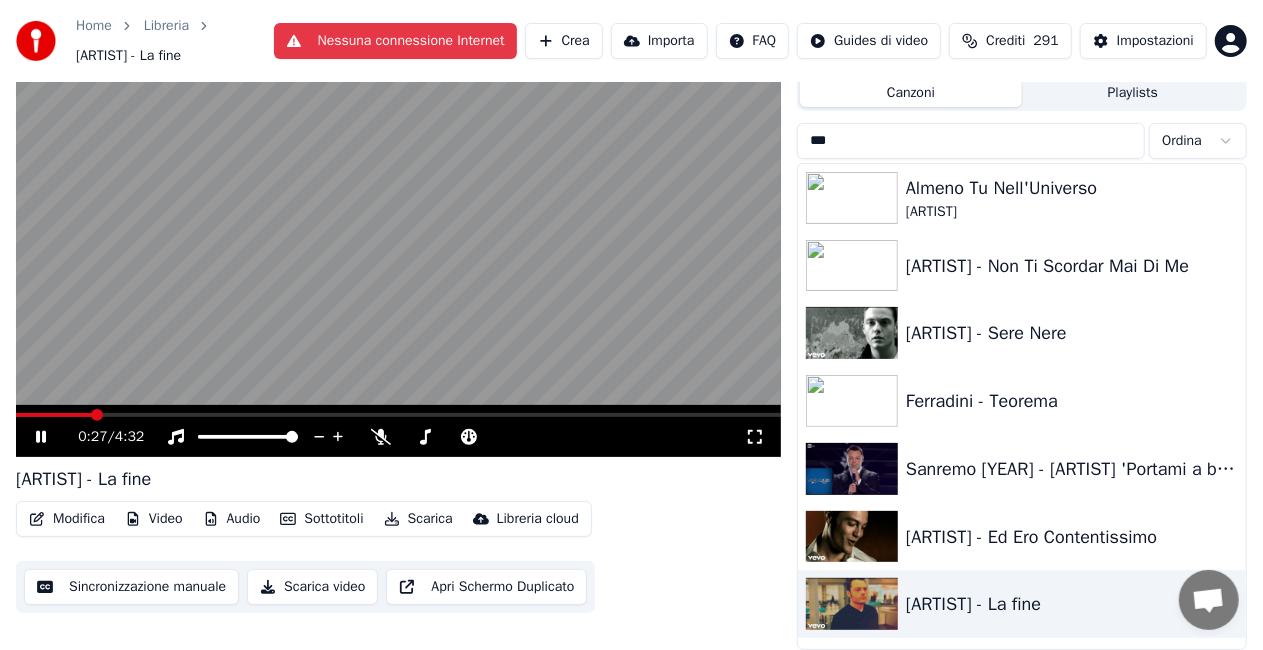 click at bounding box center [398, 415] 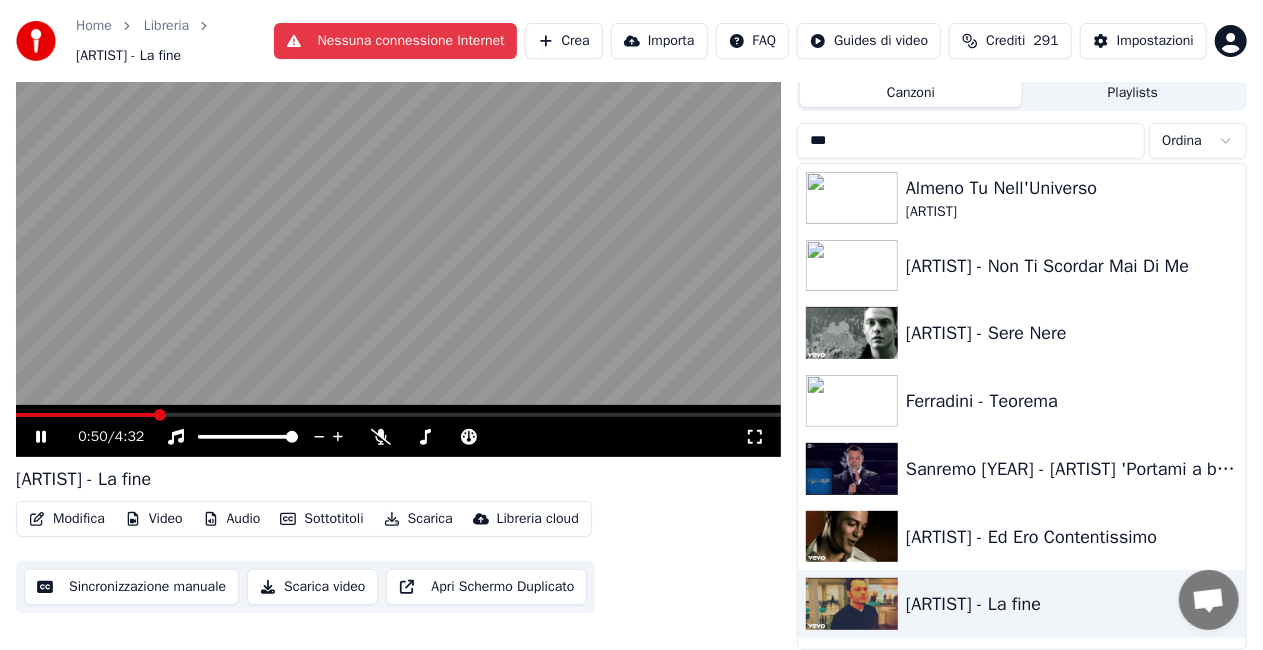 click at bounding box center (398, 415) 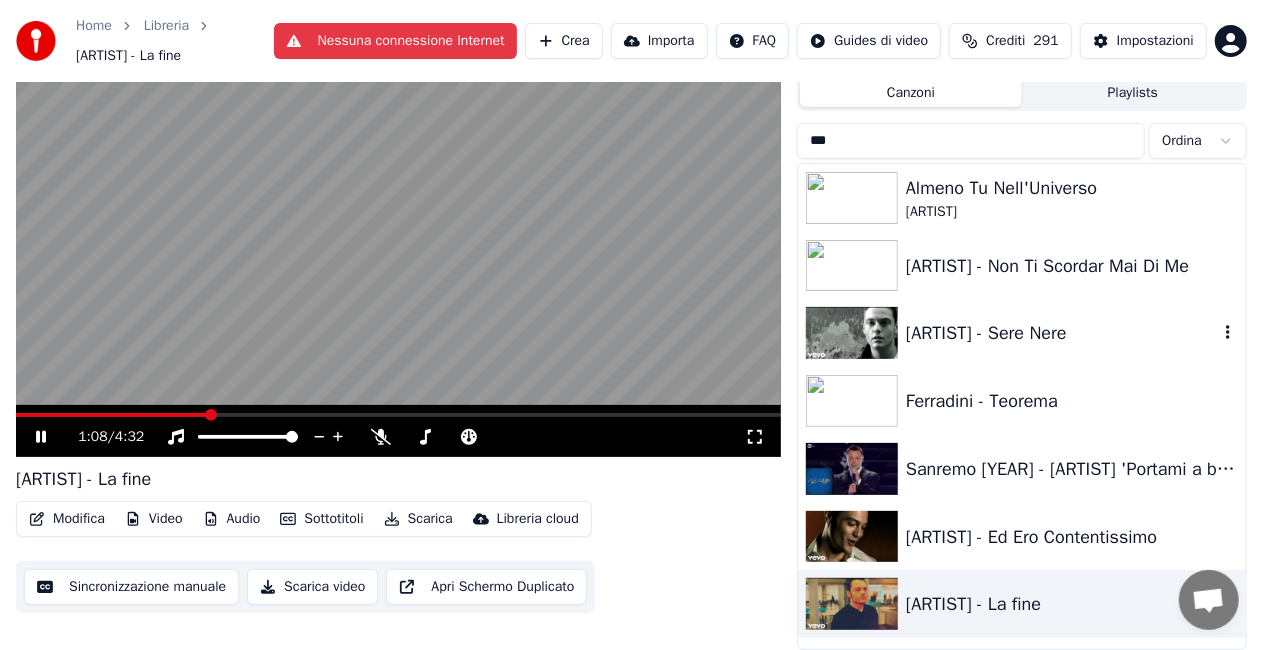 scroll, scrollTop: 45, scrollLeft: 0, axis: vertical 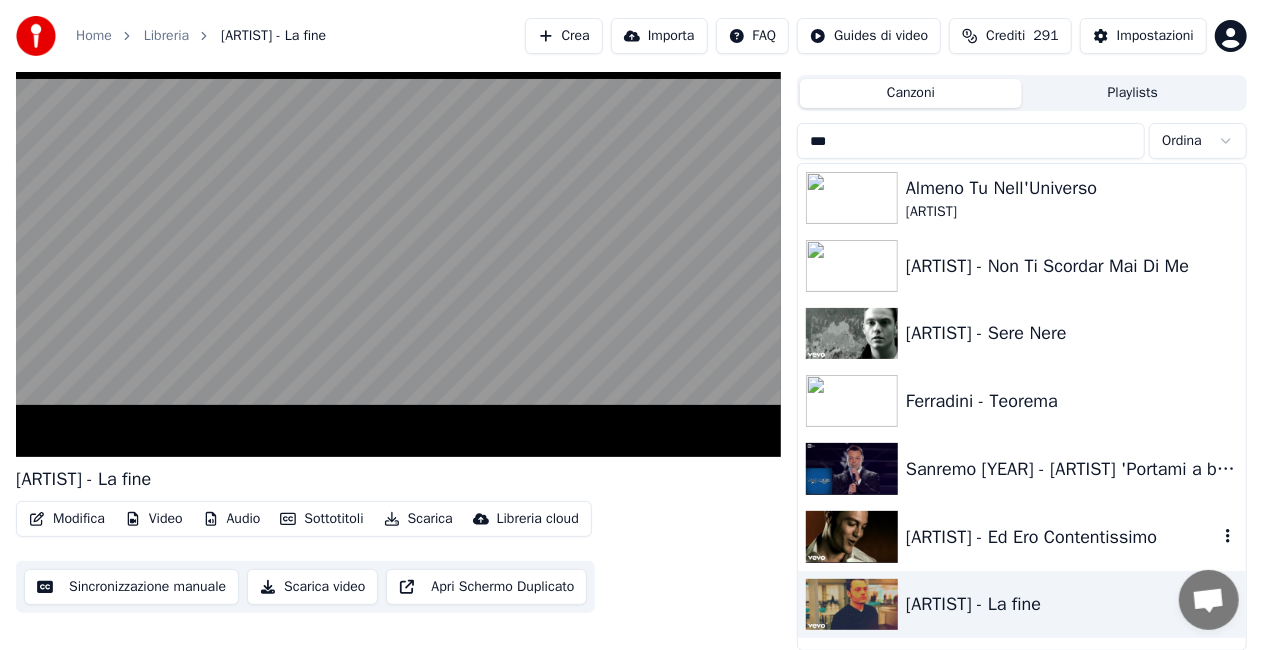 click on "[ARTIST] - Ed Ero Contentissimo" at bounding box center [1062, 537] 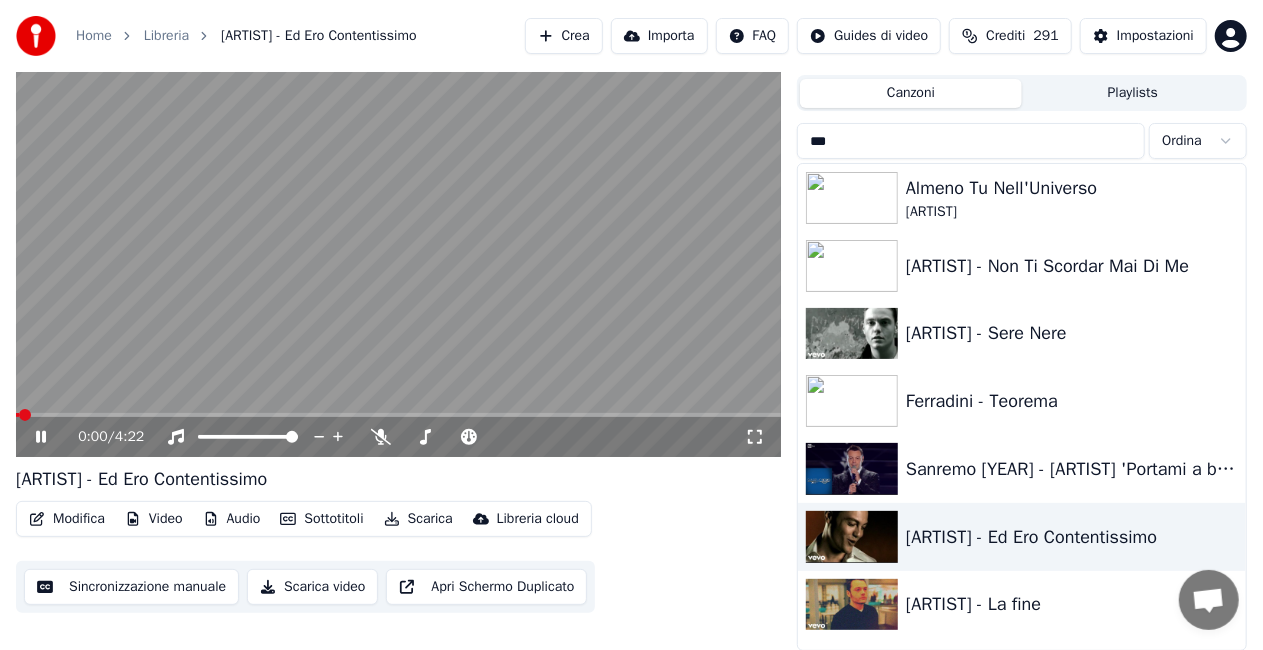 click at bounding box center (398, 415) 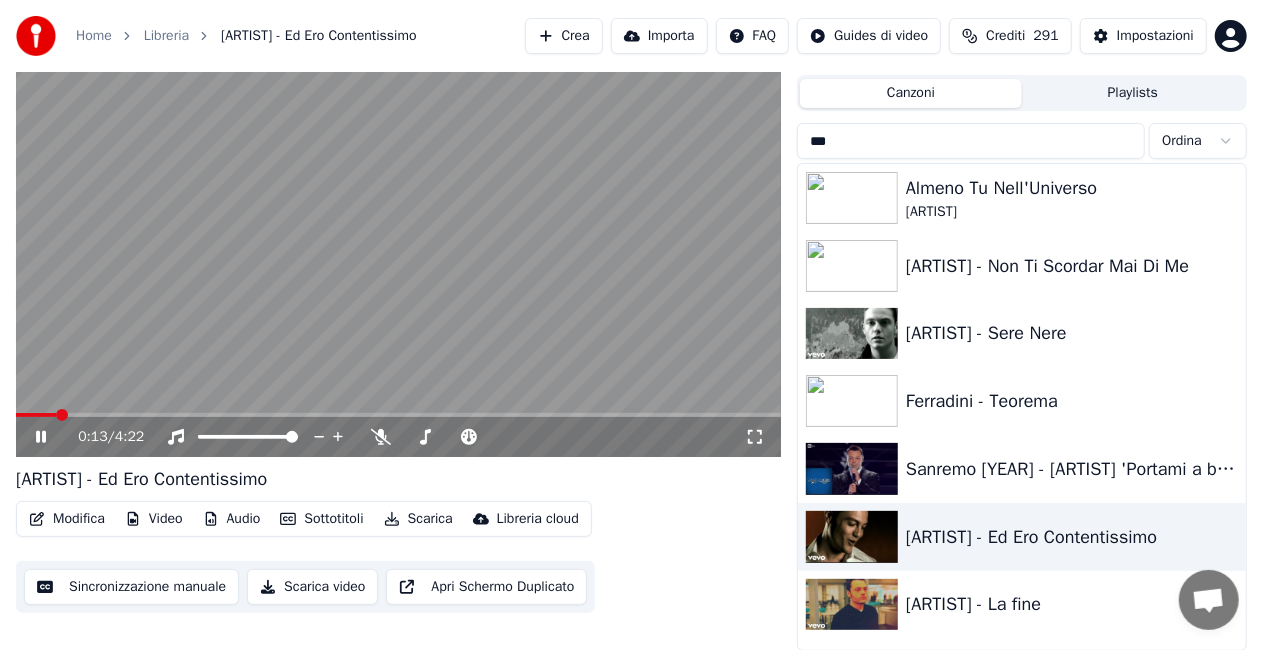 click at bounding box center (398, 242) 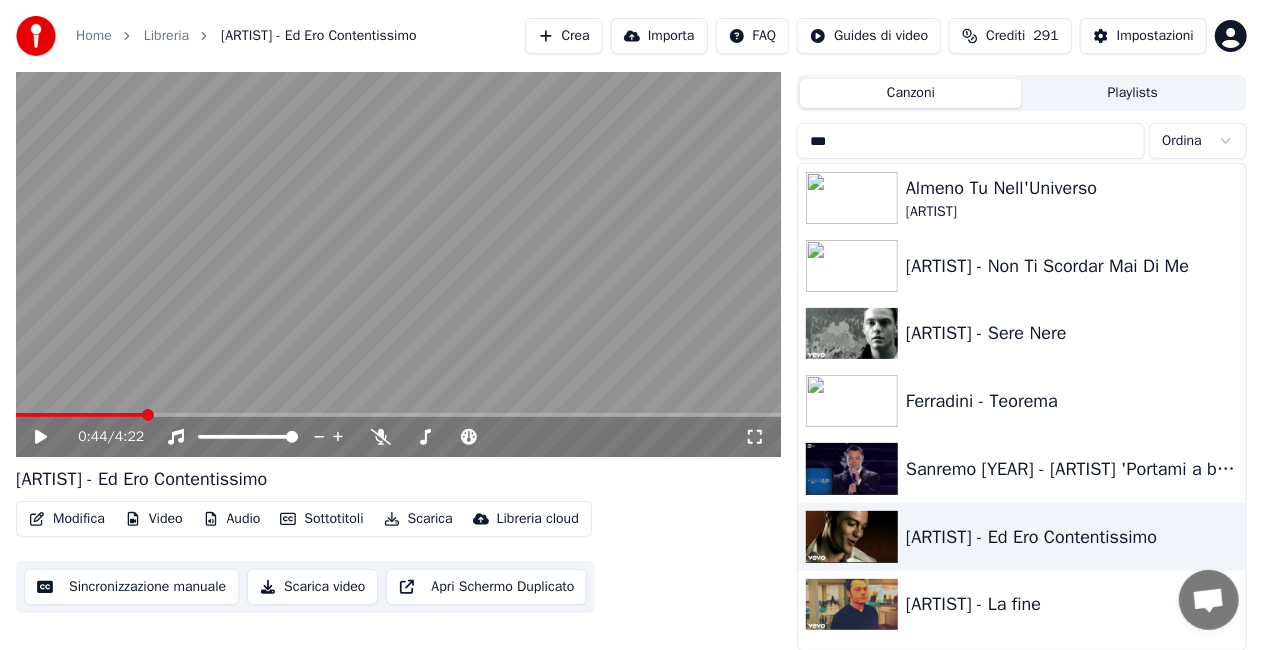 click at bounding box center [398, 415] 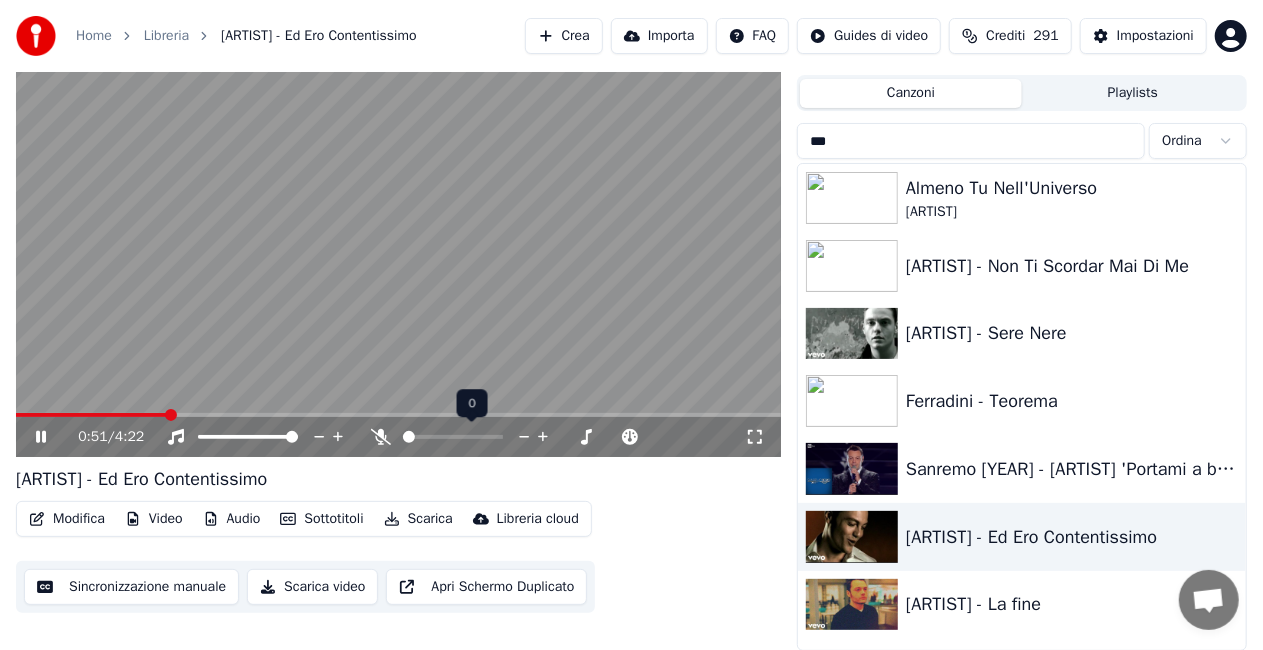 click at bounding box center [409, 437] 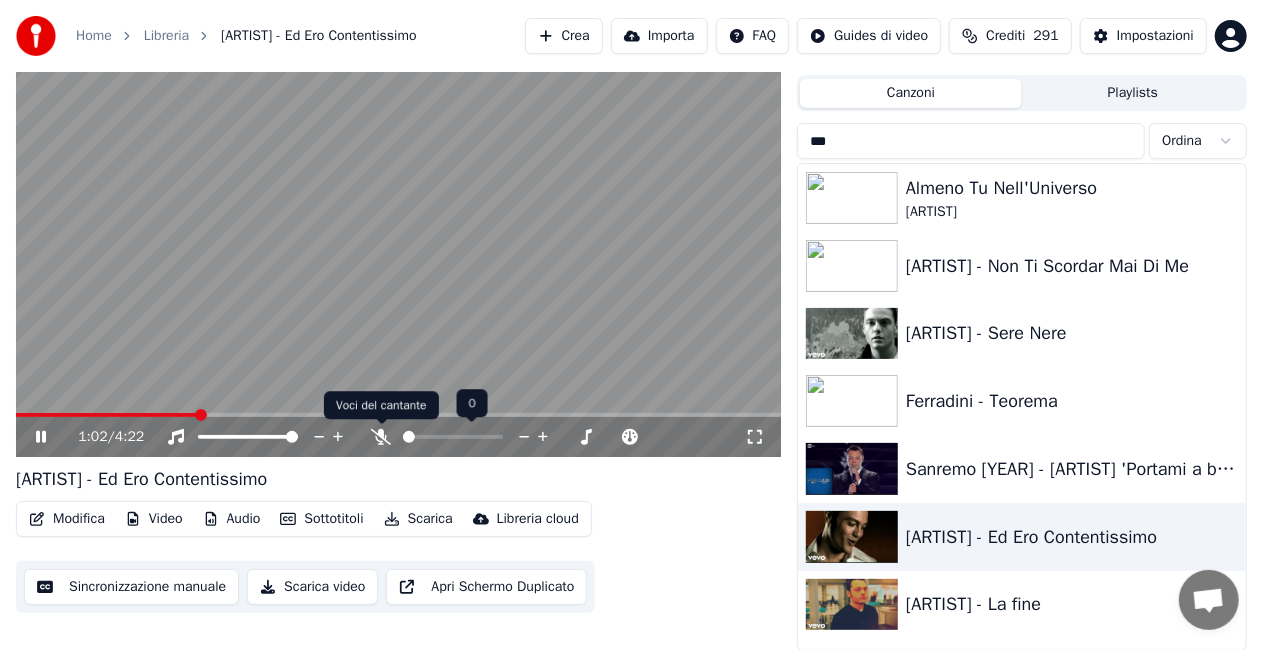 click at bounding box center (471, 437) 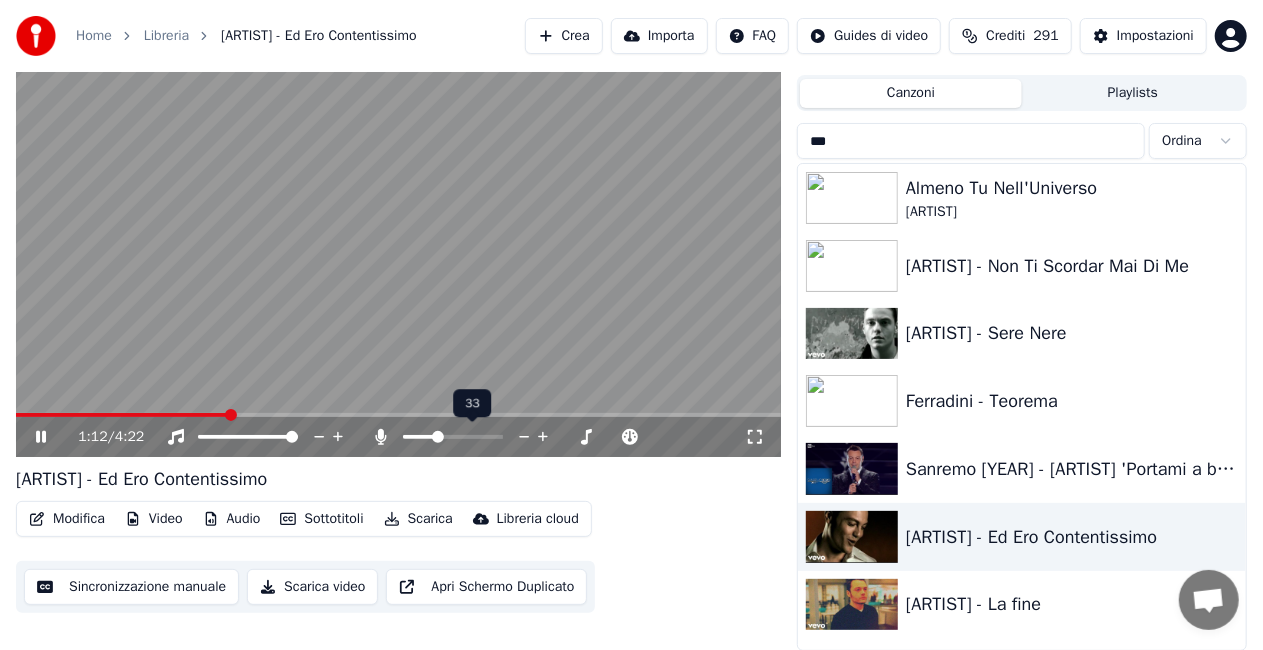 click at bounding box center (438, 437) 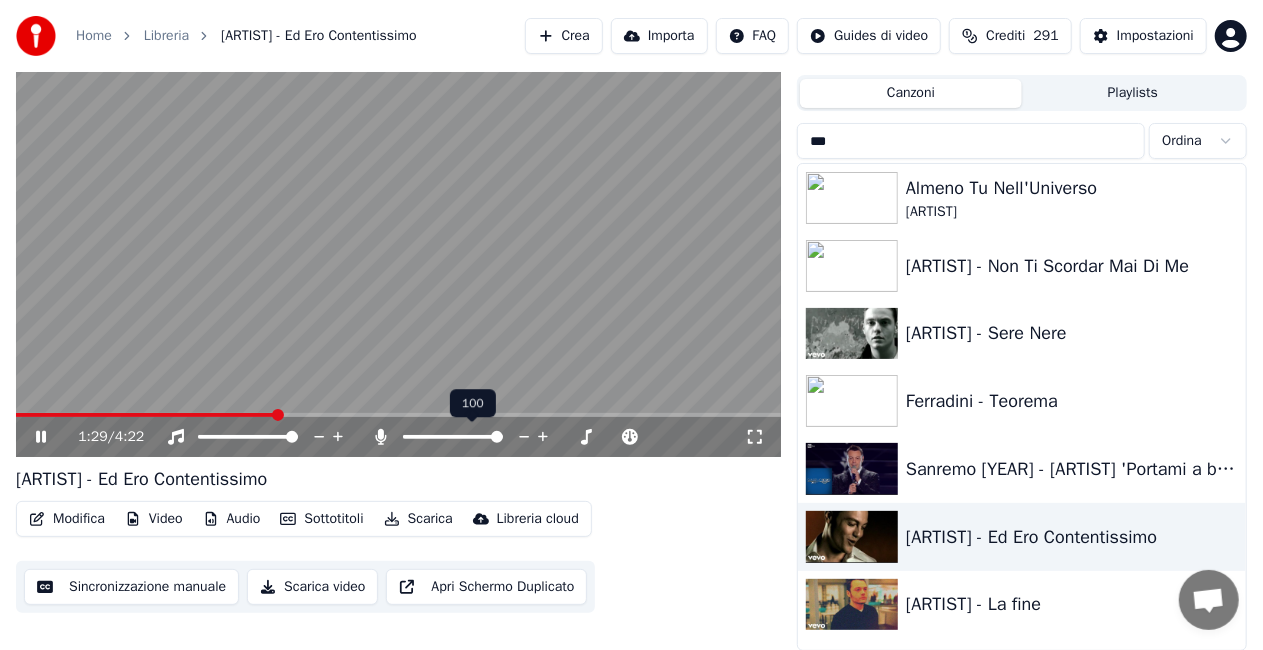 click at bounding box center (497, 437) 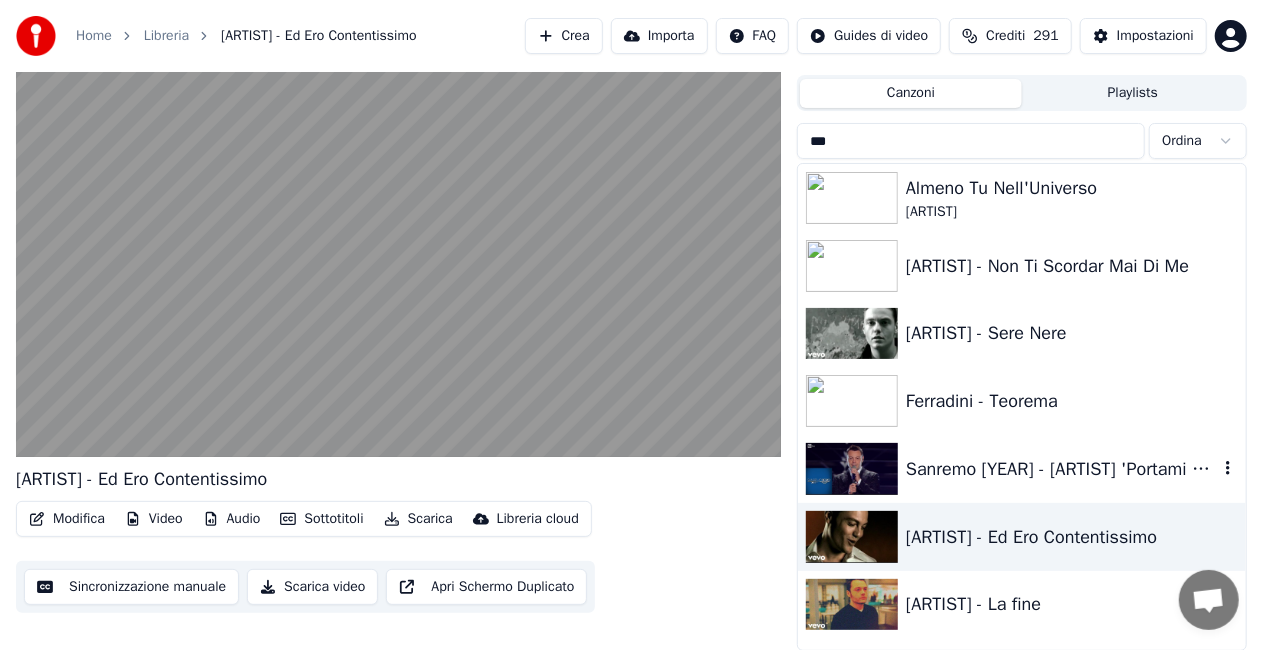 scroll, scrollTop: 0, scrollLeft: 0, axis: both 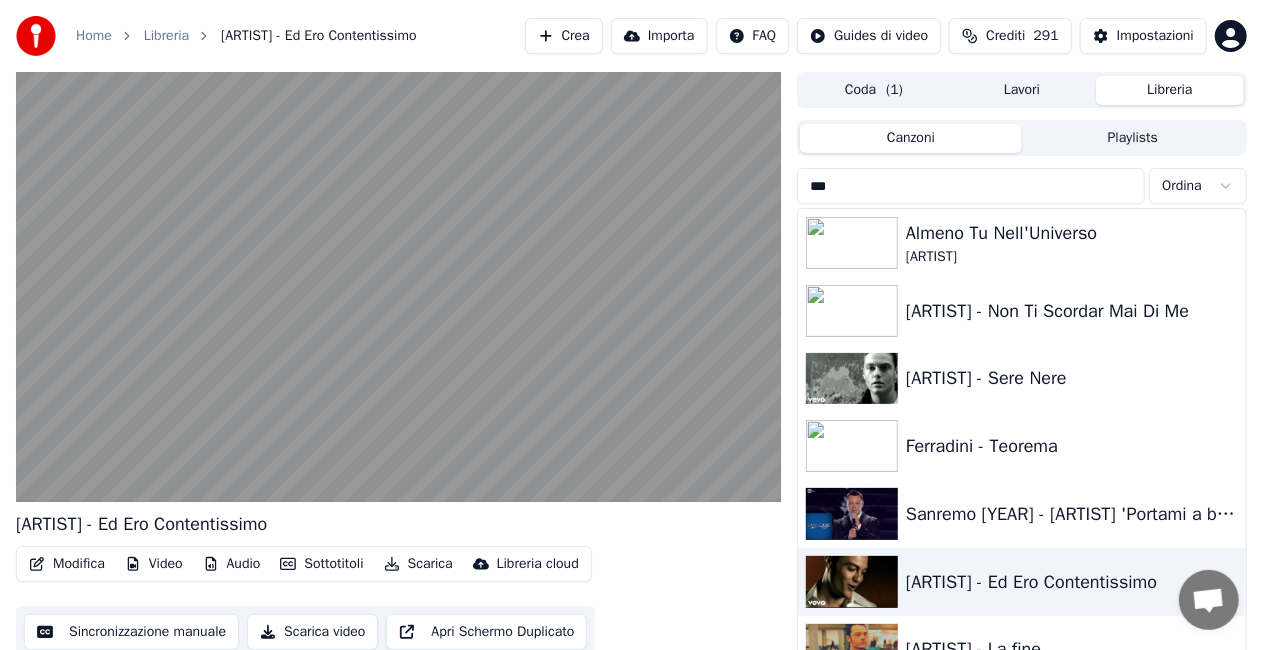 click on "***" at bounding box center [971, 186] 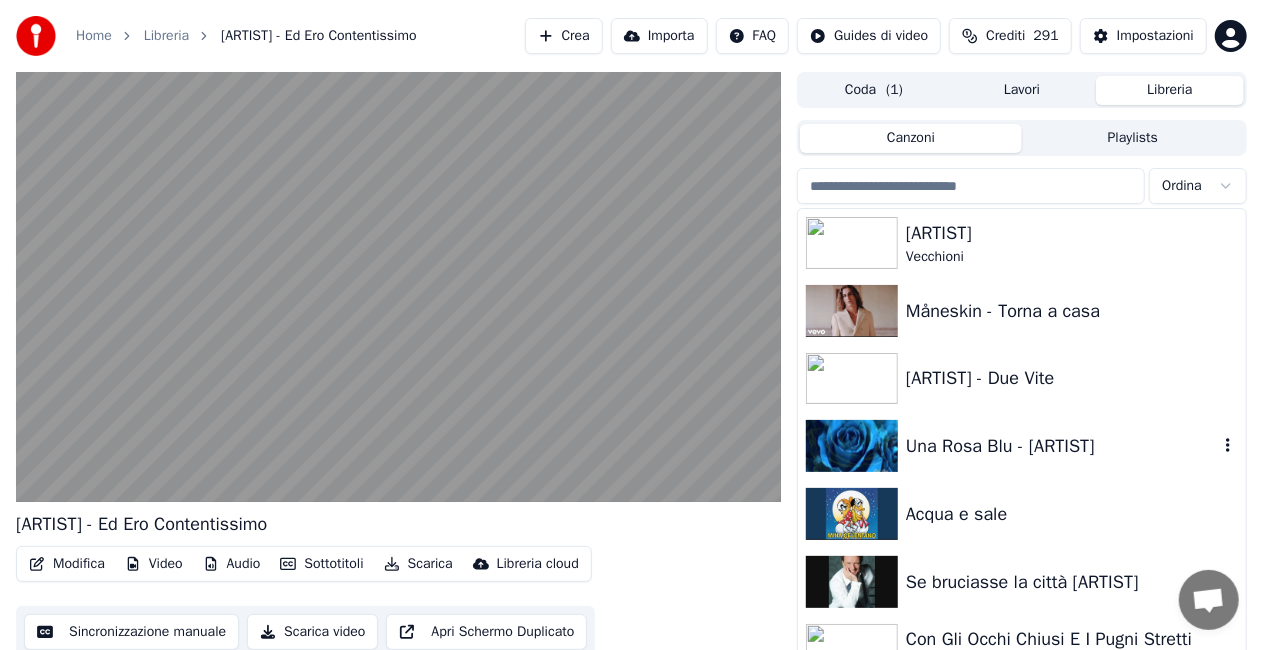scroll, scrollTop: 100, scrollLeft: 0, axis: vertical 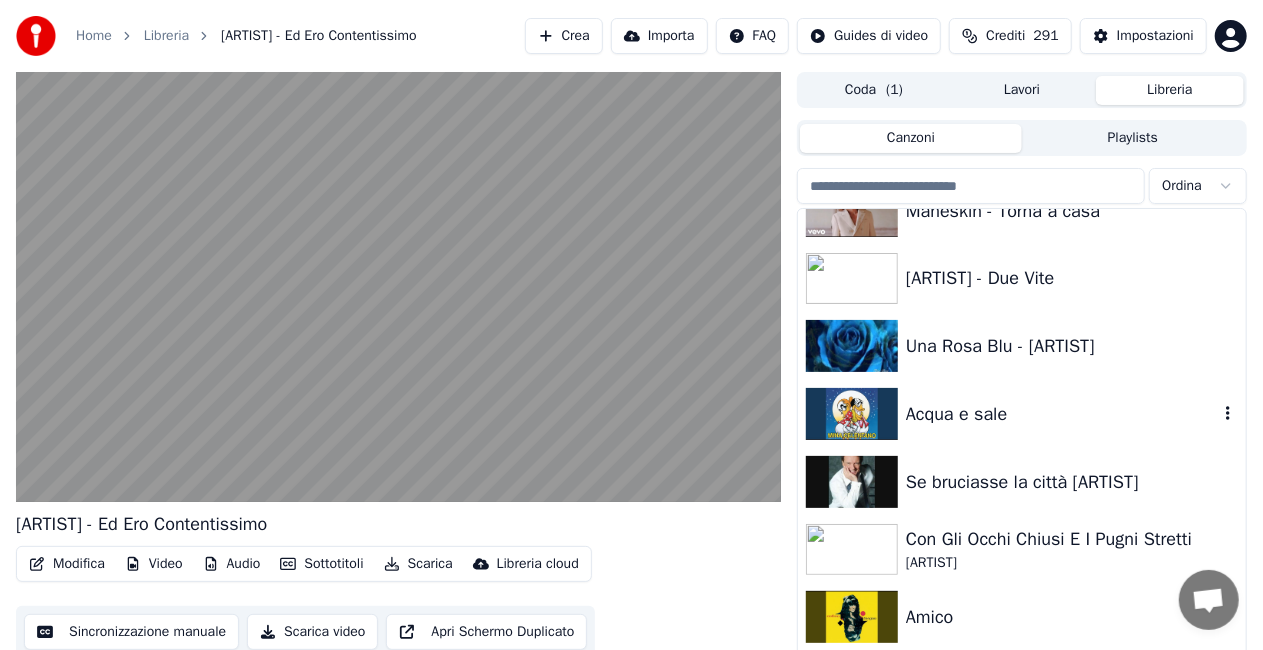 type 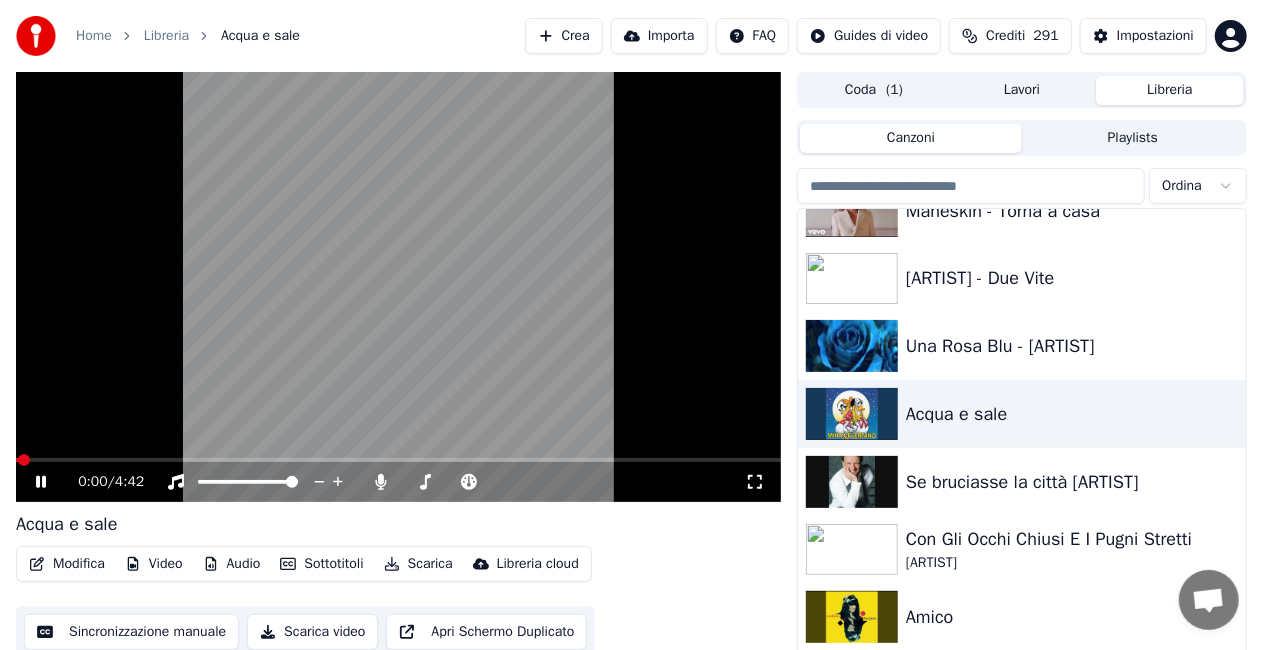 click 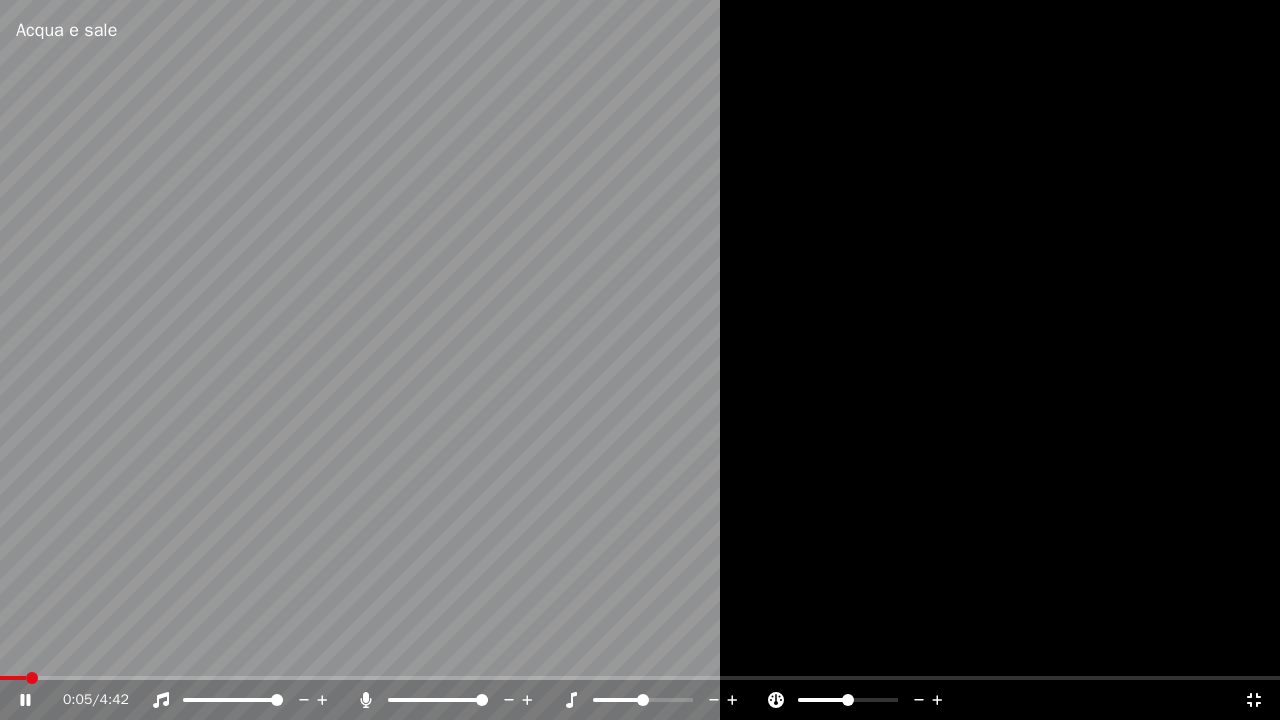 click 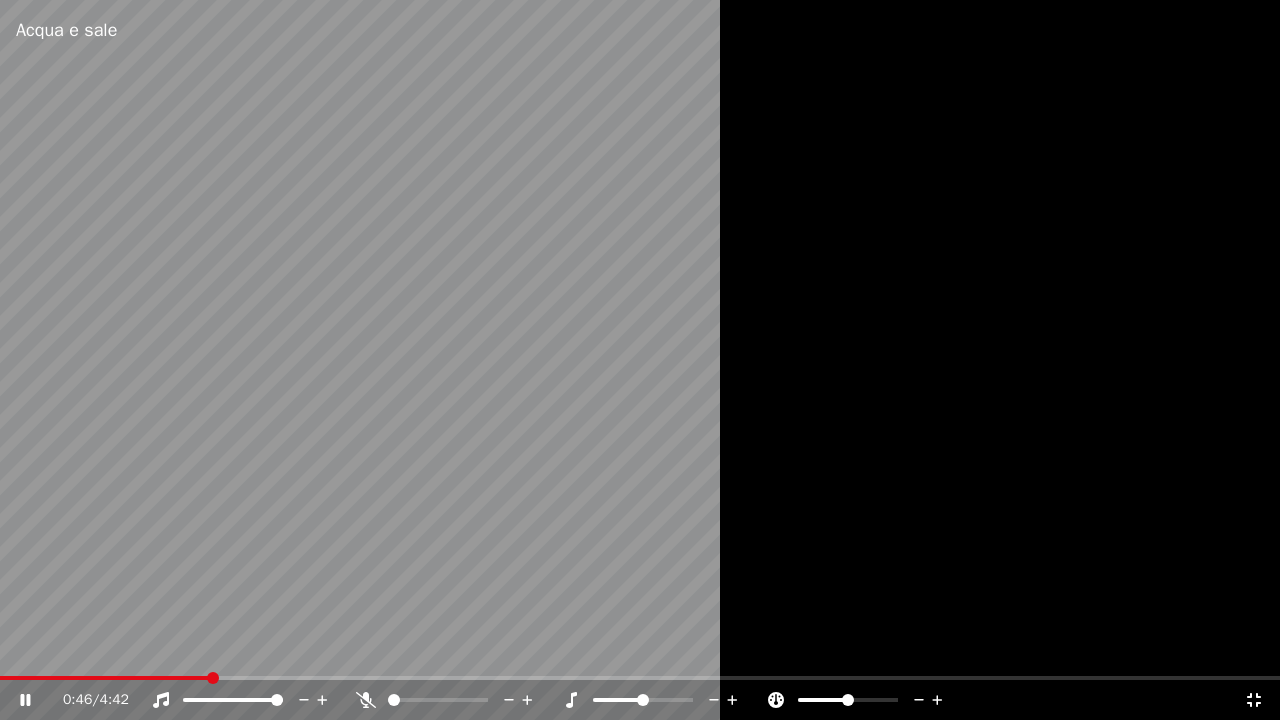 click at bounding box center (640, 360) 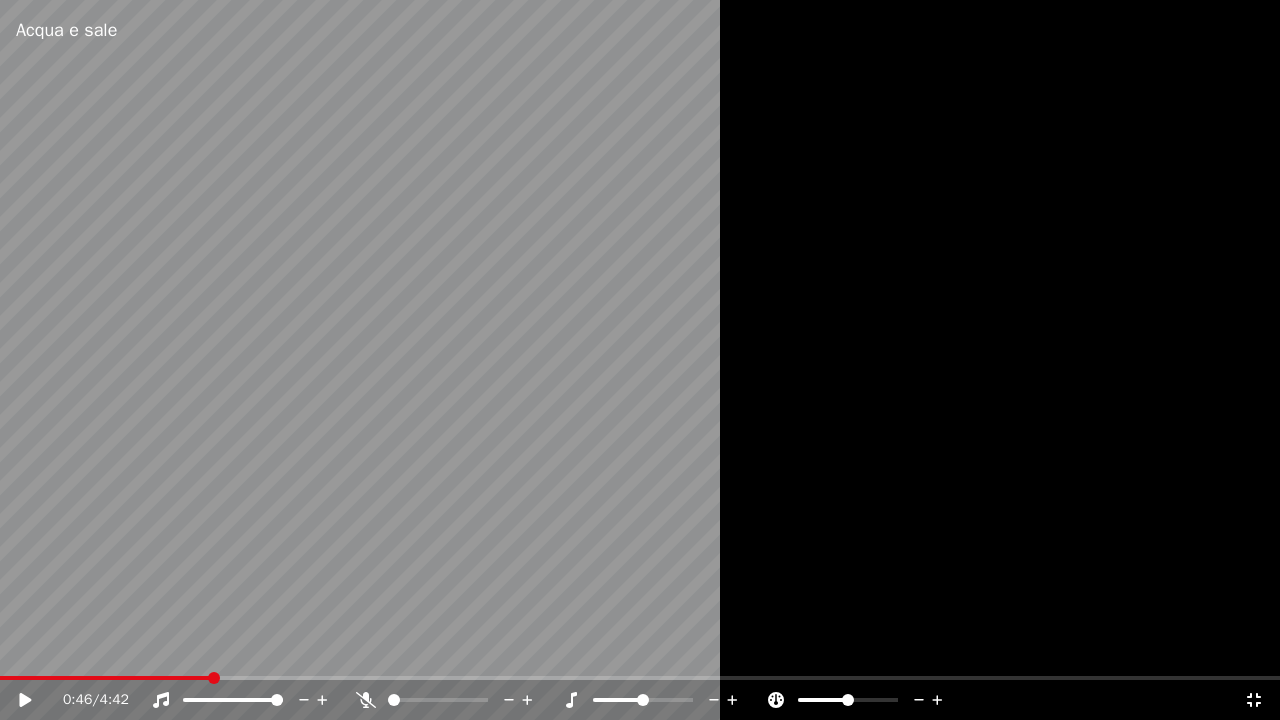 click 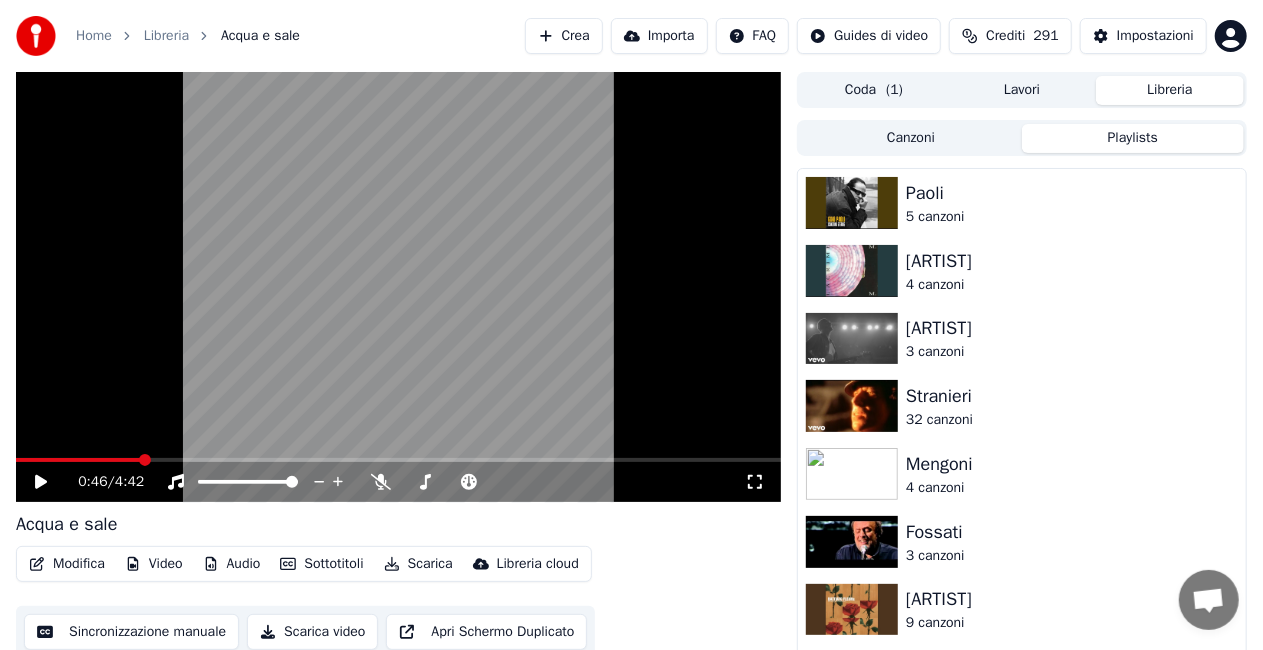 click on "Playlists" at bounding box center [1133, 138] 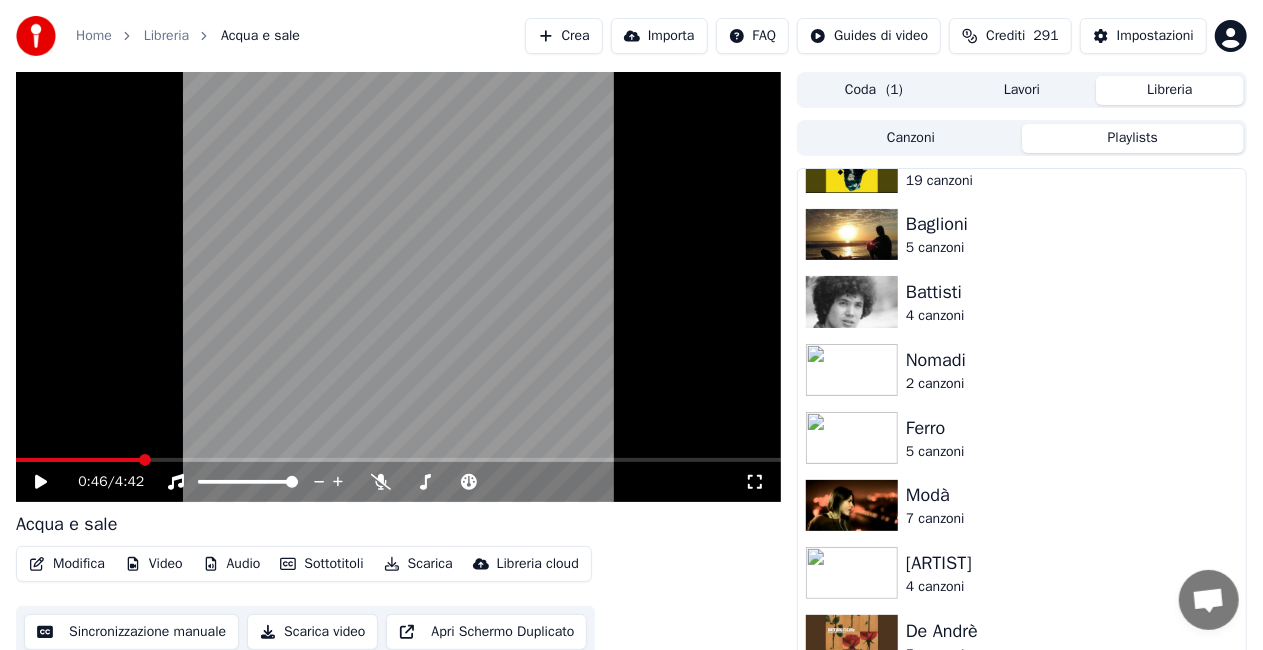 scroll, scrollTop: 2191, scrollLeft: 0, axis: vertical 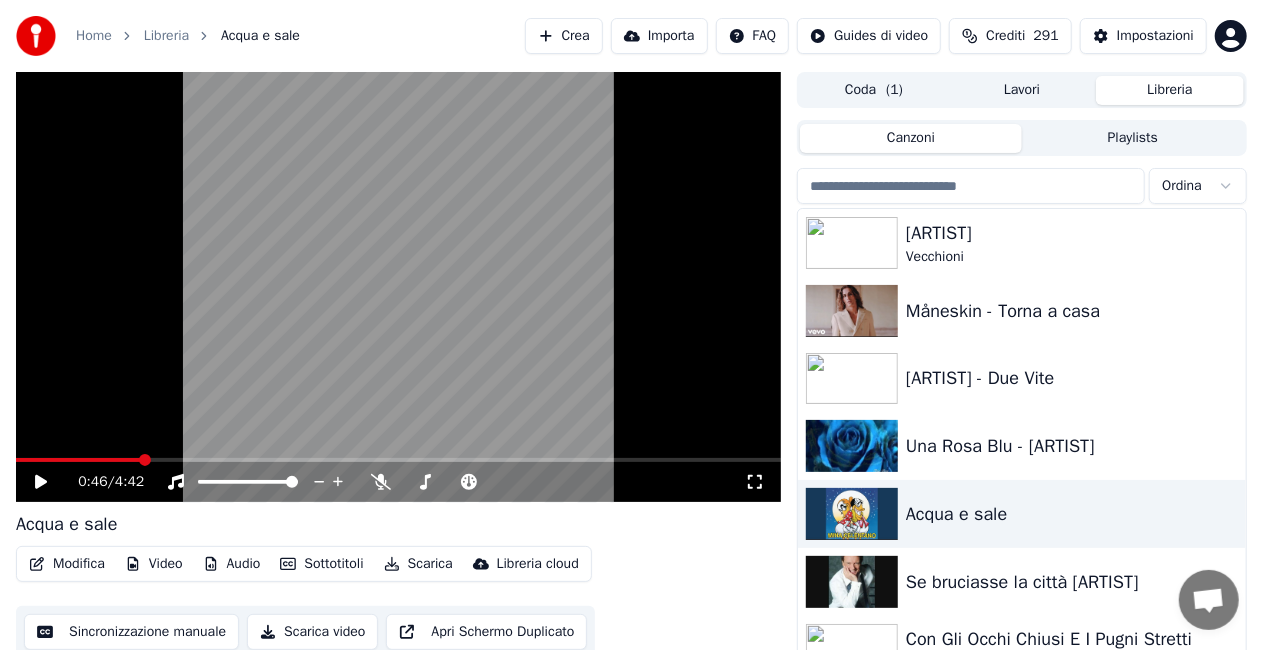 click on "Canzoni" at bounding box center [911, 138] 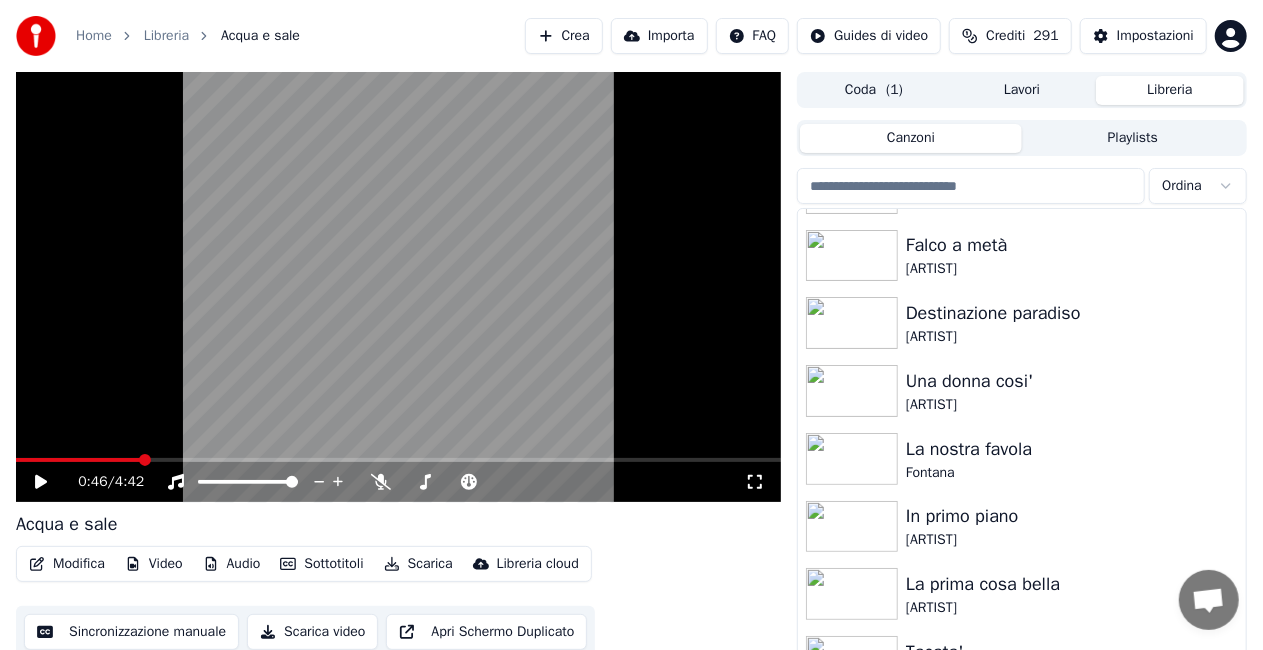 scroll, scrollTop: 27256, scrollLeft: 0, axis: vertical 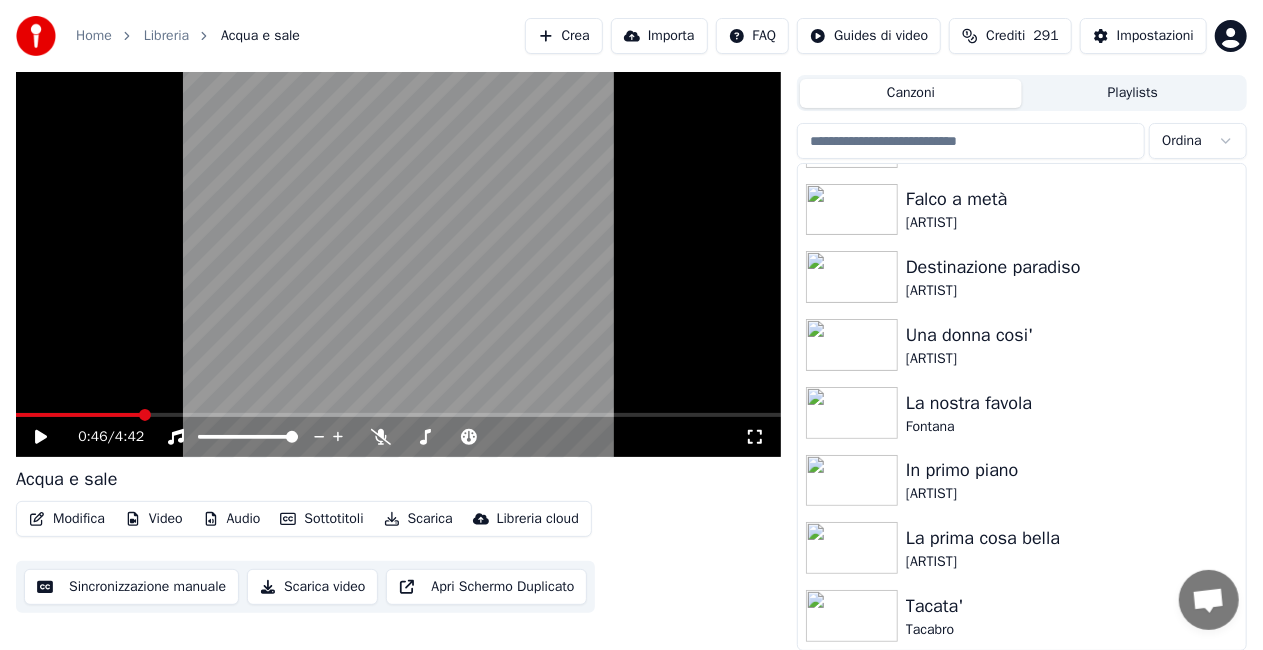 click on "Tacabro" at bounding box center [1062, 630] 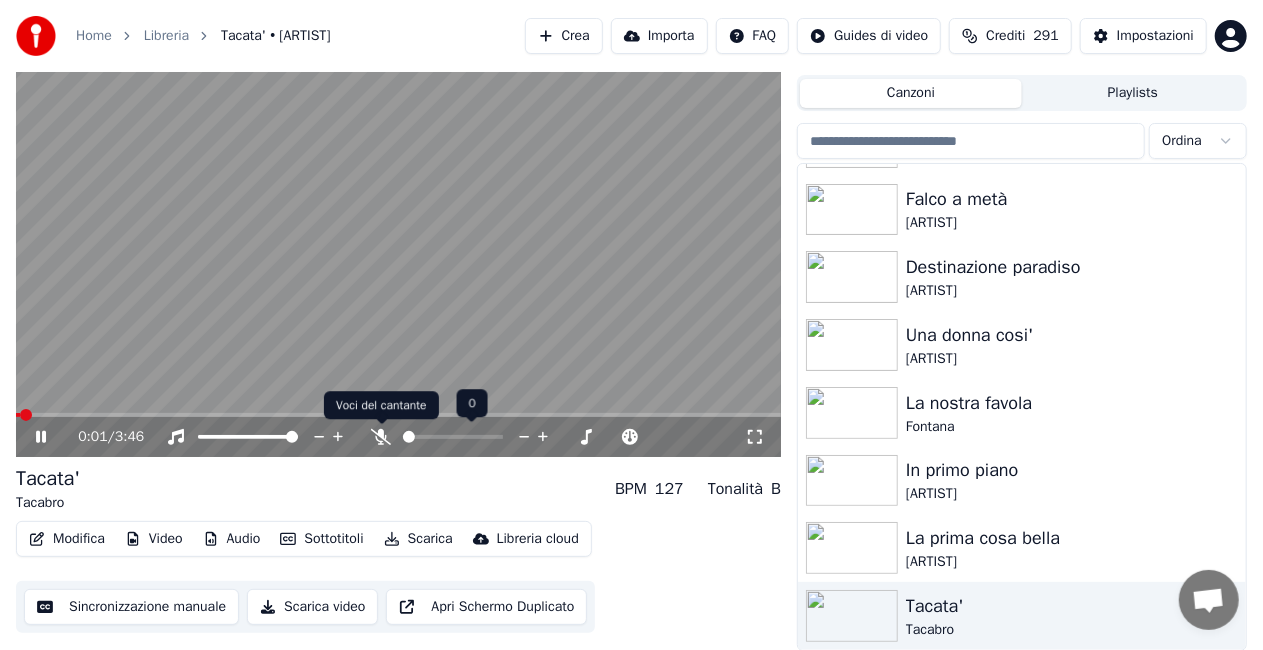 click 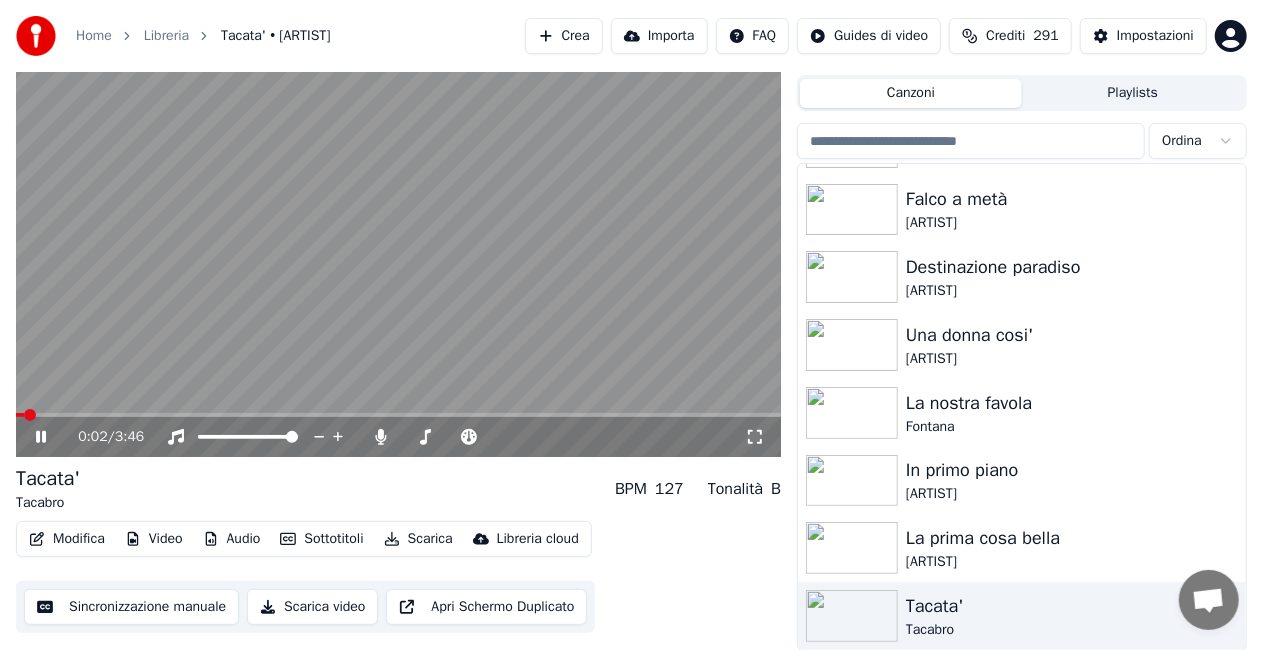 click at bounding box center [398, 242] 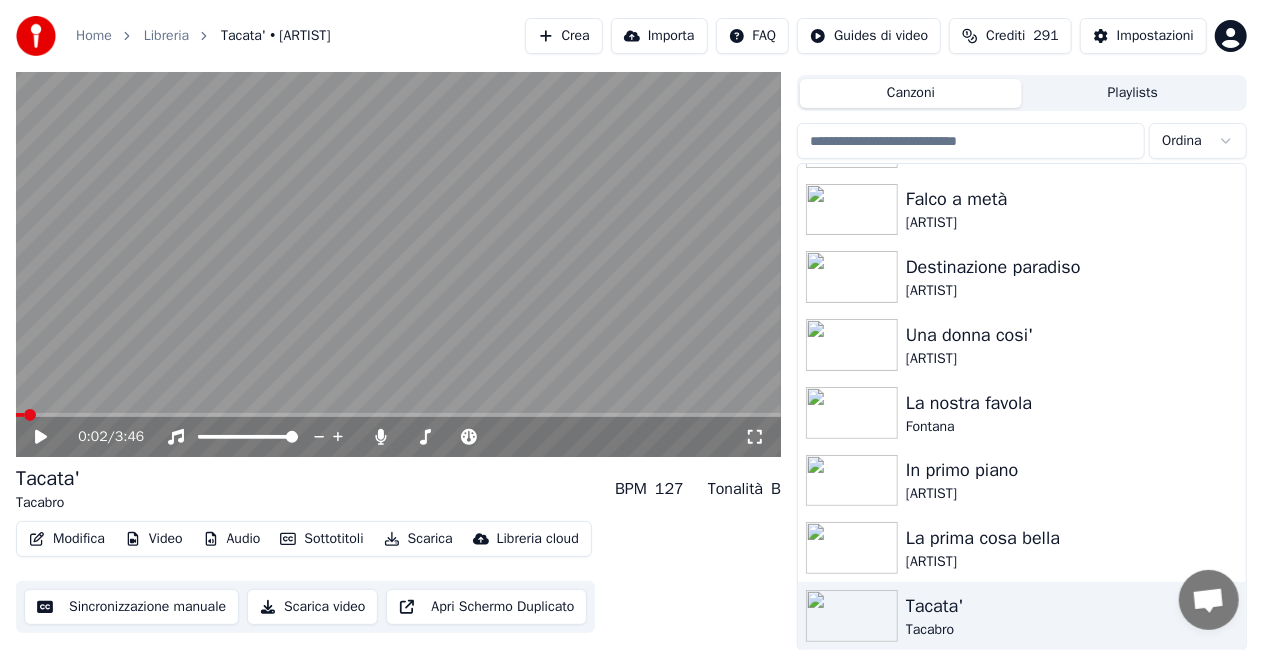 click on "0:02  /  3:46" at bounding box center (398, 437) 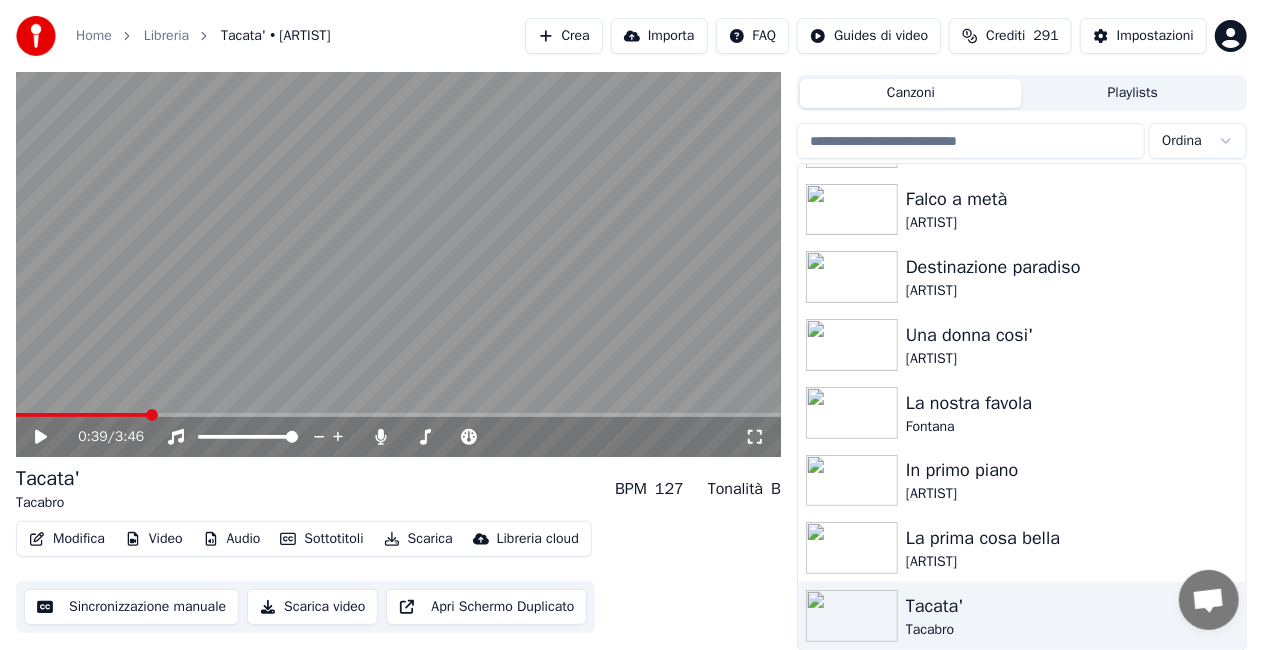 click at bounding box center [398, 415] 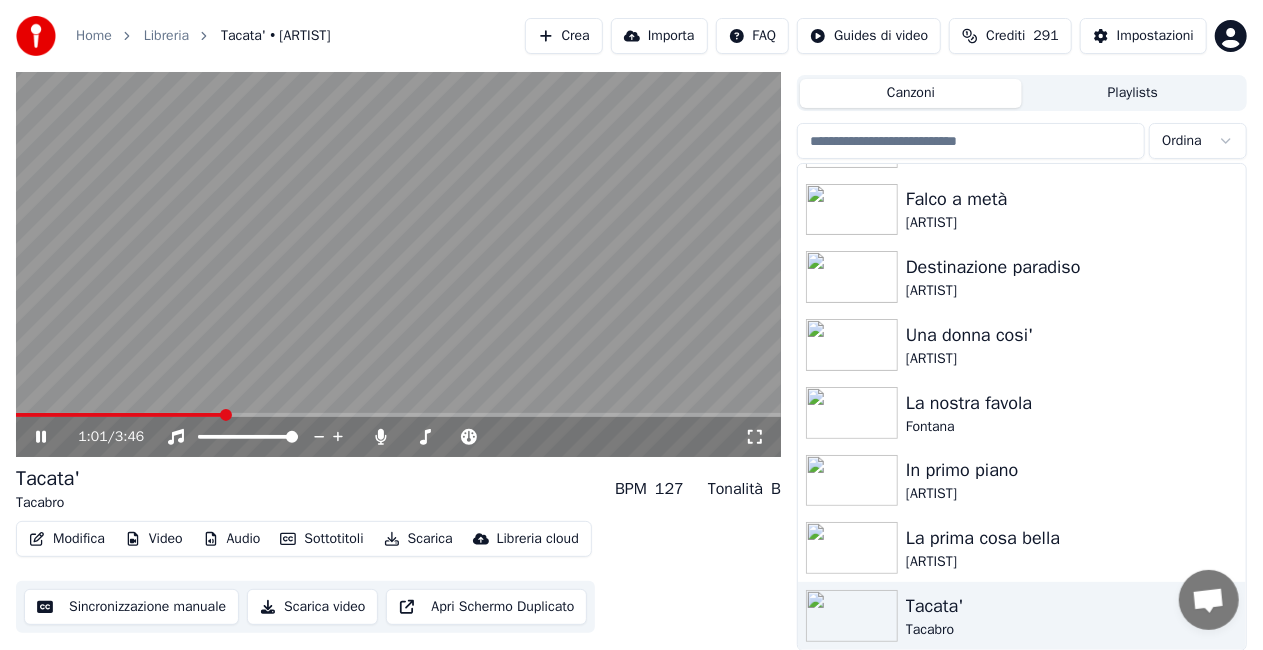click at bounding box center [398, 242] 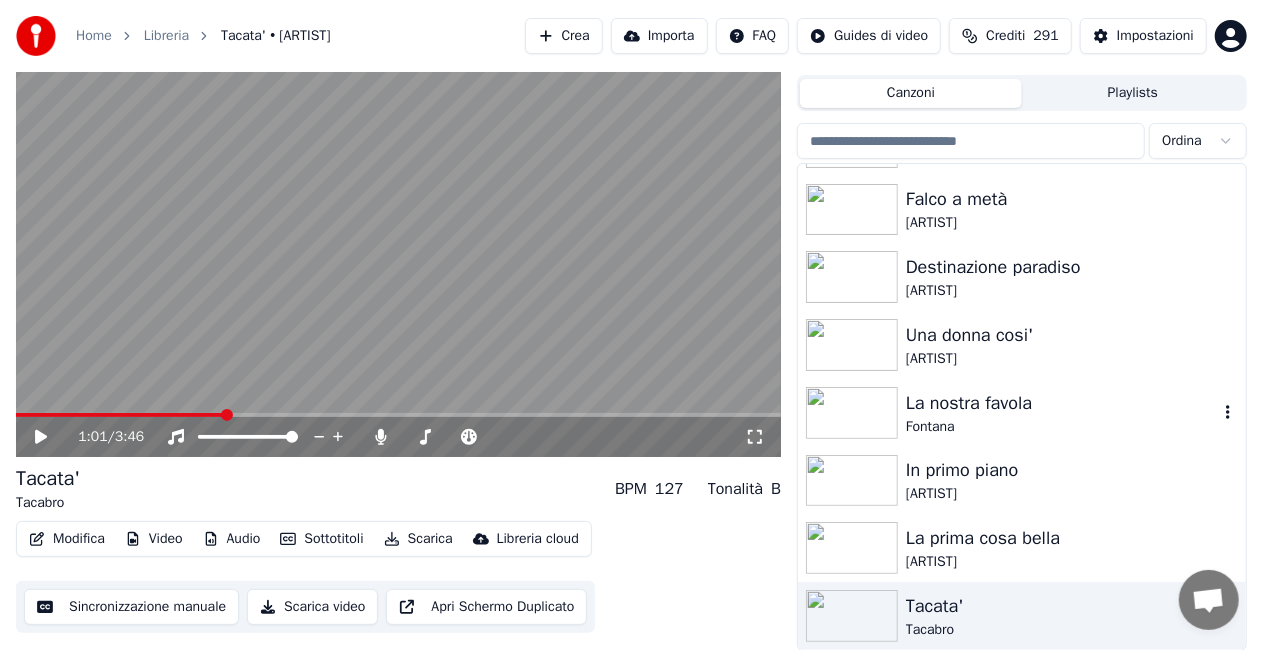 click on "Fontana" at bounding box center [1062, 427] 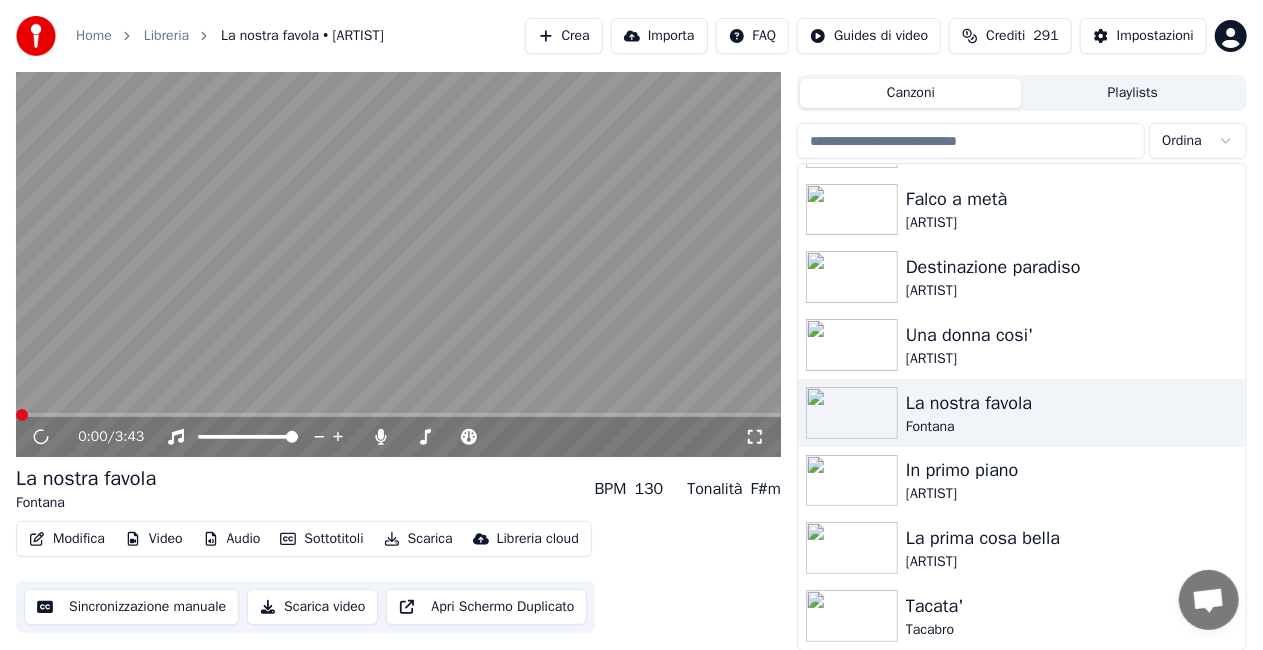 click 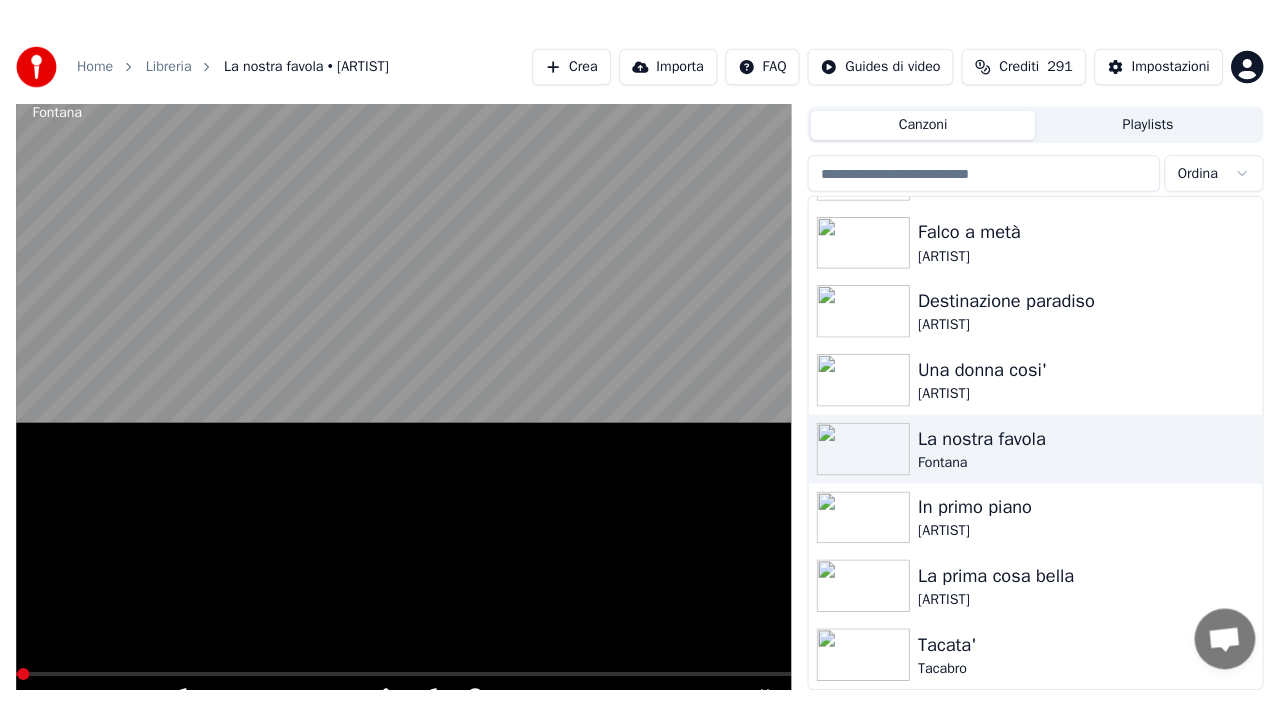 scroll, scrollTop: 28, scrollLeft: 0, axis: vertical 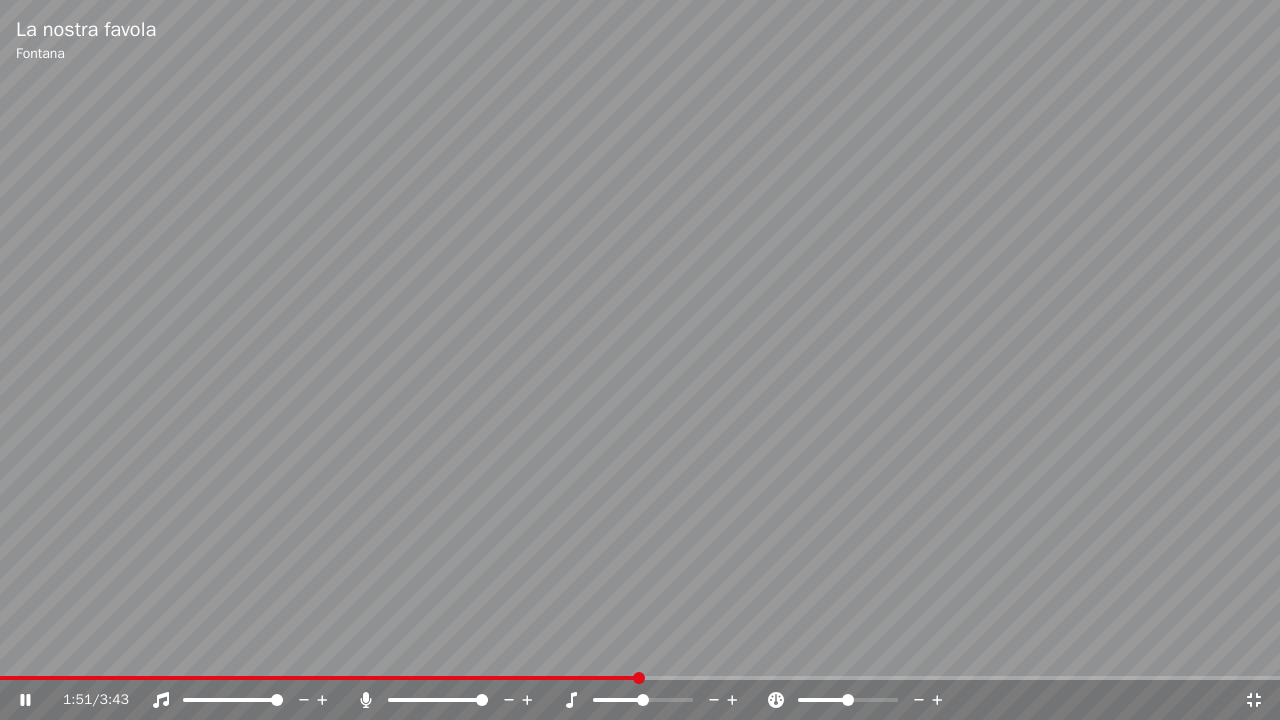 click at bounding box center [640, 360] 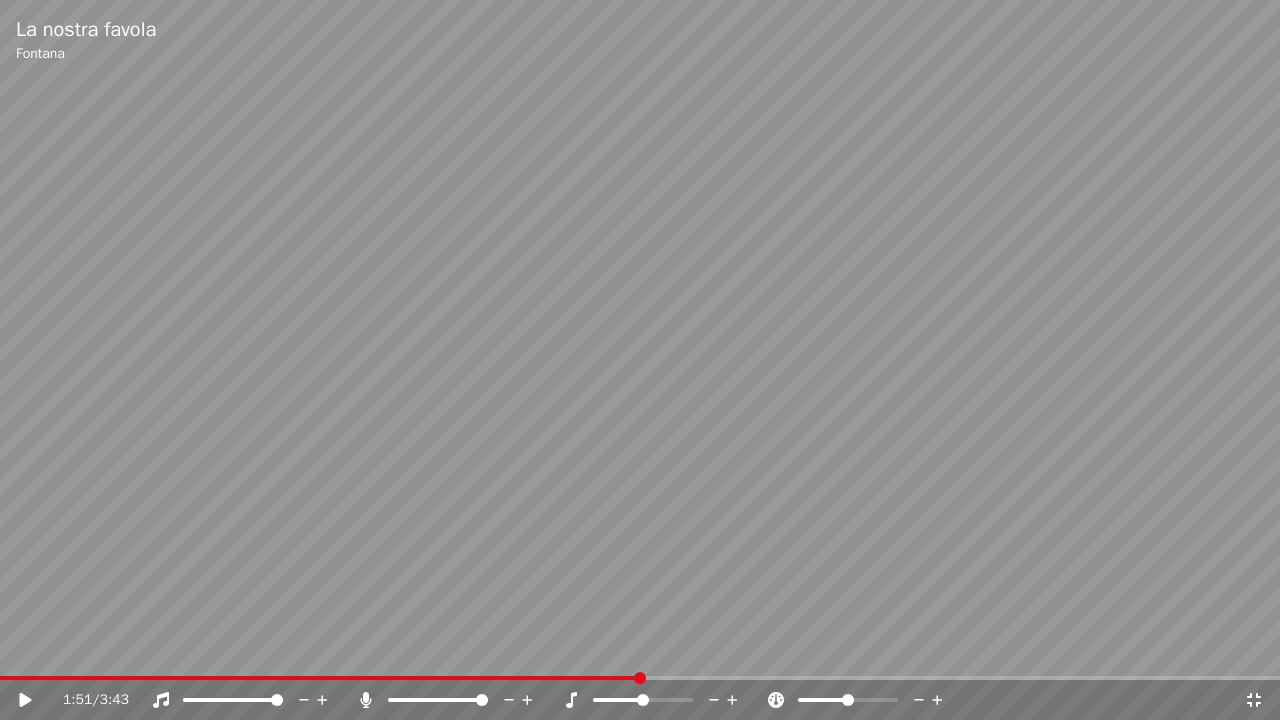 click 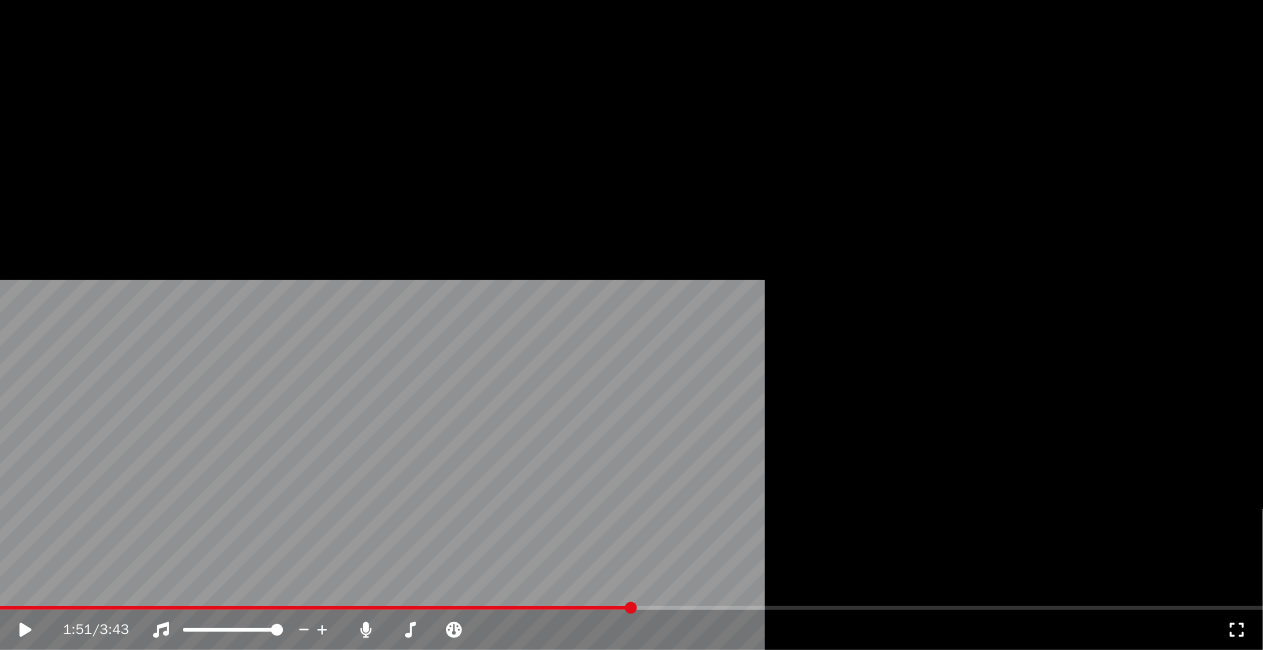 scroll, scrollTop: 27056, scrollLeft: 0, axis: vertical 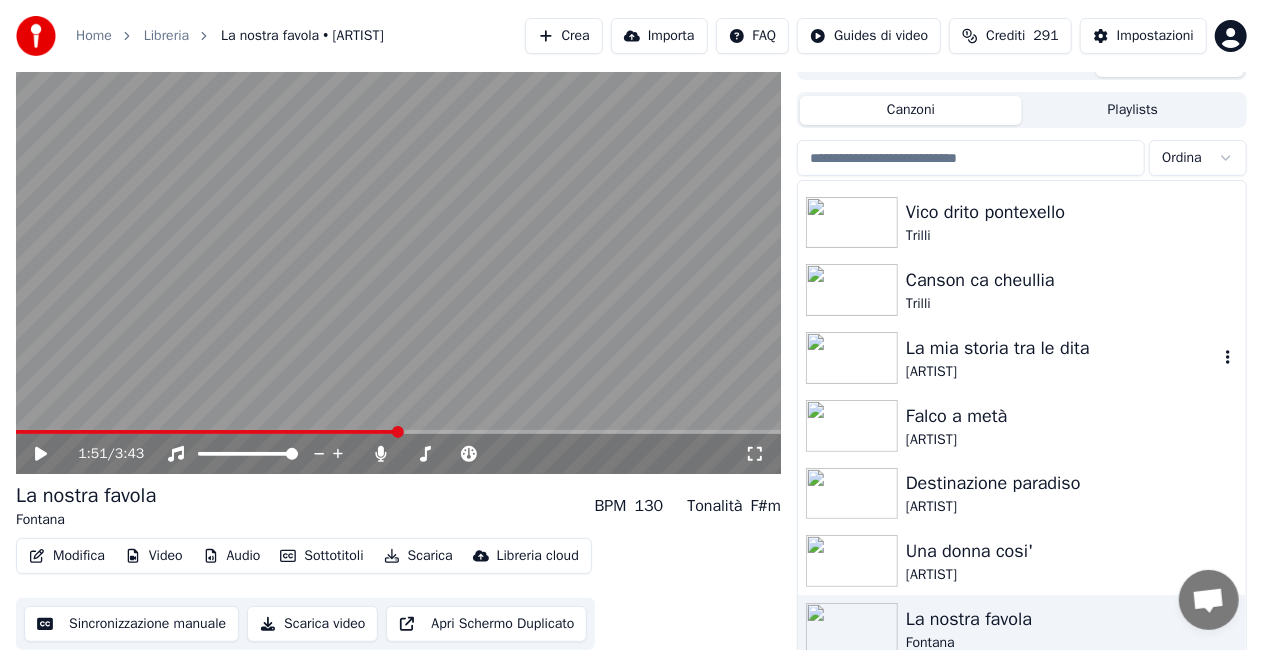 click on "[ARTIST]" at bounding box center [1062, 372] 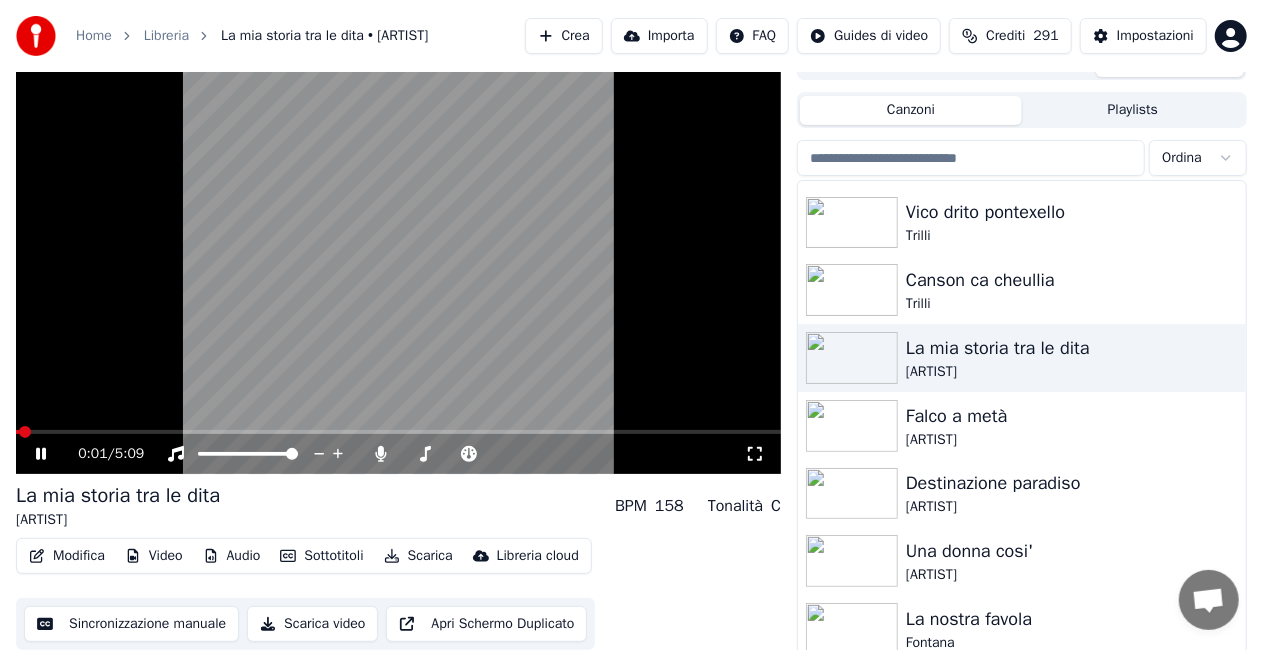 click 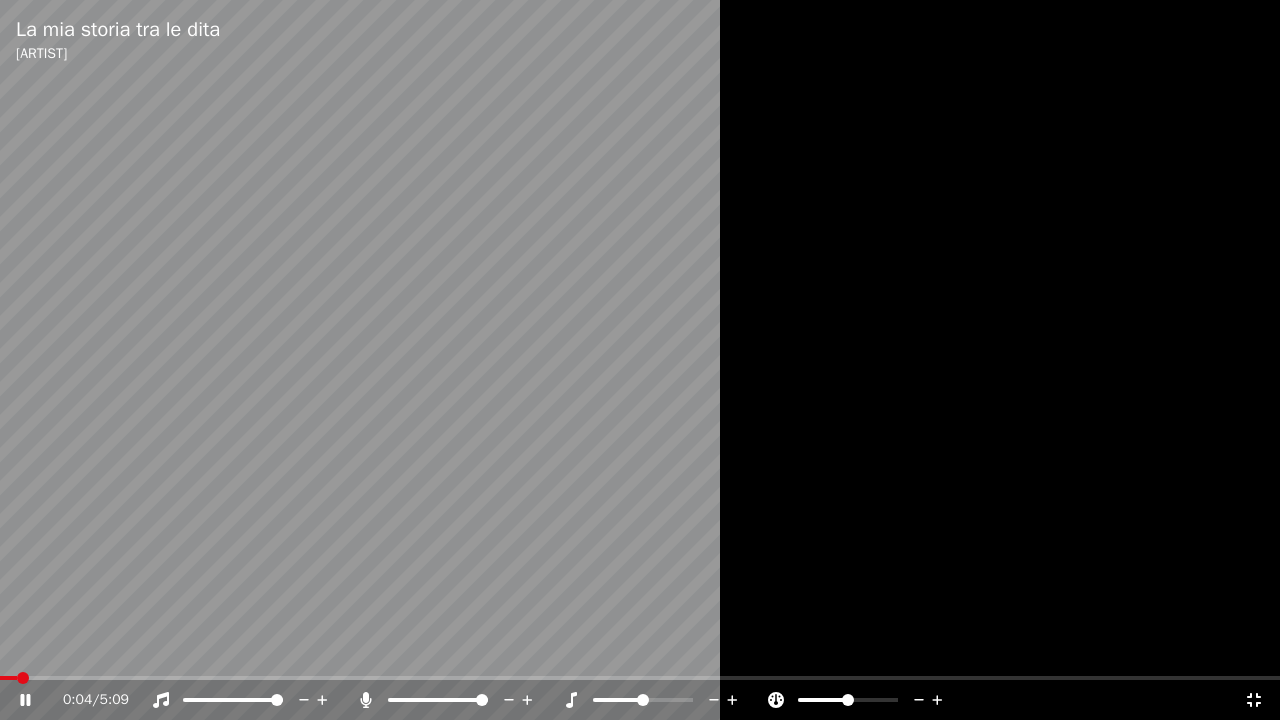 click 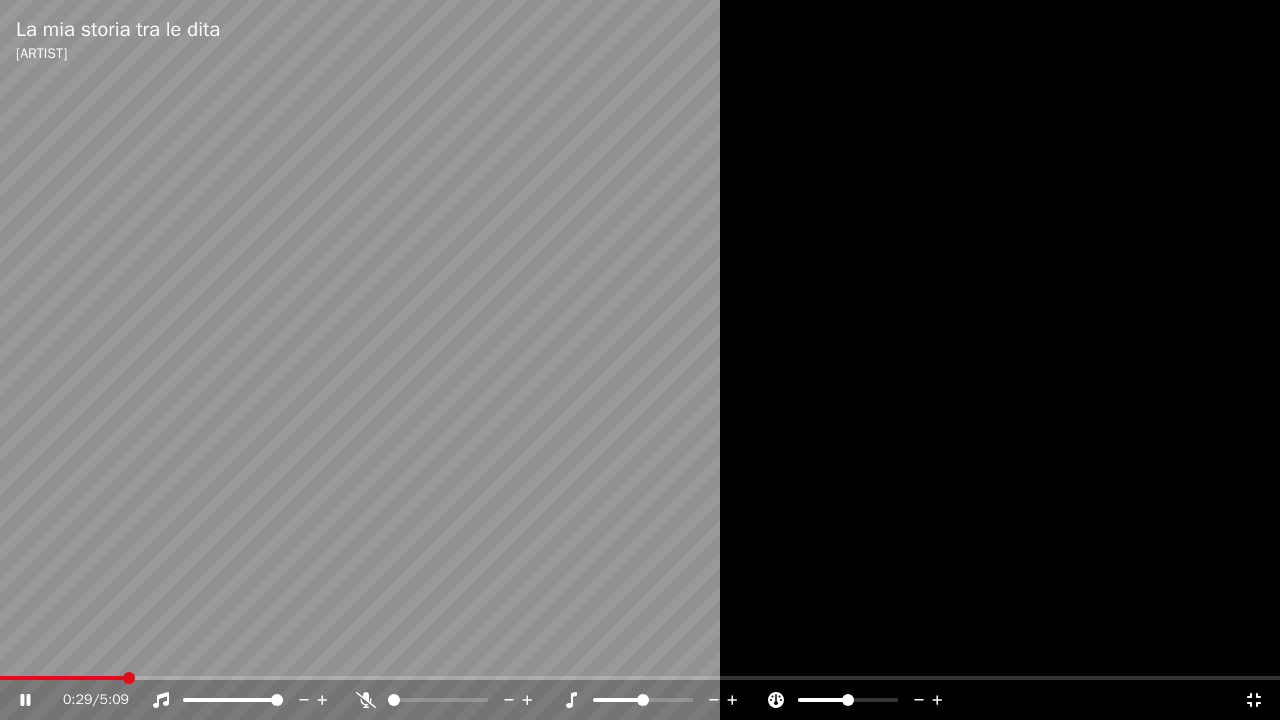 click 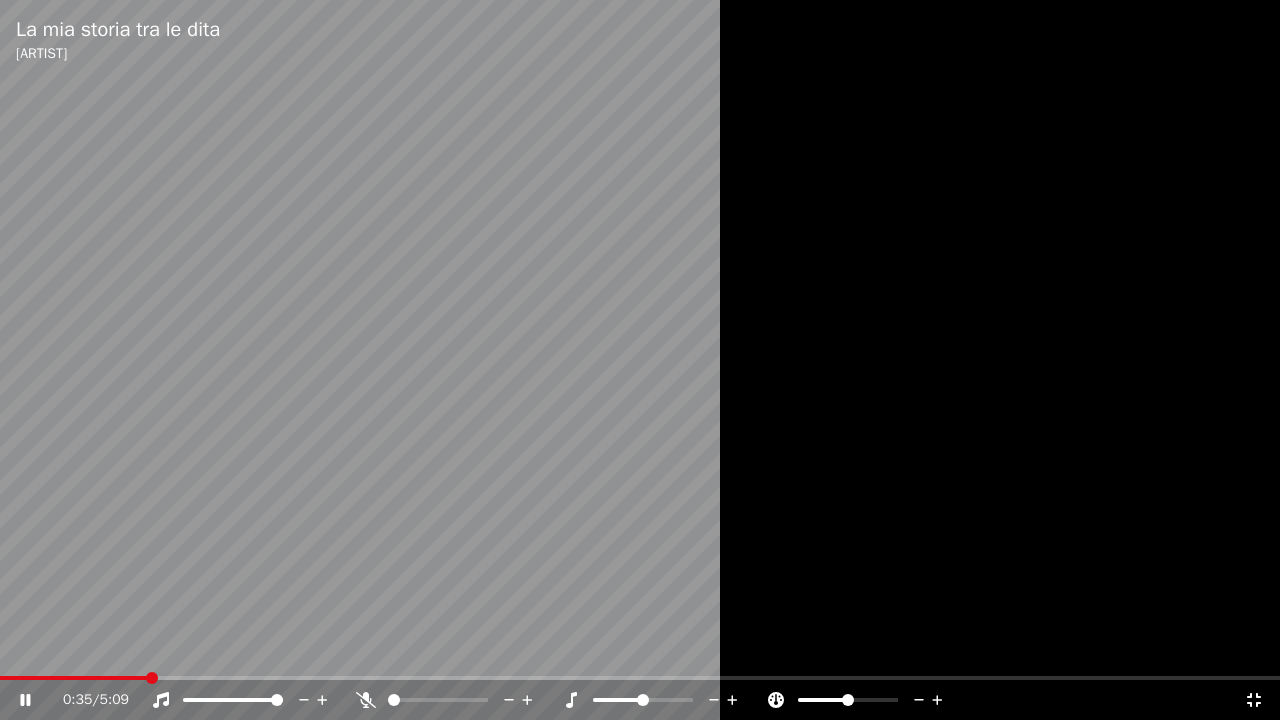 click at bounding box center (394, 700) 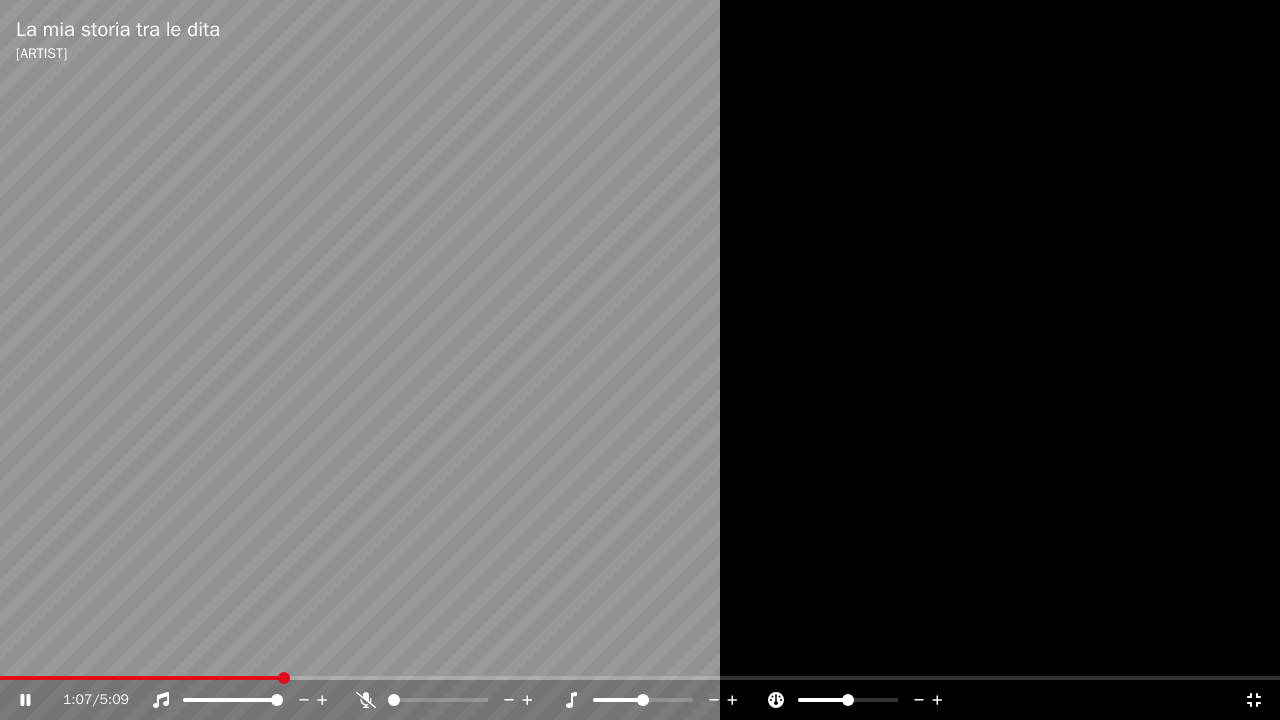 click at bounding box center (640, 360) 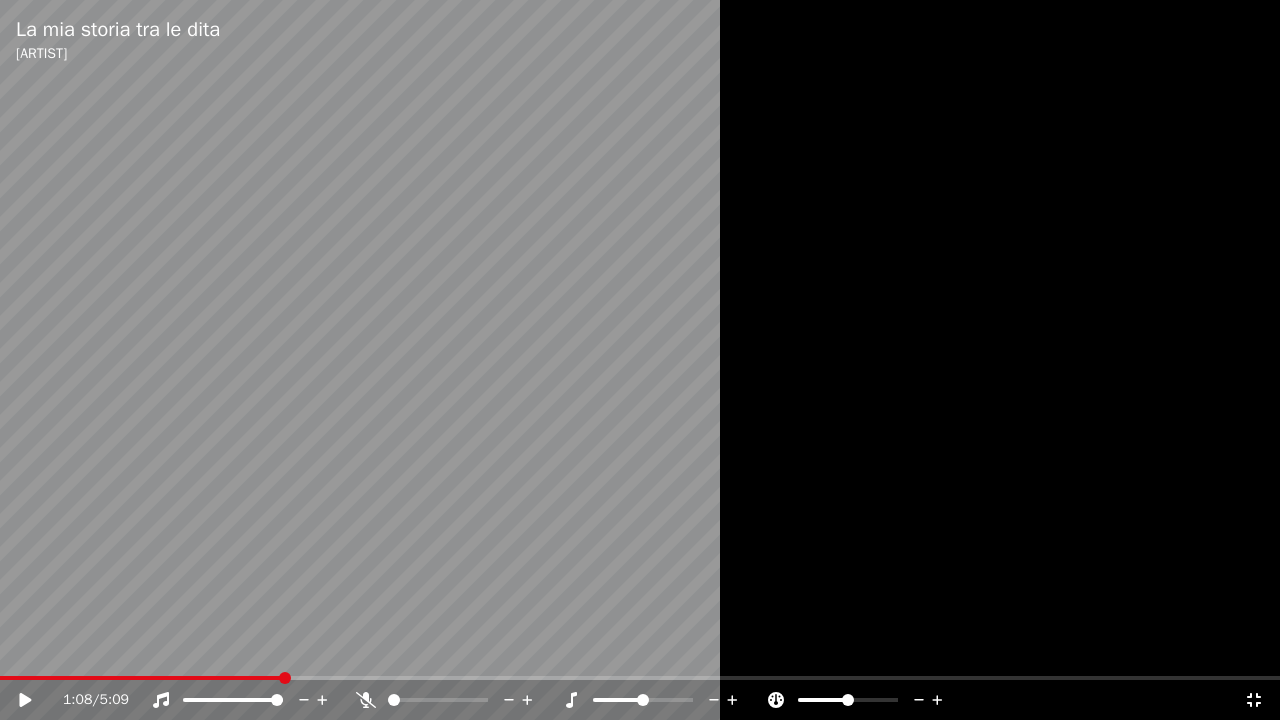 click 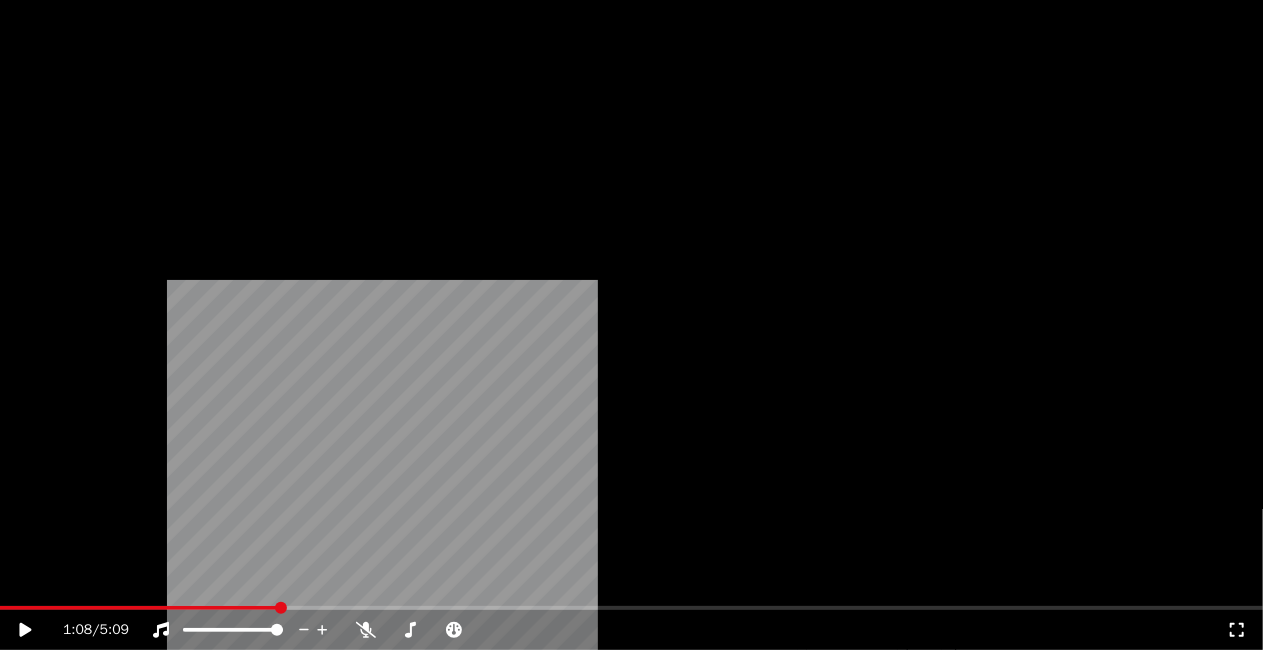 scroll, scrollTop: 26956, scrollLeft: 0, axis: vertical 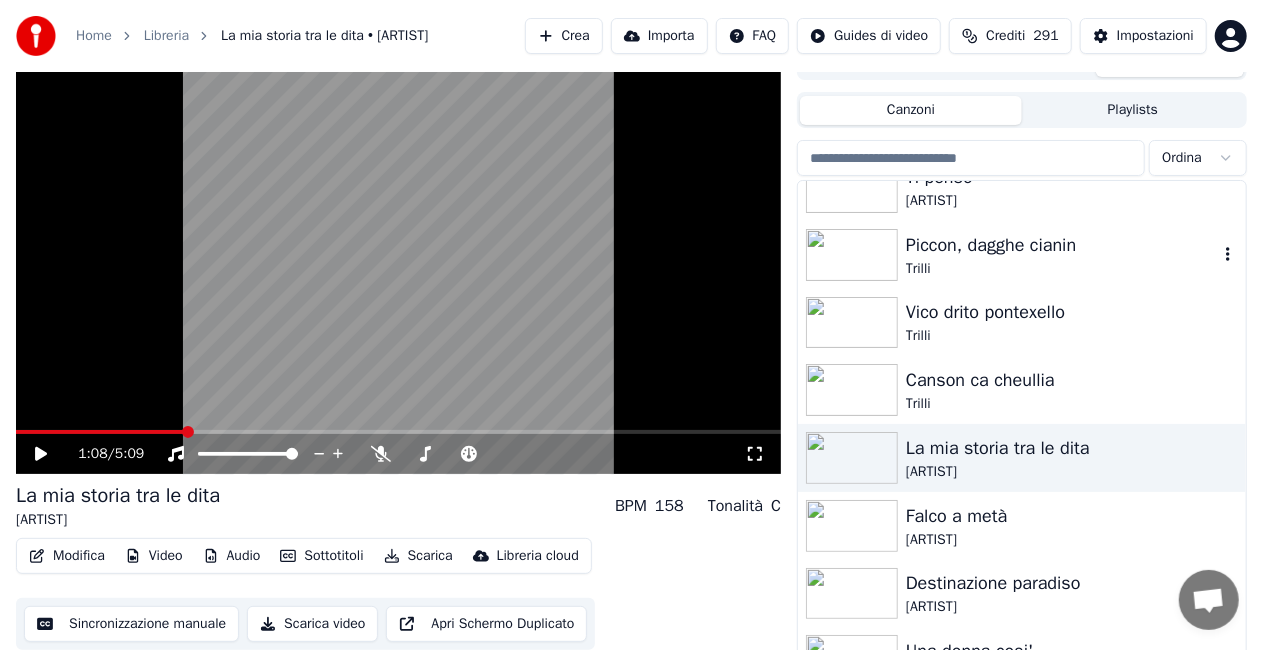 click on "Trilli" at bounding box center (1062, 269) 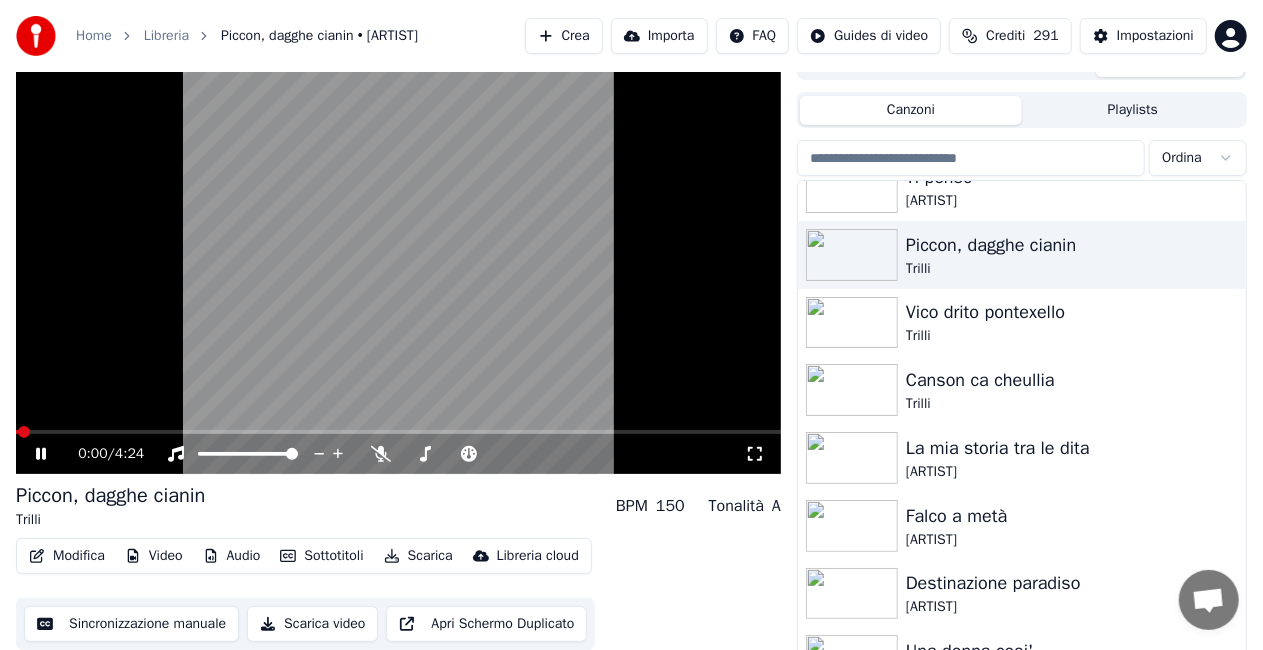 click 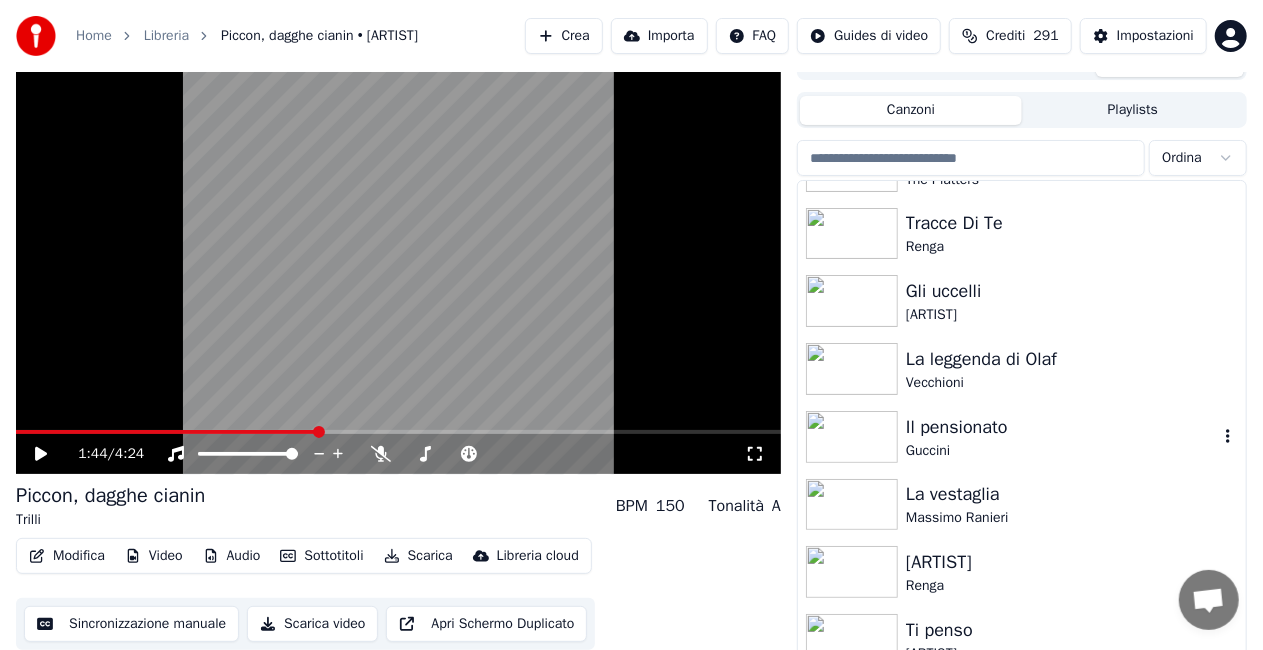 scroll, scrollTop: 26456, scrollLeft: 0, axis: vertical 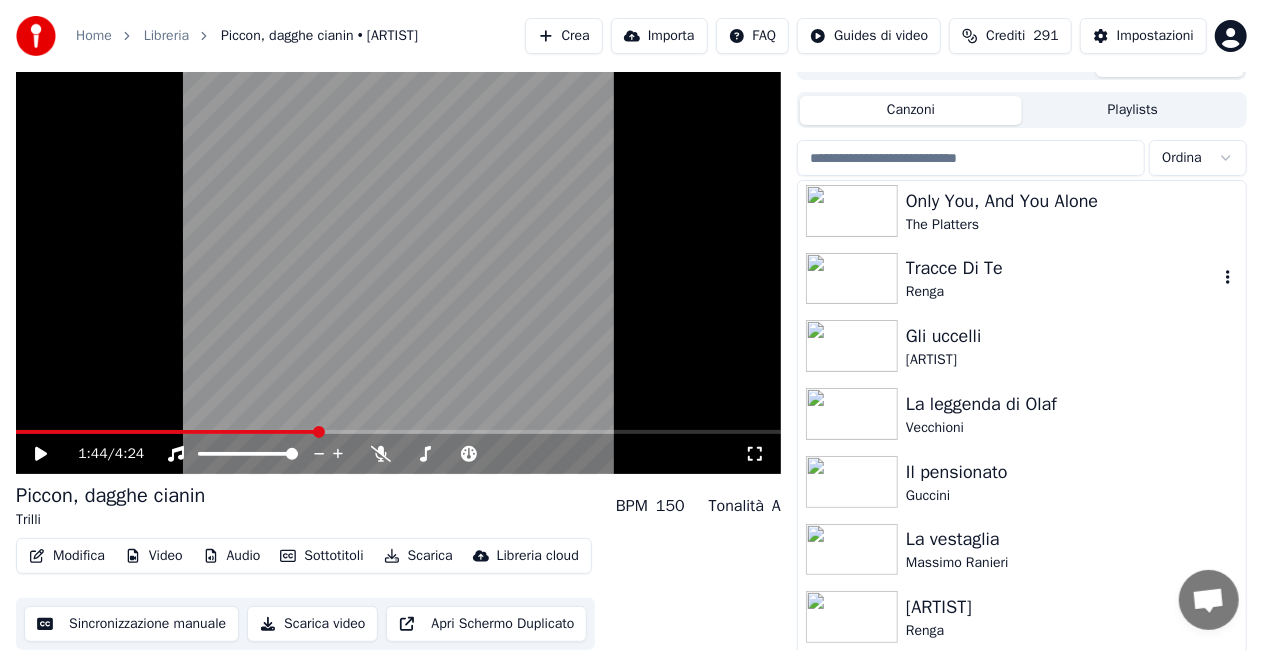 click on "Renga" at bounding box center [1062, 292] 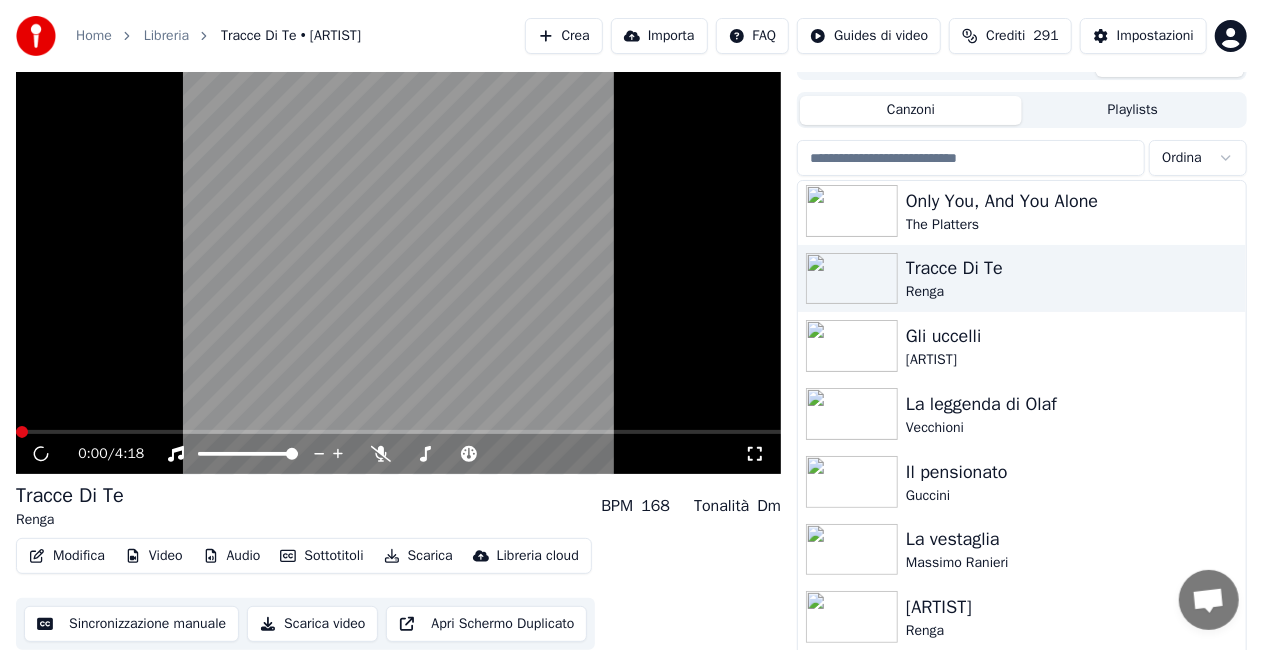 click 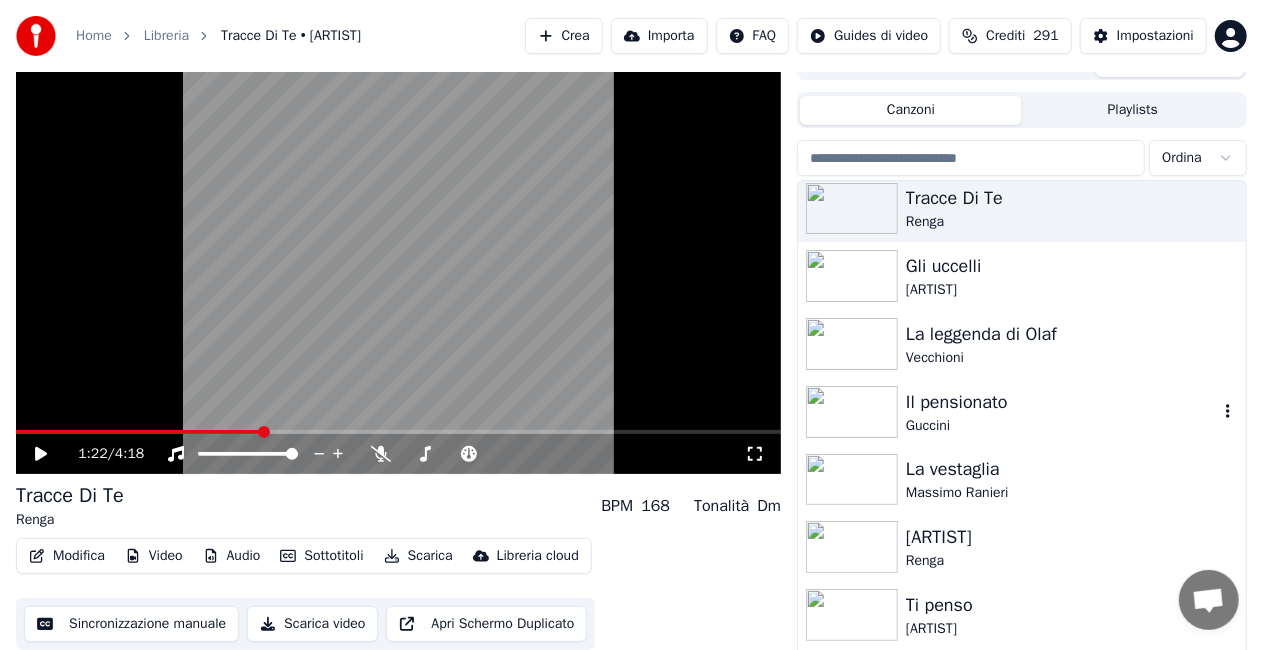 scroll, scrollTop: 26556, scrollLeft: 0, axis: vertical 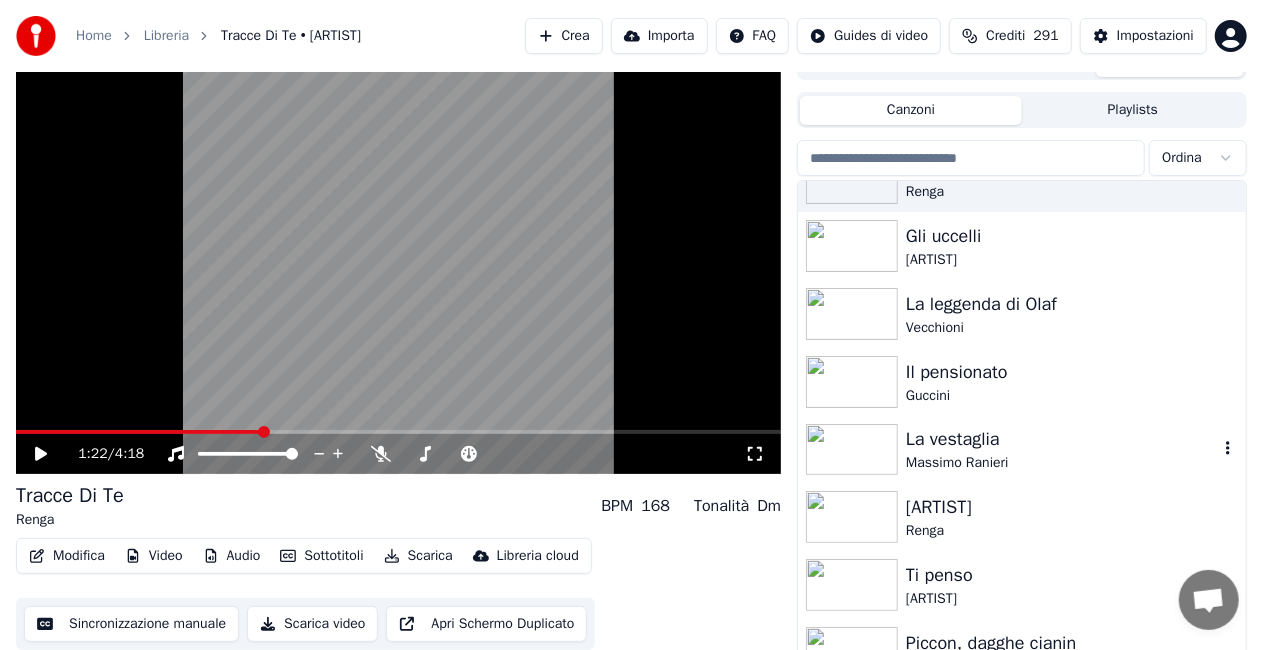click on "Massimo Ranieri" at bounding box center (1062, 463) 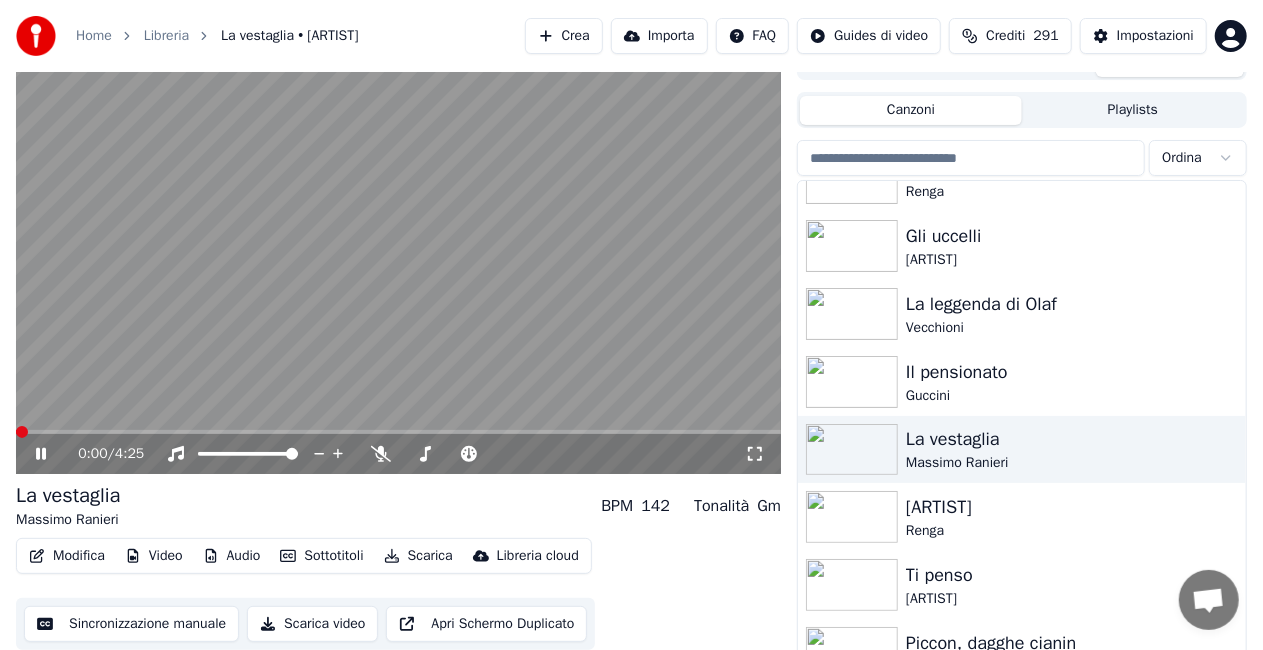 click 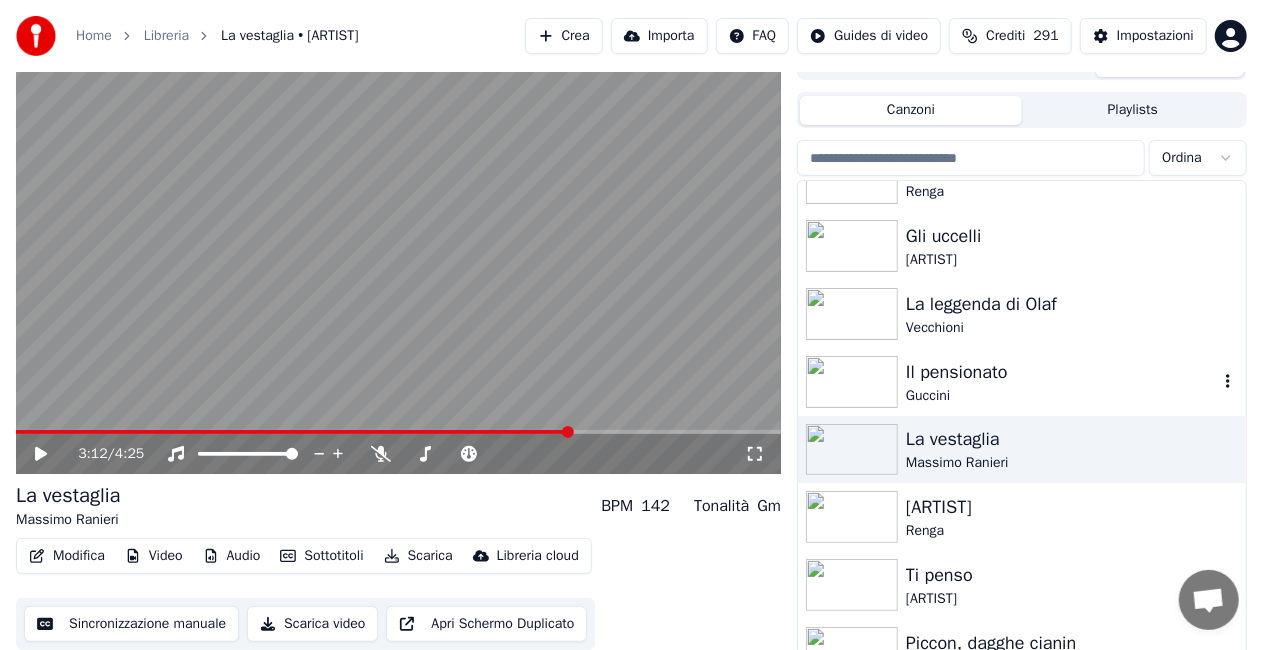 click on "Guccini" at bounding box center (1062, 396) 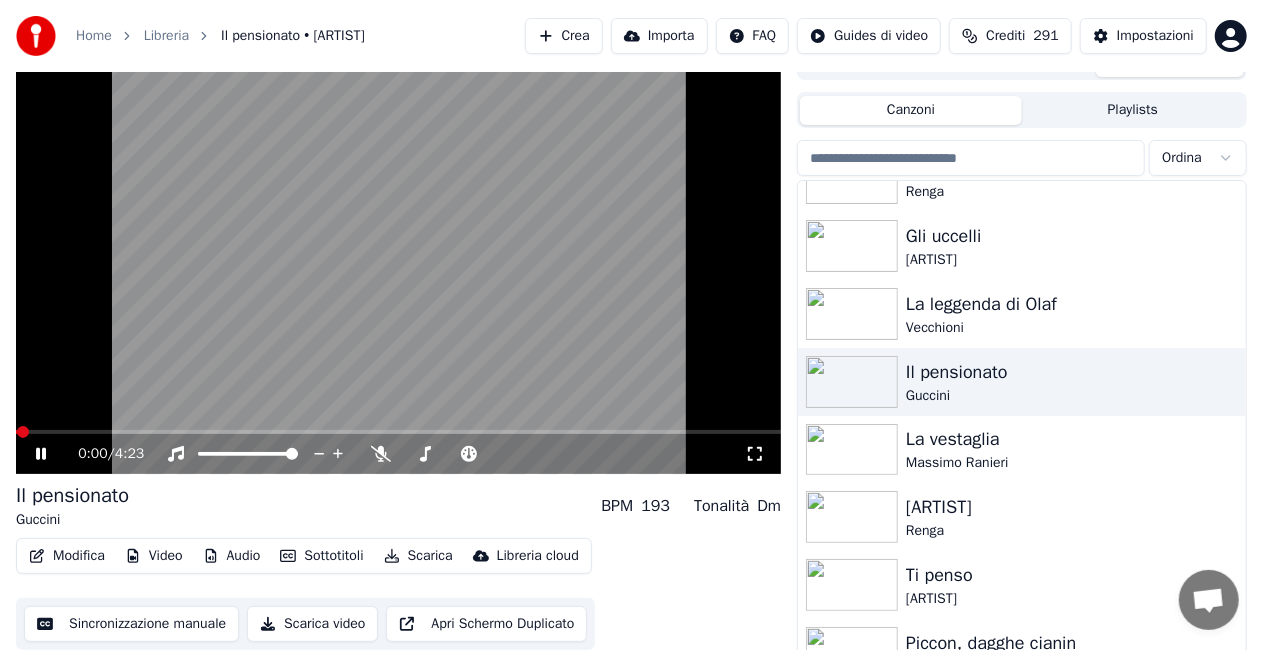 click 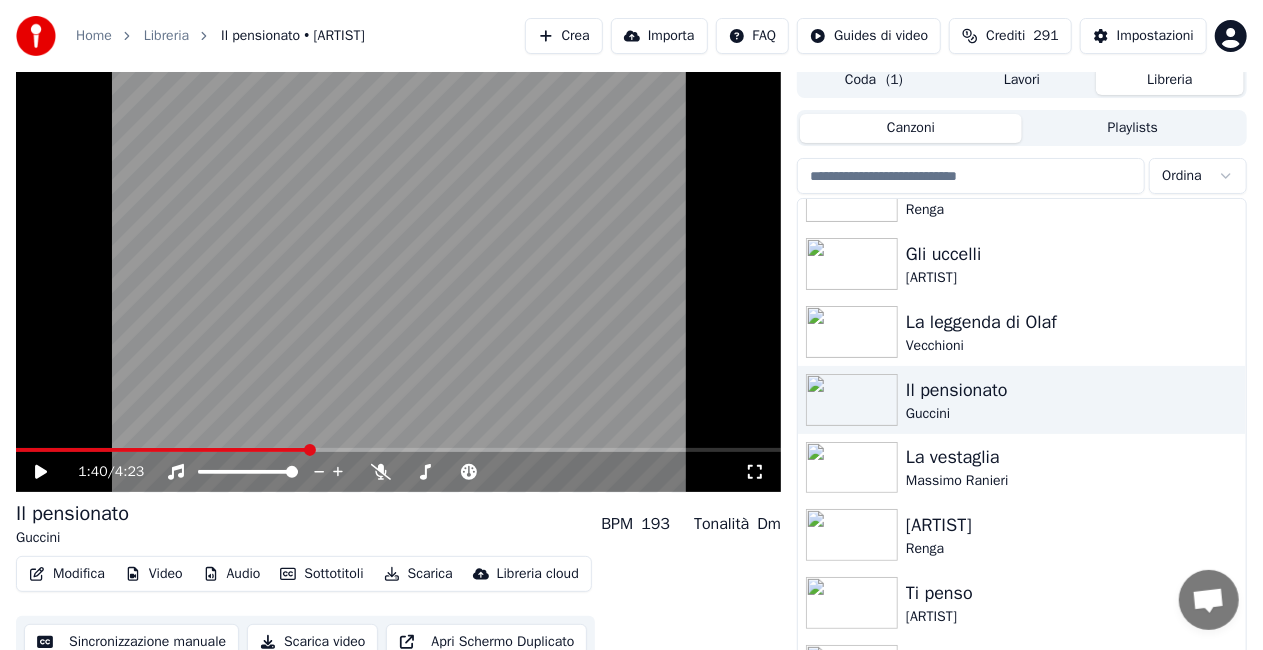 scroll, scrollTop: 0, scrollLeft: 0, axis: both 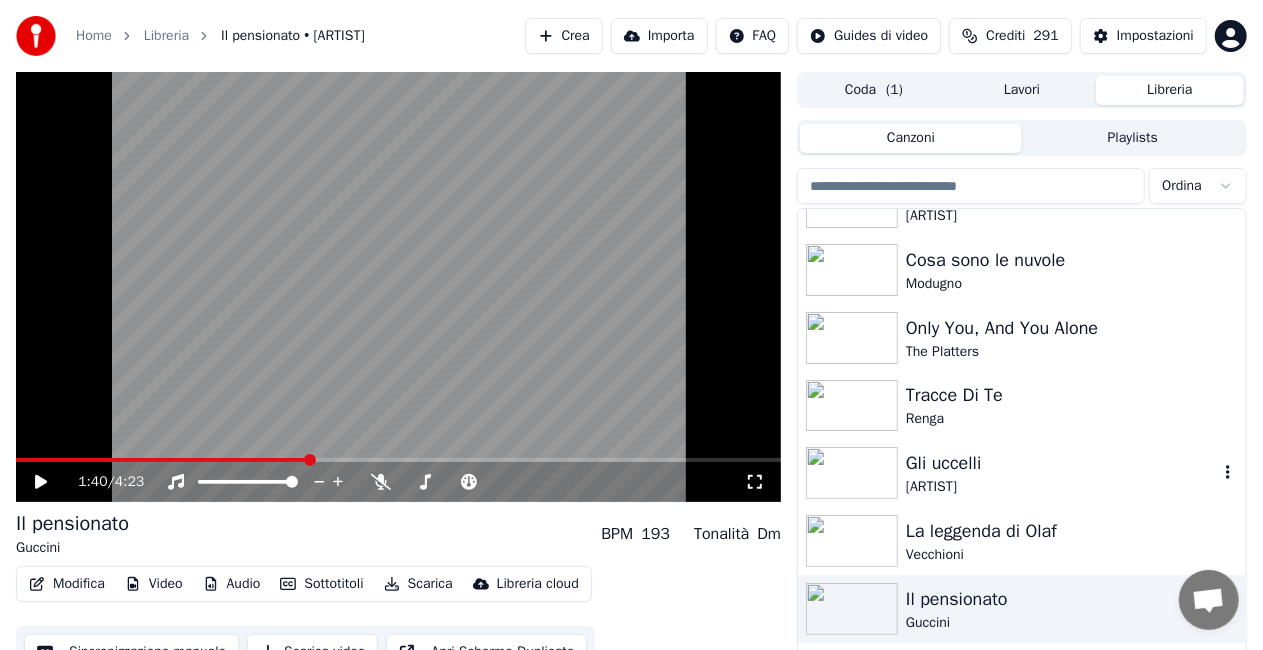 click at bounding box center (852, 473) 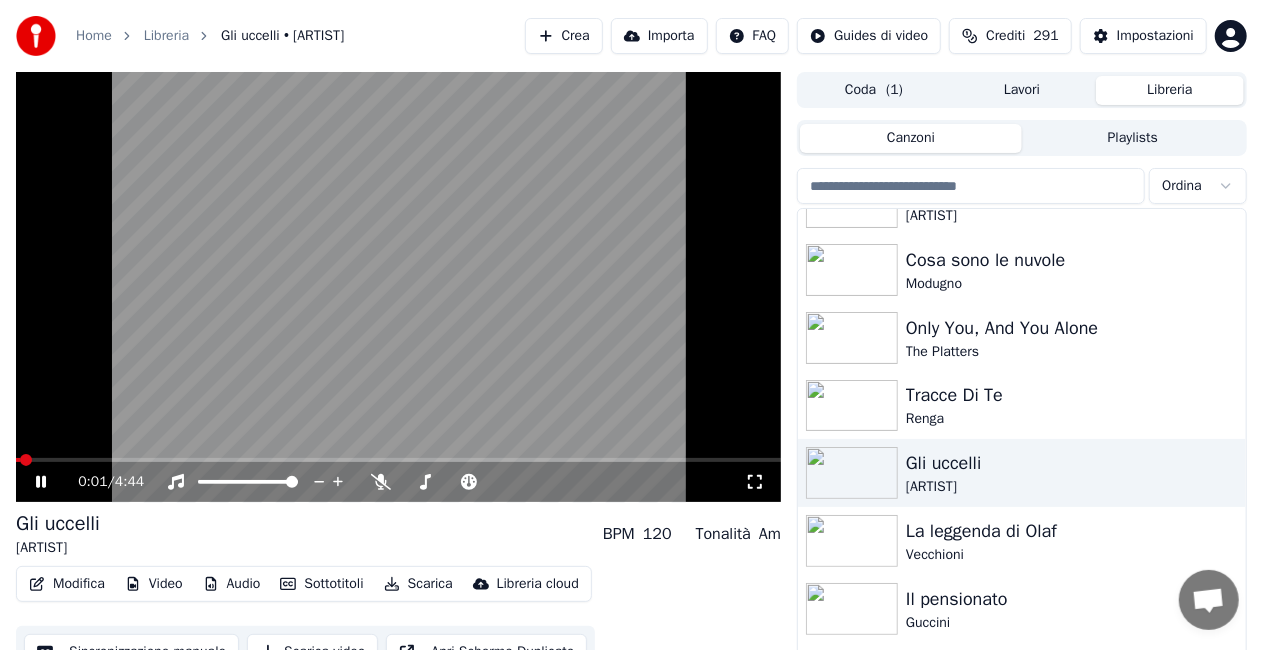 click 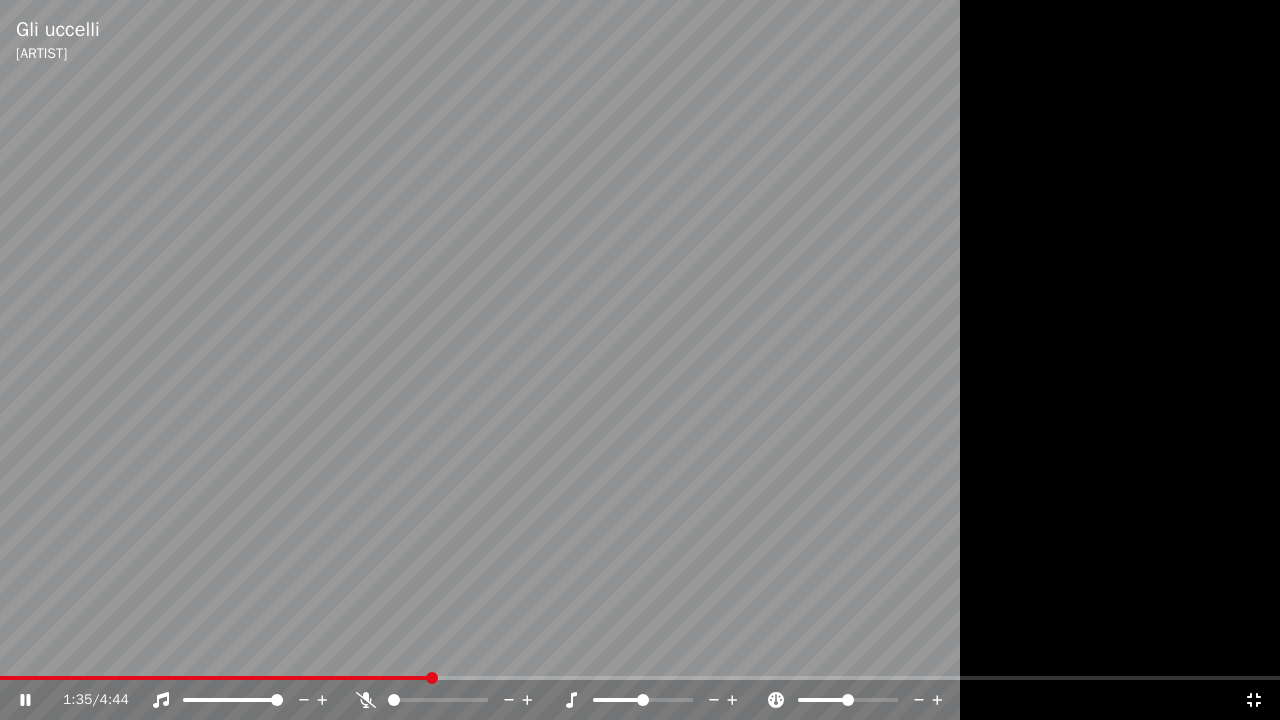 click on "1:35  /  4:44" at bounding box center (640, 700) 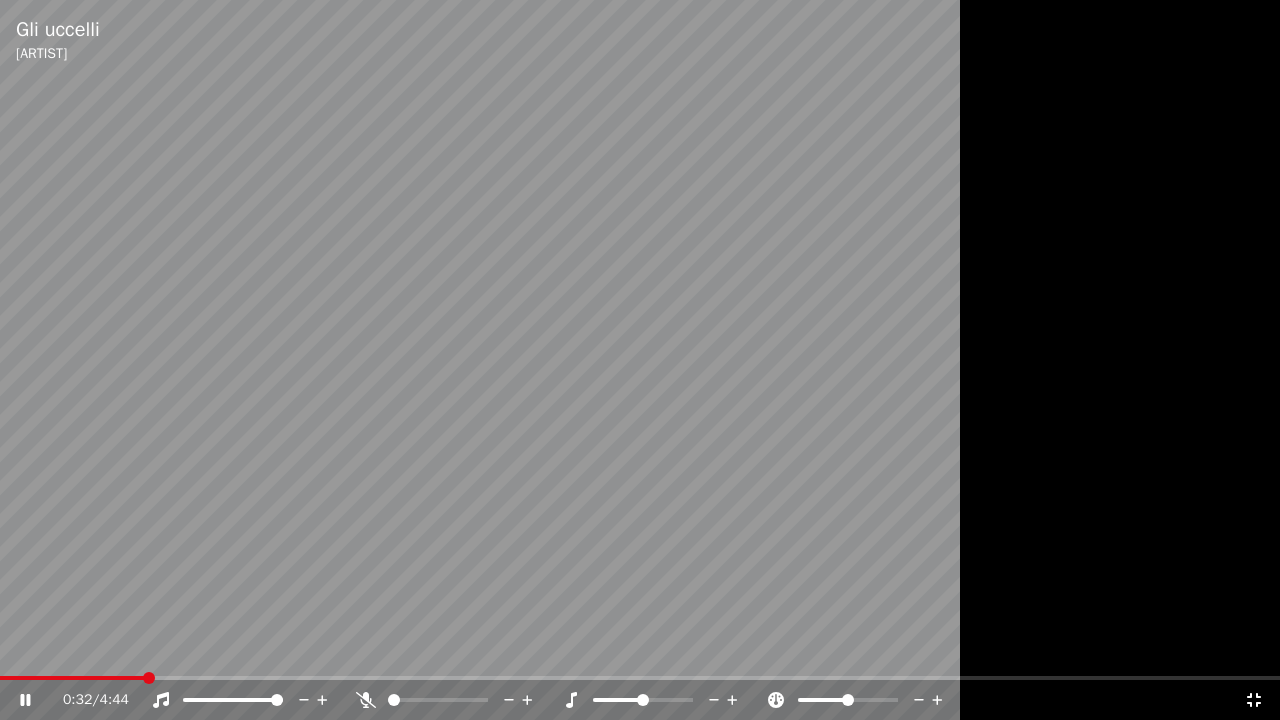 click at bounding box center (72, 678) 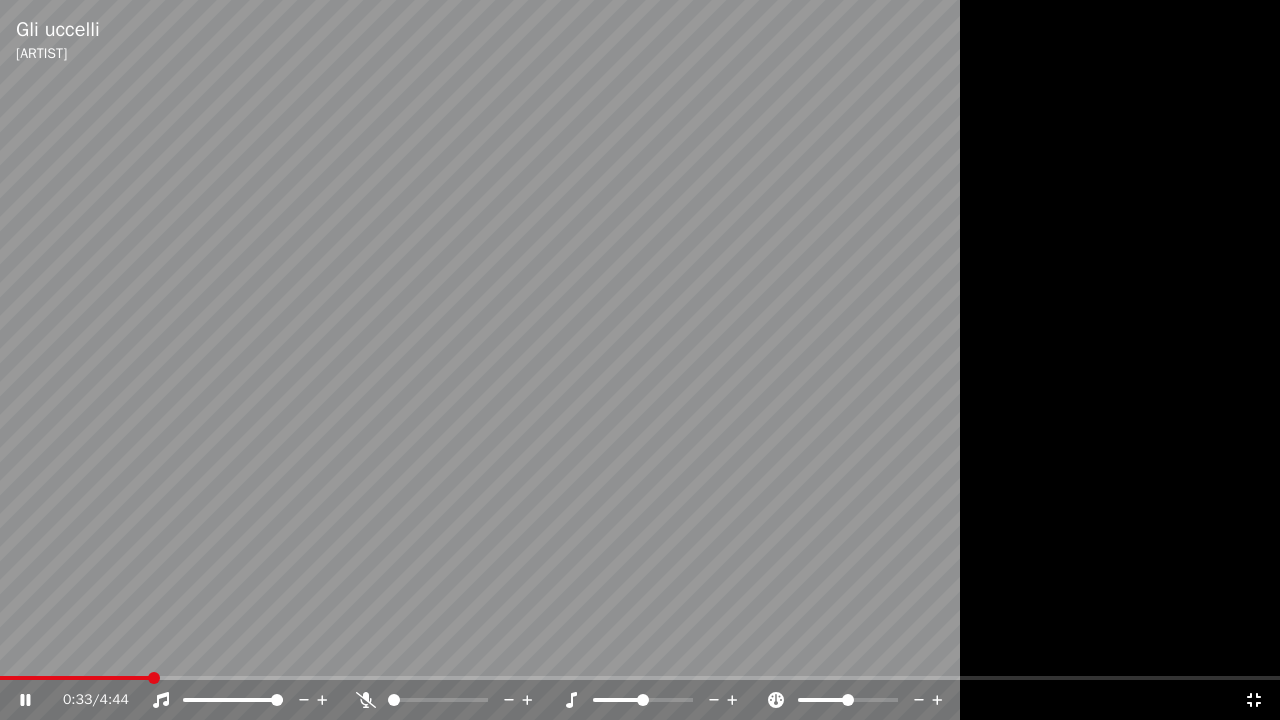 click 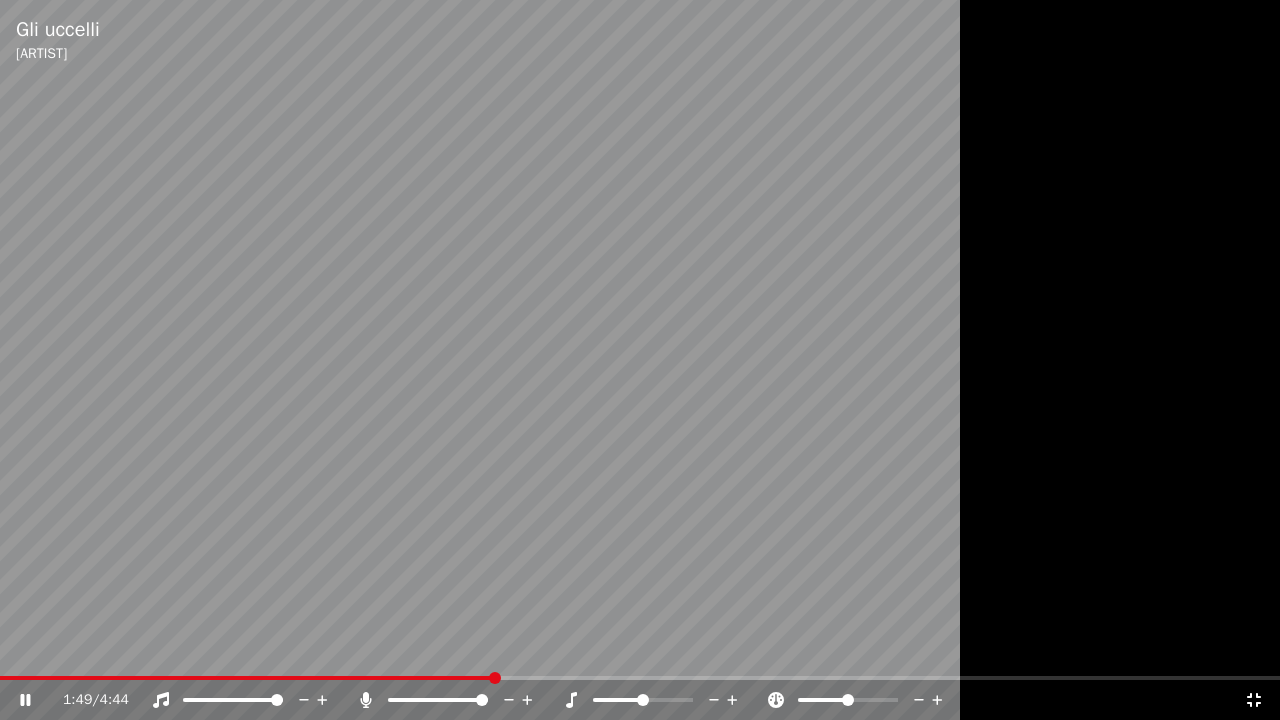 click 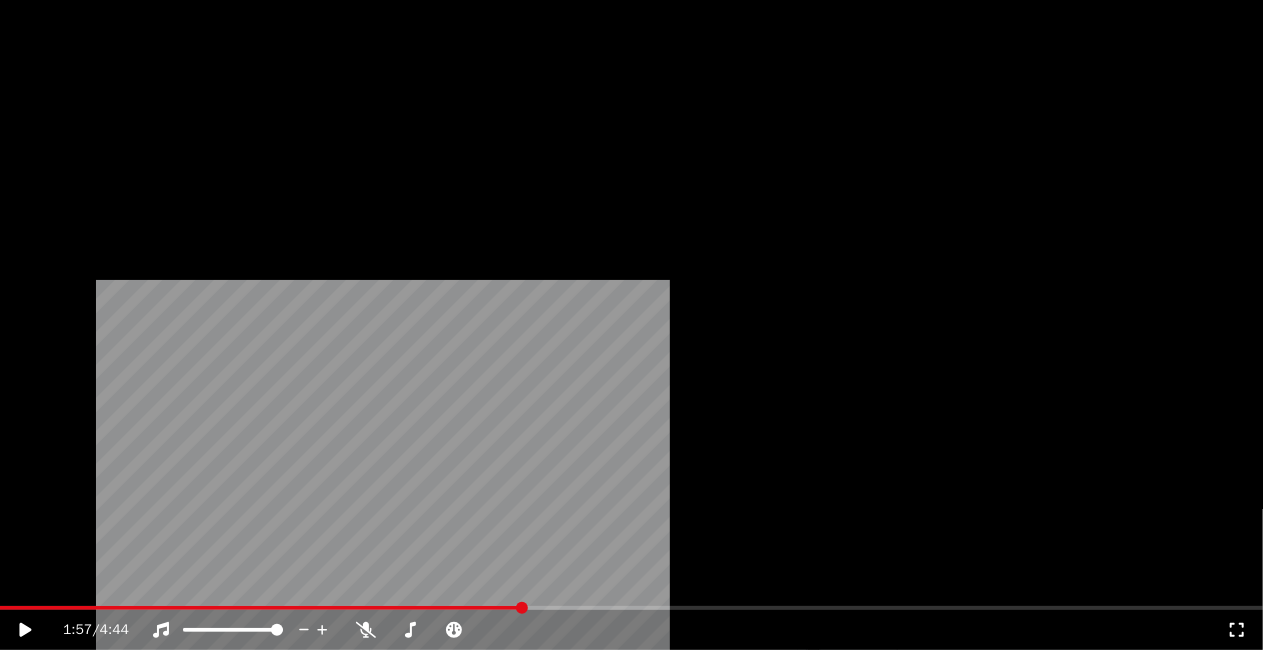 scroll, scrollTop: 25956, scrollLeft: 0, axis: vertical 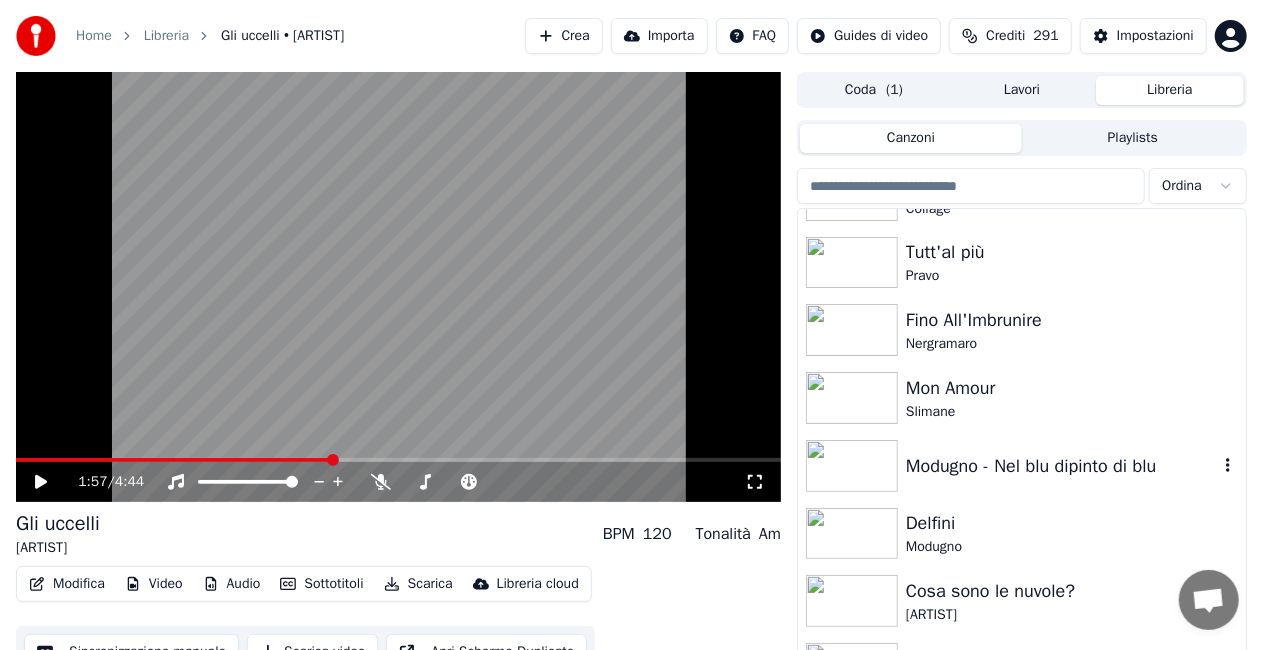 click on "Modugno - Nel blu dipinto di blu" at bounding box center [1062, 466] 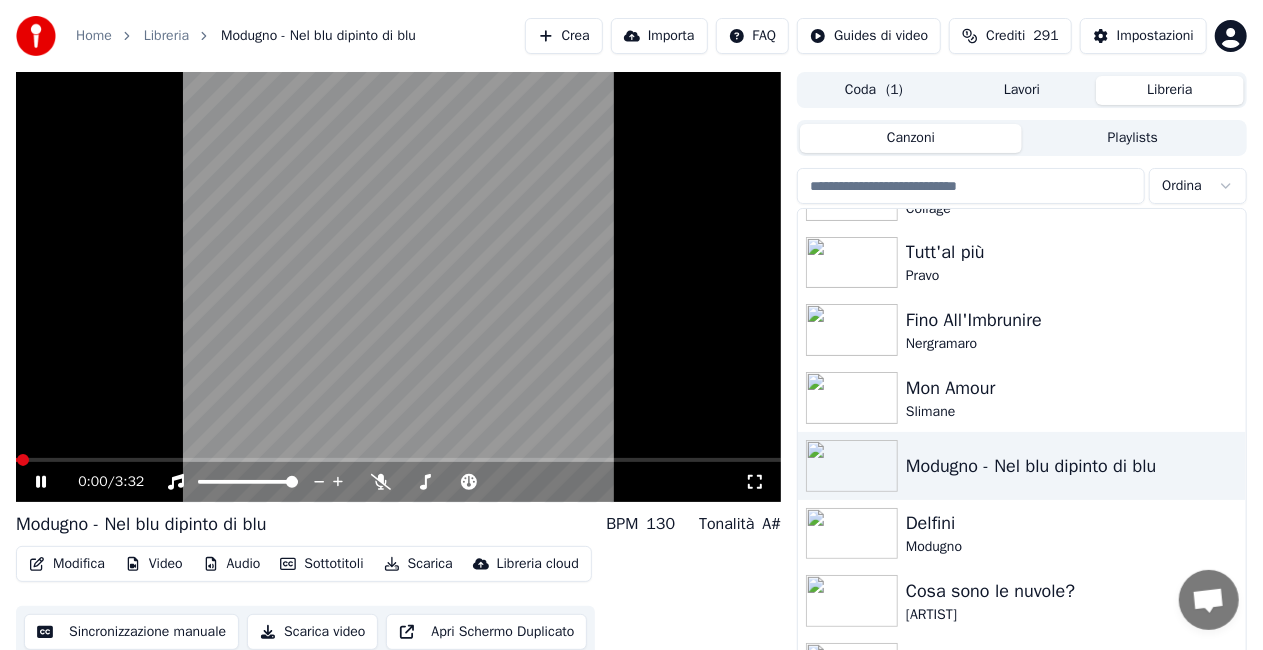 click 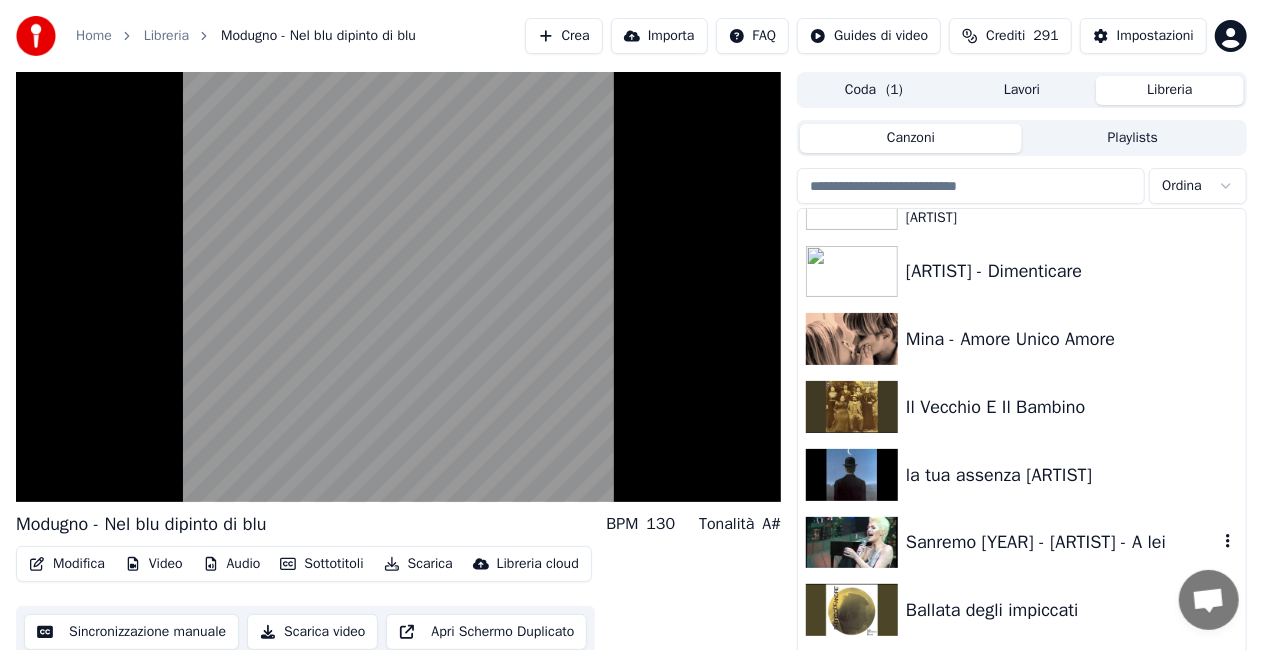 scroll, scrollTop: 24556, scrollLeft: 0, axis: vertical 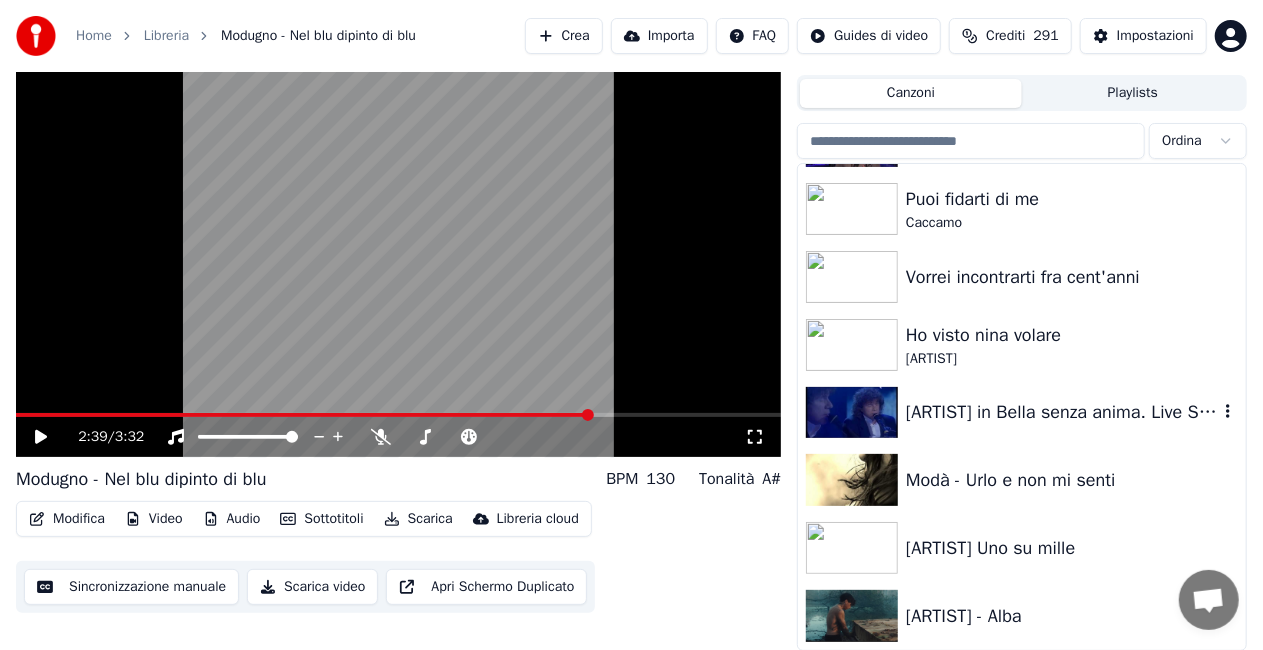 drag, startPoint x: 1060, startPoint y: 417, endPoint x: 852, endPoint y: 454, distance: 211.26524 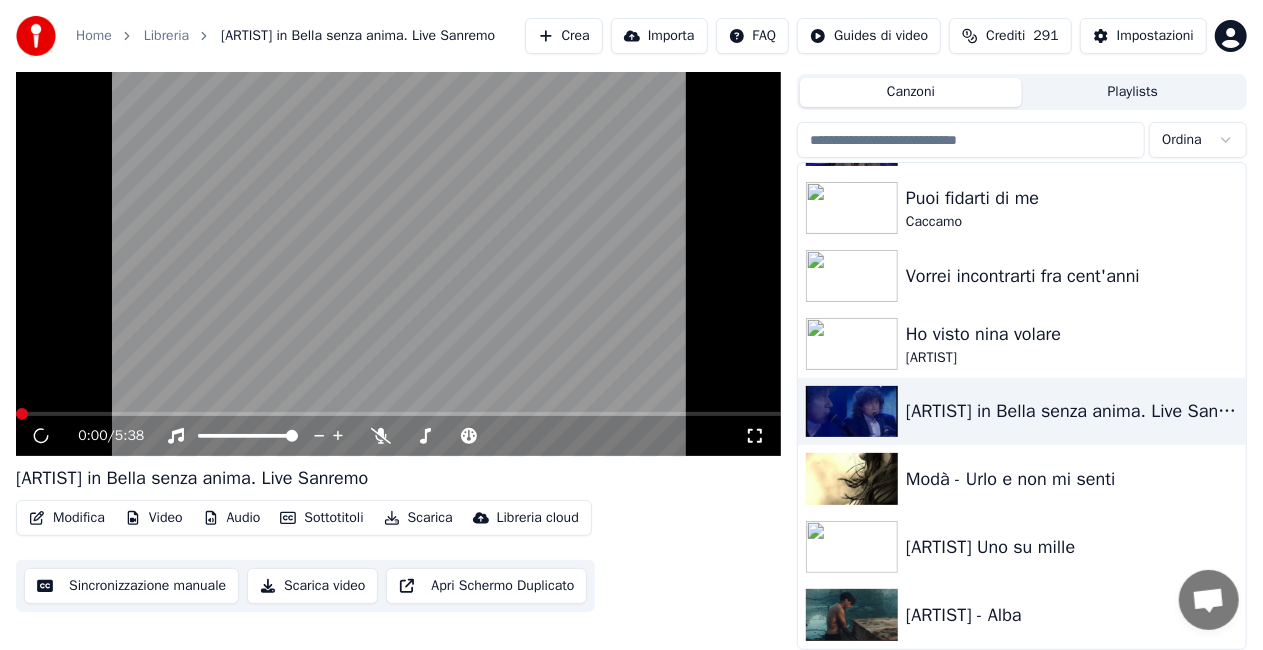 click 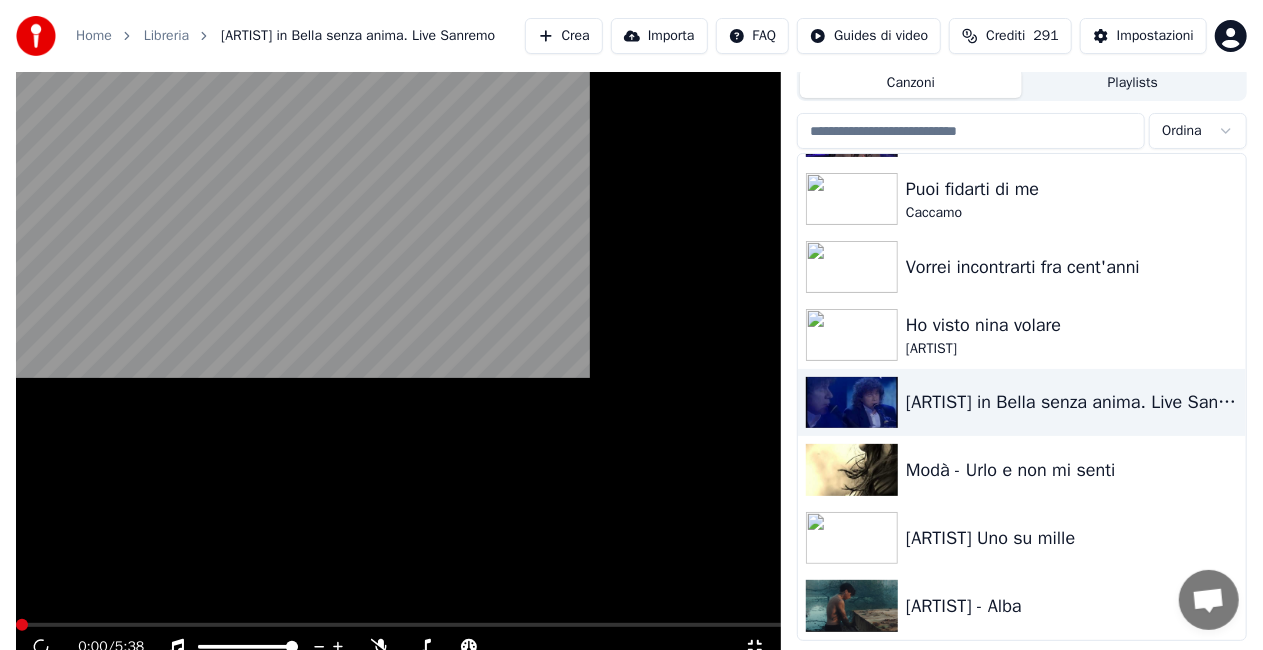 scroll, scrollTop: 38, scrollLeft: 0, axis: vertical 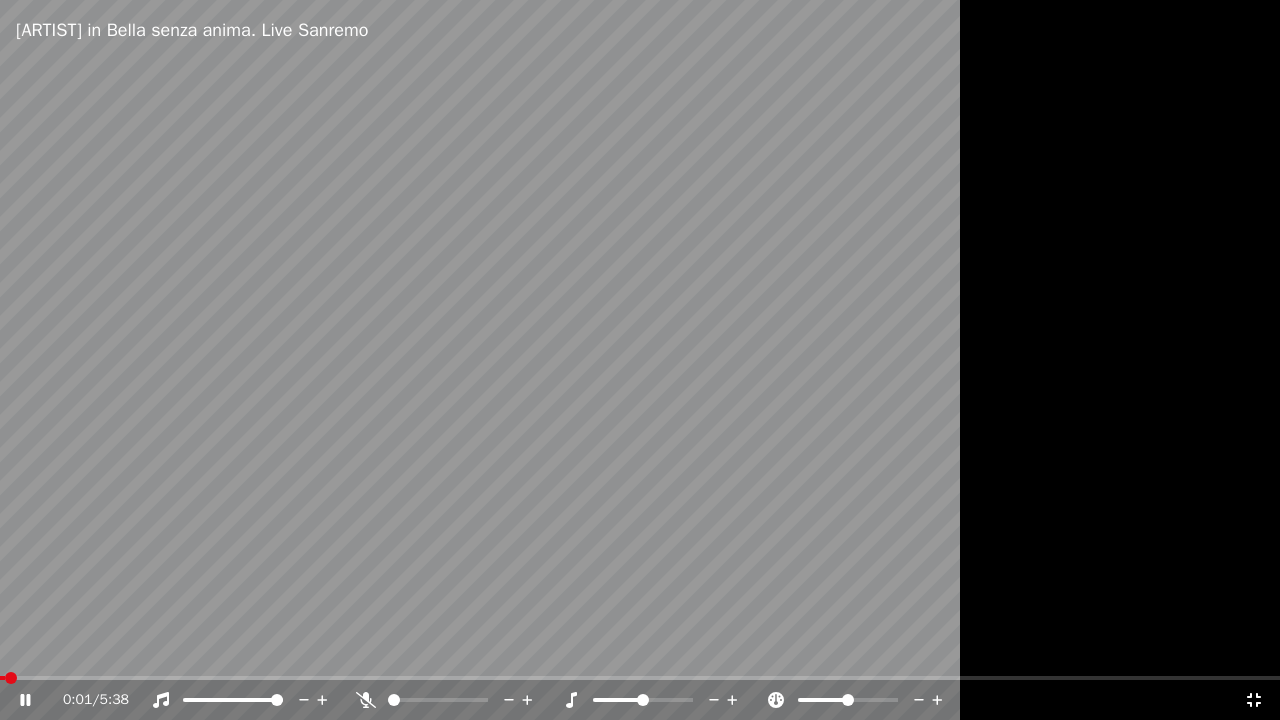 click at bounding box center (640, 678) 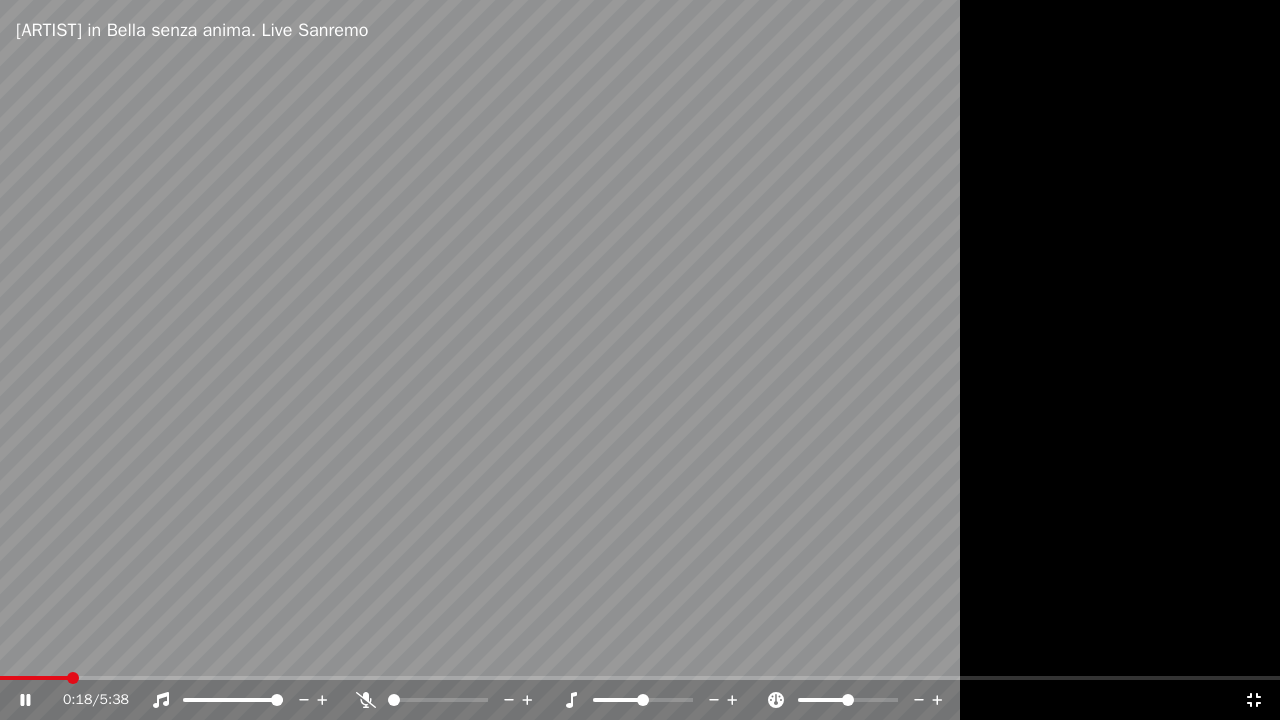 click at bounding box center [640, 678] 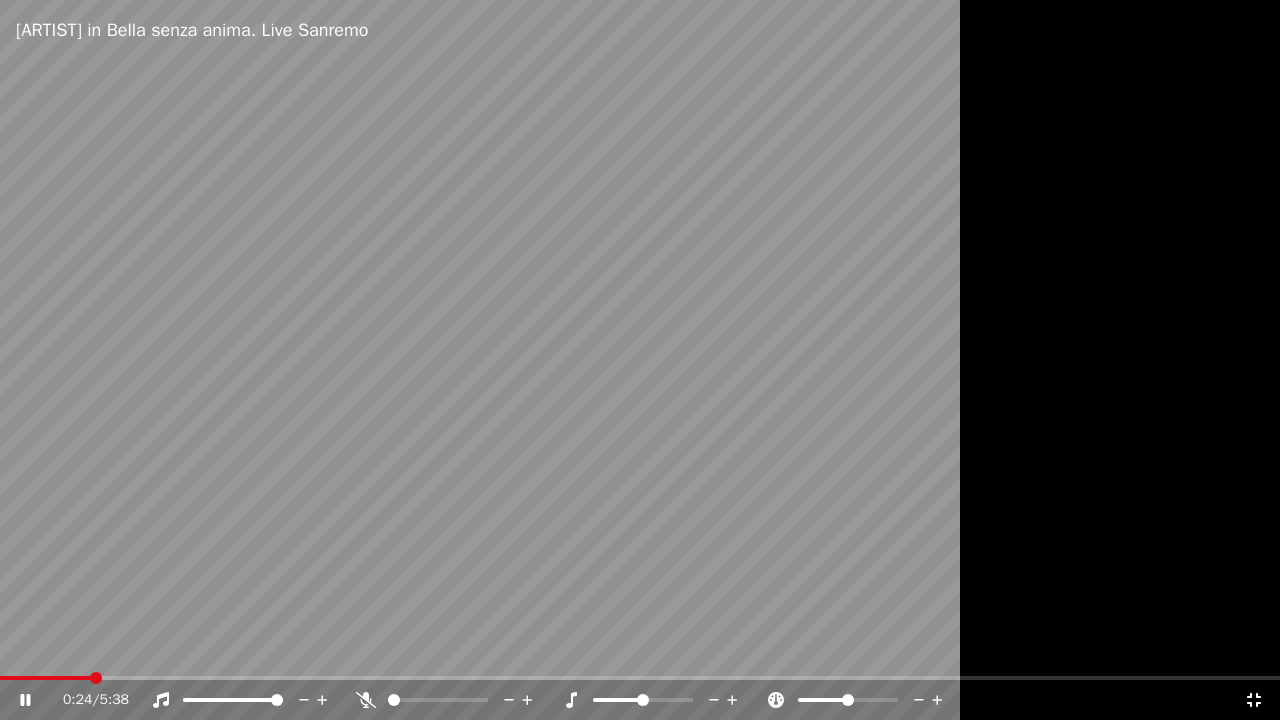 click at bounding box center [640, 678] 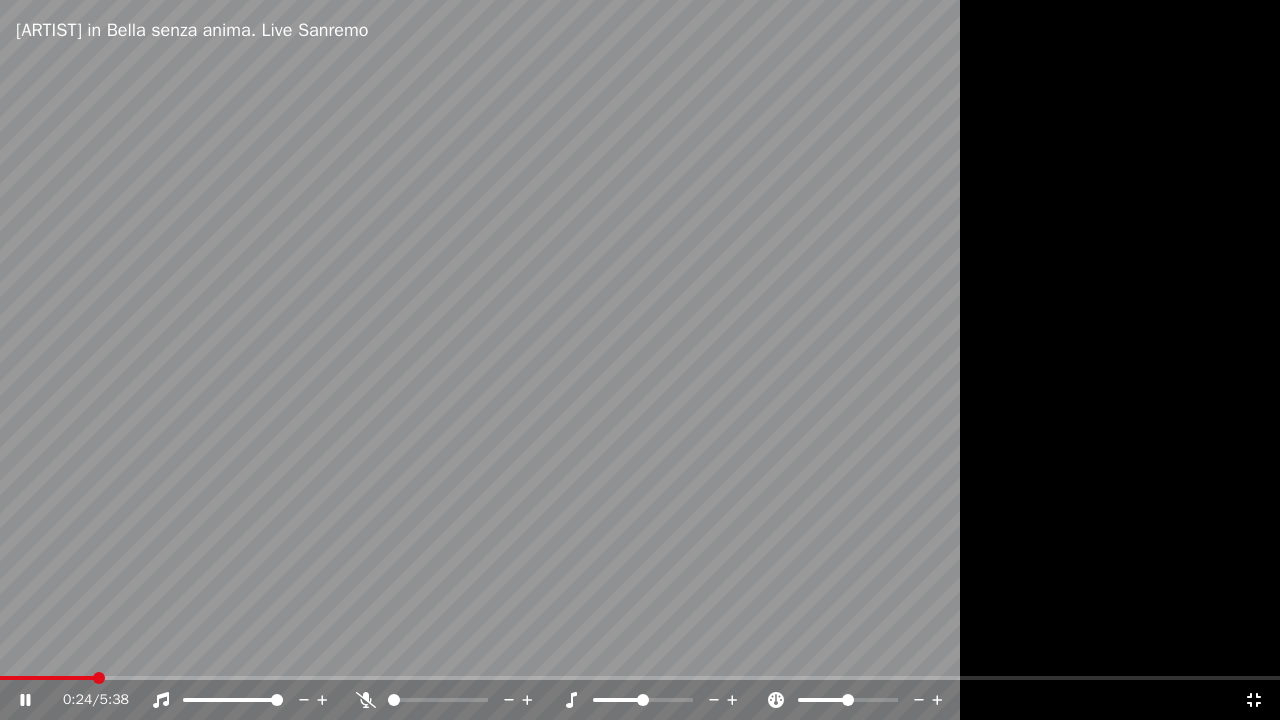click on "0:24  /  5:38" at bounding box center [640, 700] 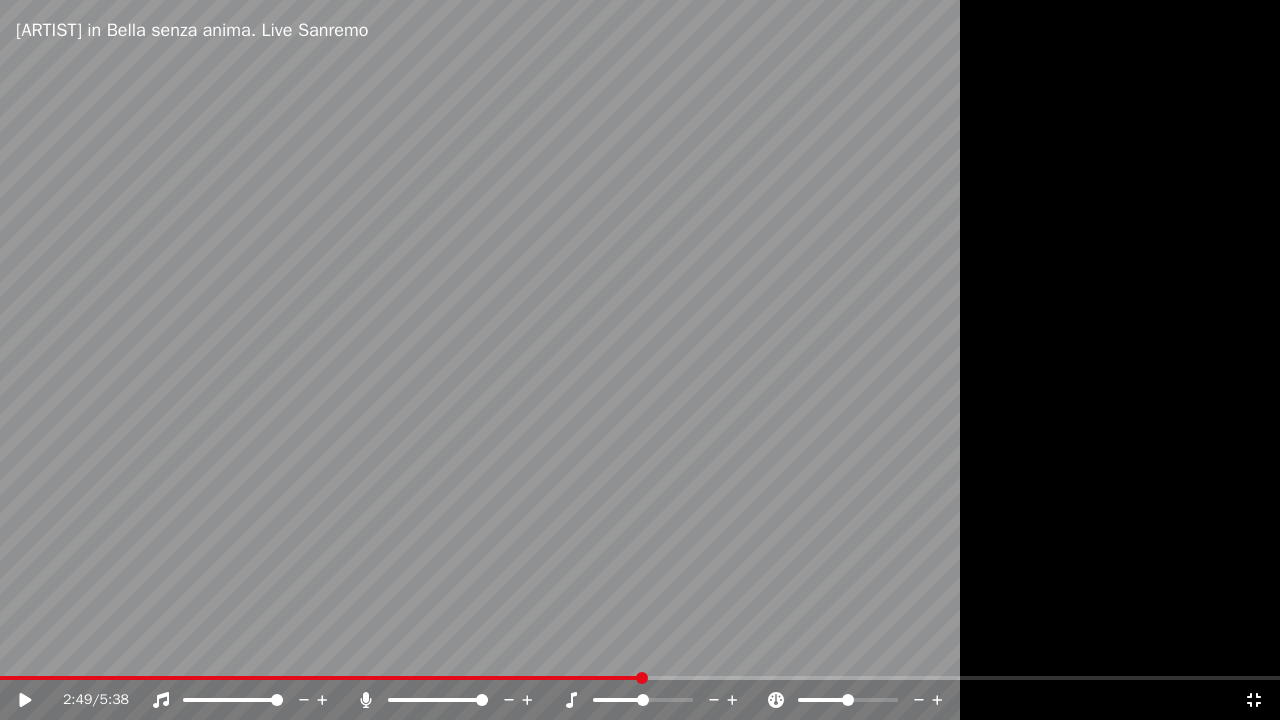 click at bounding box center (482, 700) 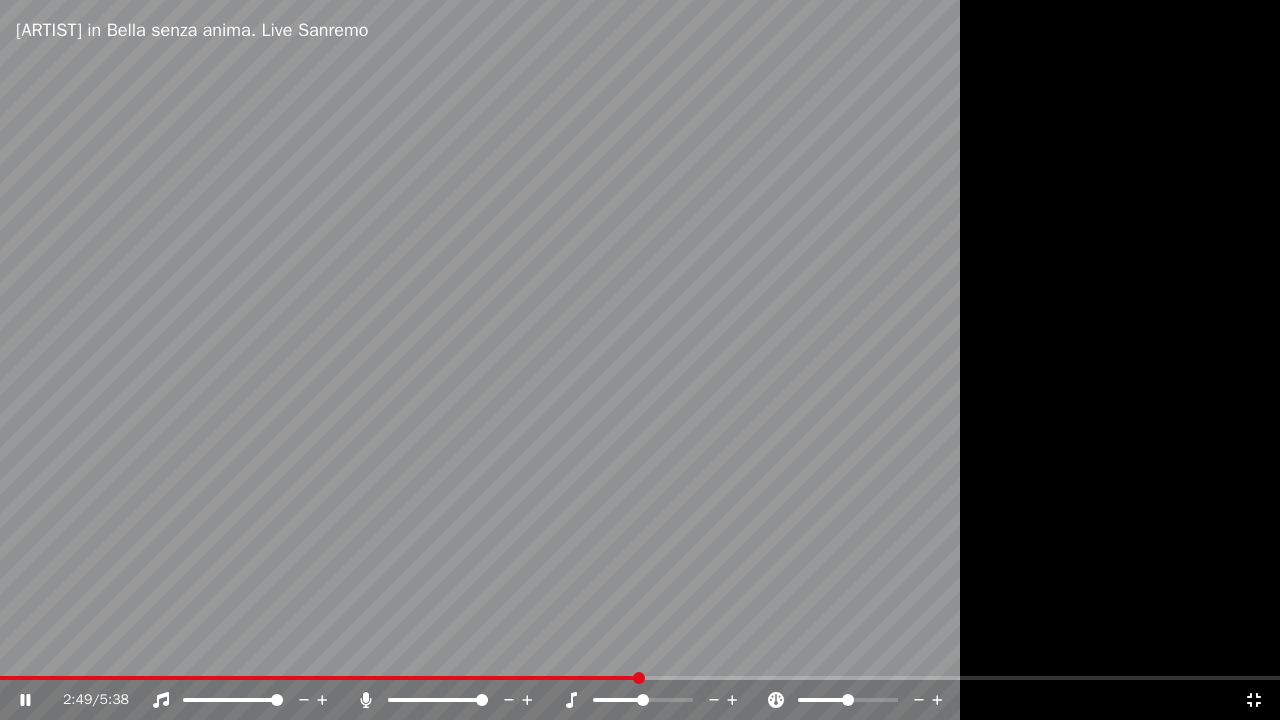 click 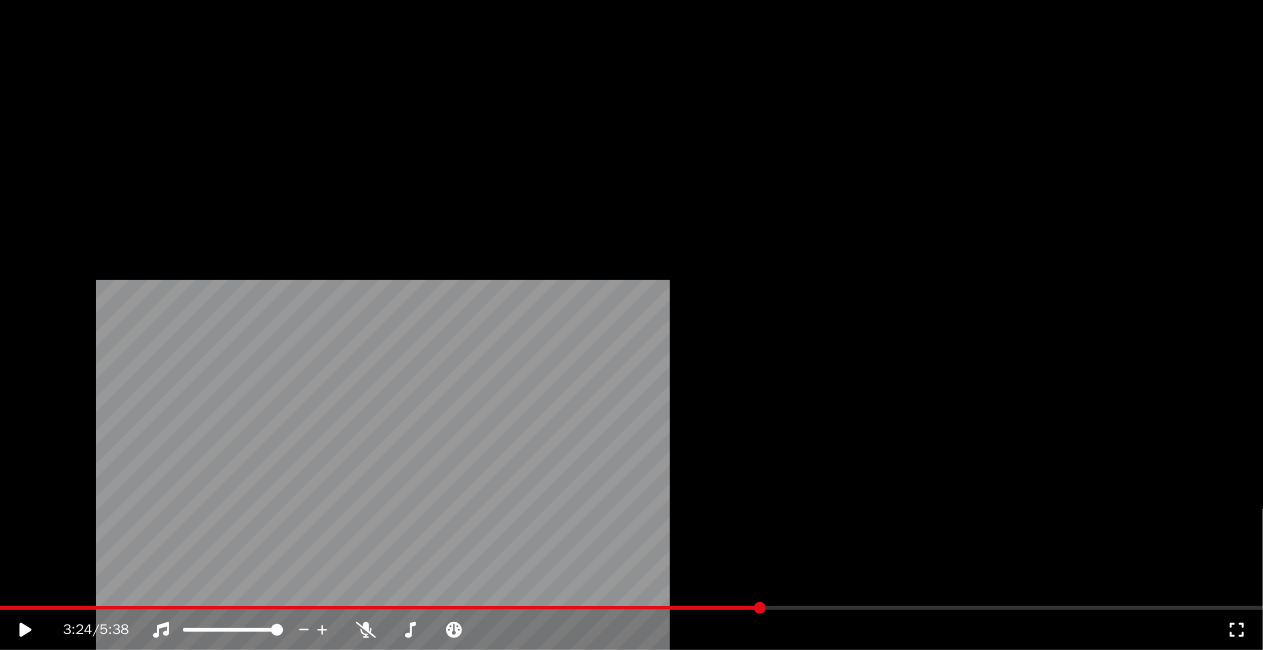 scroll, scrollTop: 23556, scrollLeft: 0, axis: vertical 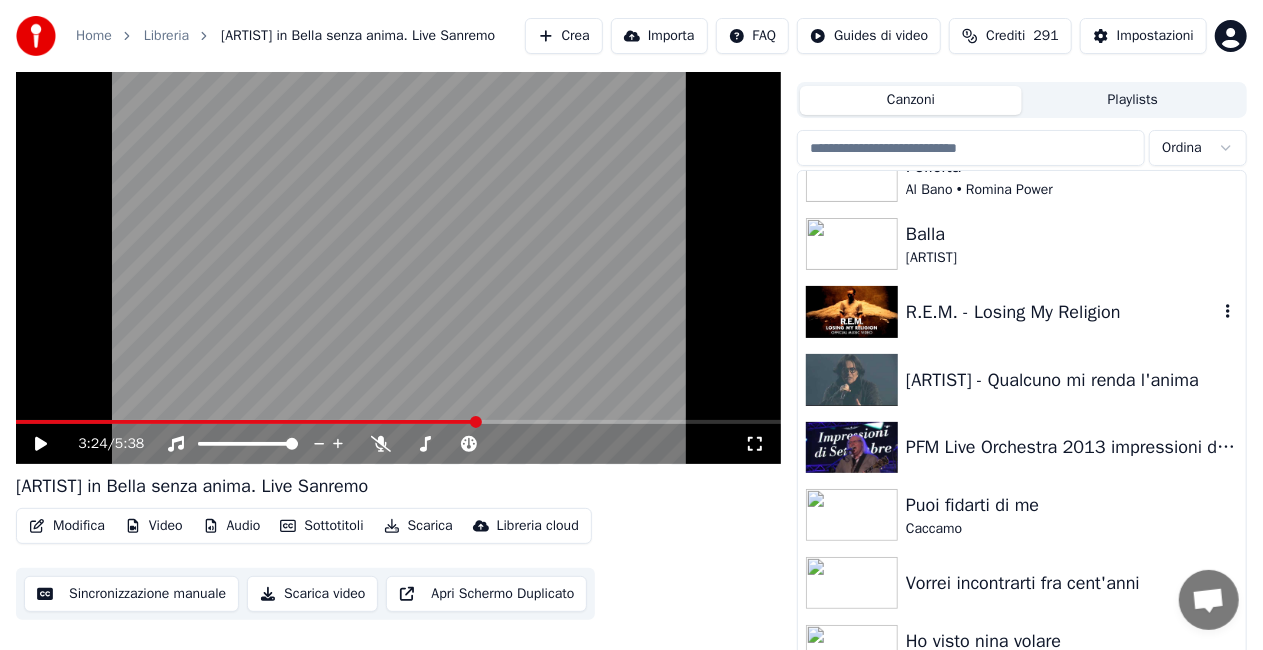 click on "R.E.M. - Losing My Religion" at bounding box center [1062, 312] 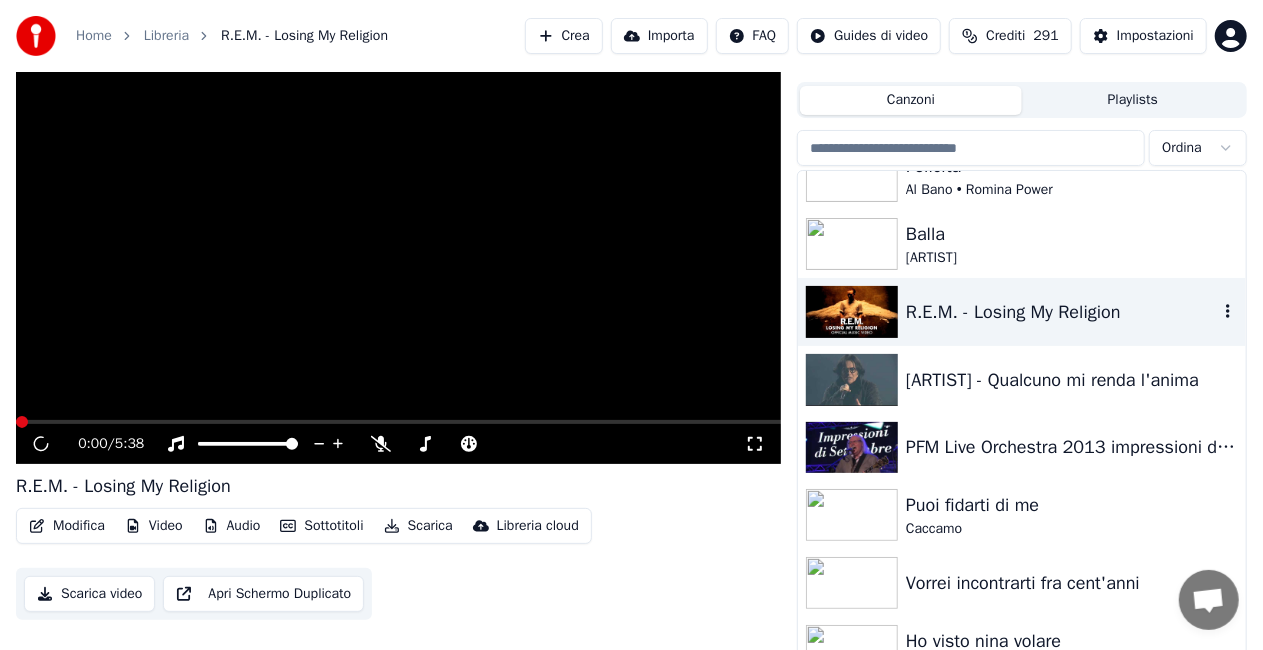 scroll, scrollTop: 28, scrollLeft: 0, axis: vertical 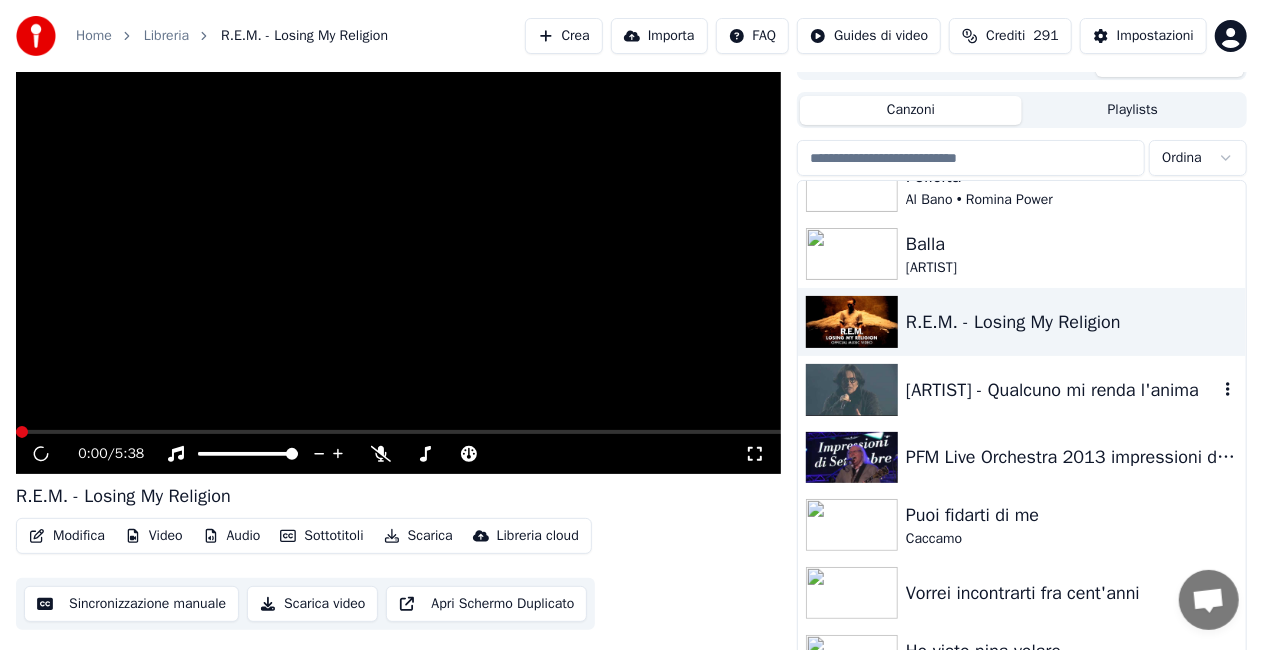 click on "[ARTIST] - Qualcuno mi renda l'anima" at bounding box center (1062, 390) 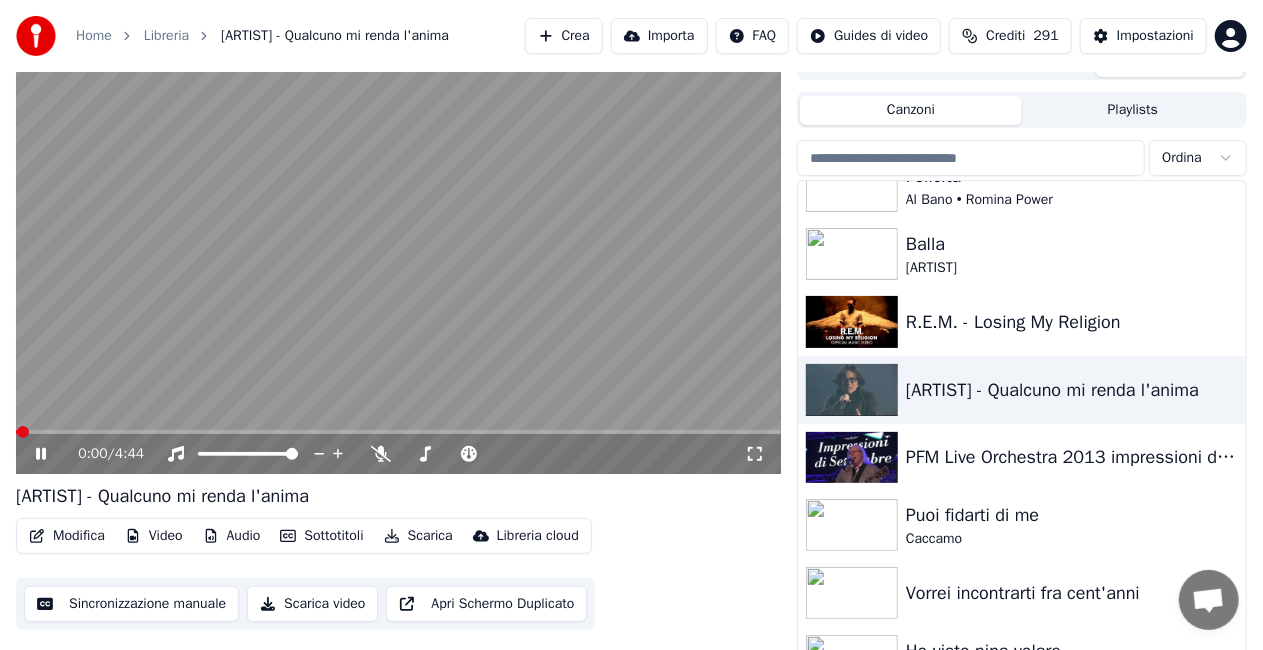 click on "0:00  /  4:44" at bounding box center [411, 454] 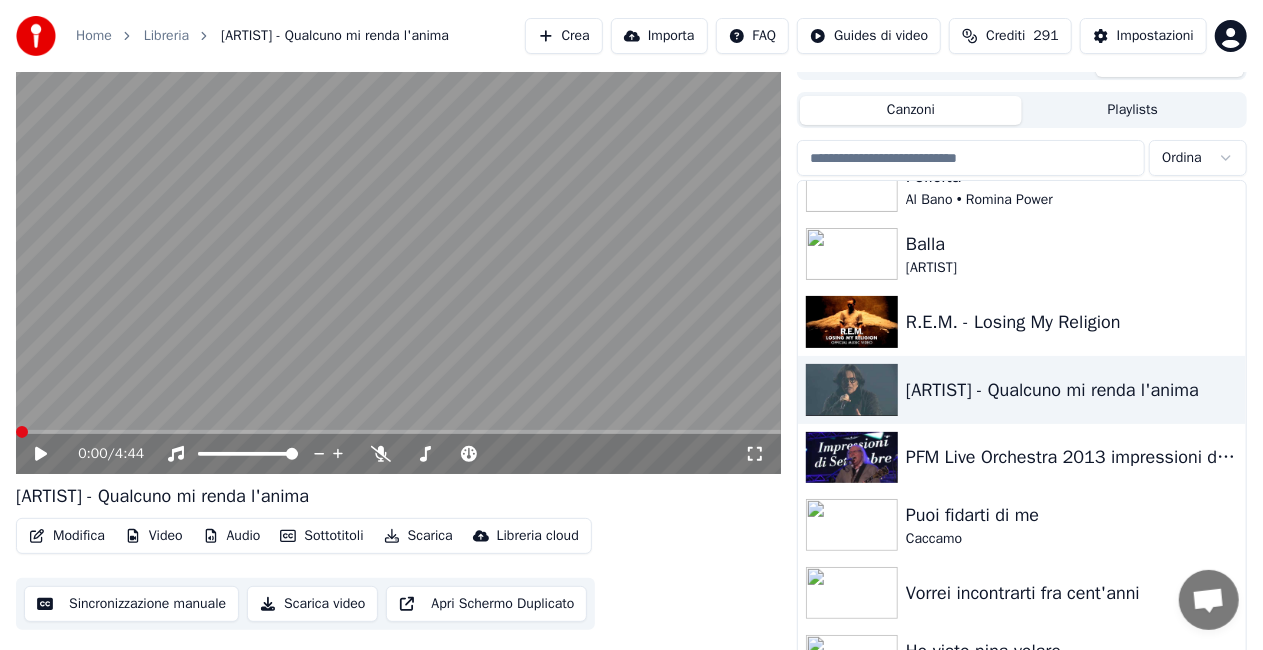 click 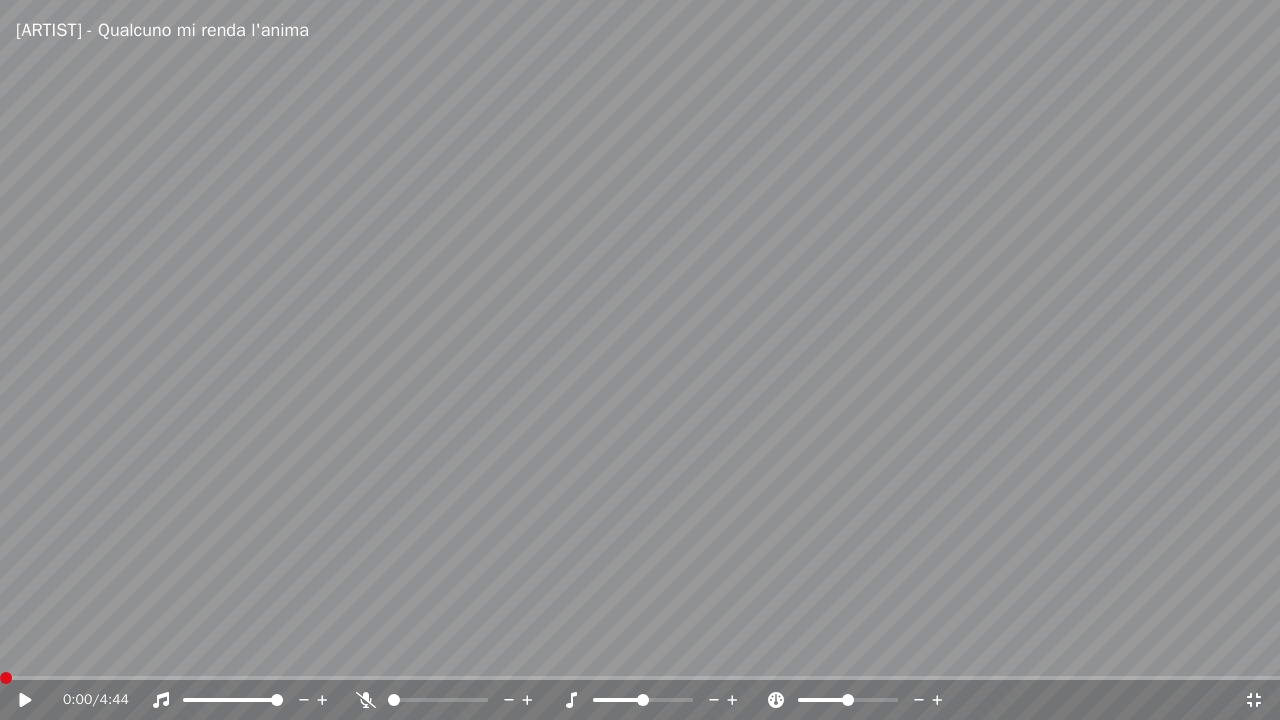 click 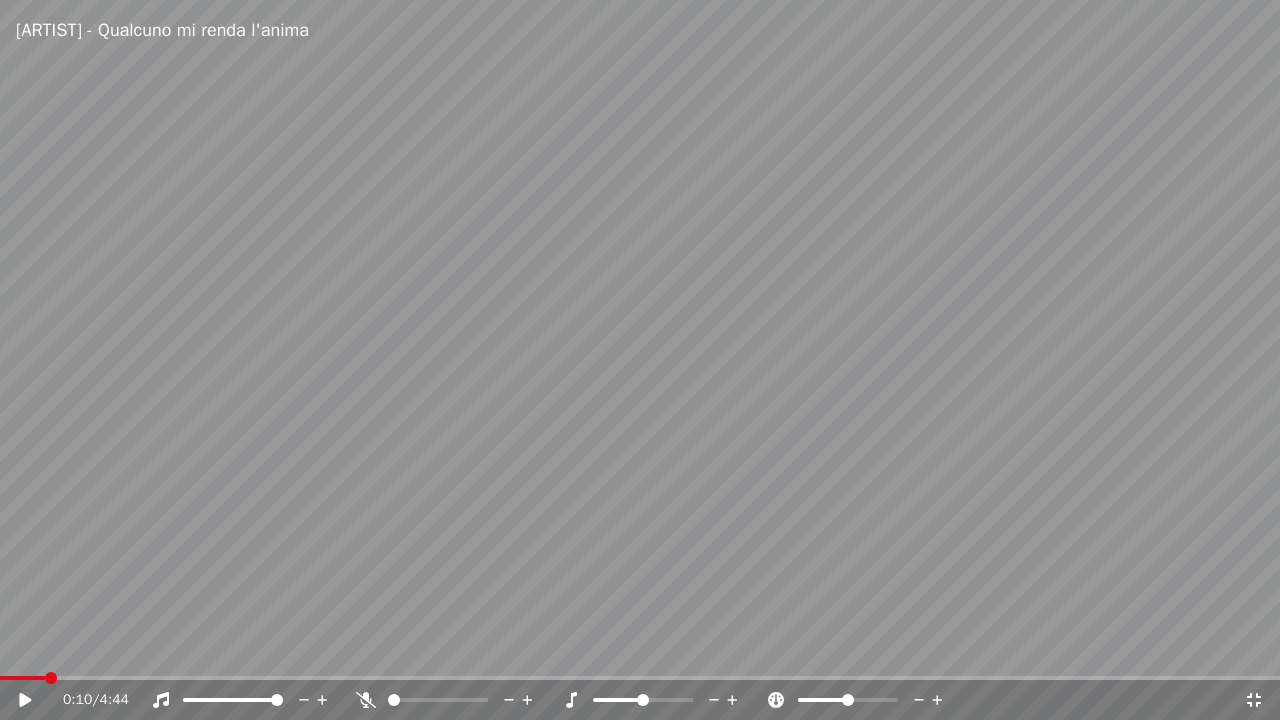 click at bounding box center (22, 678) 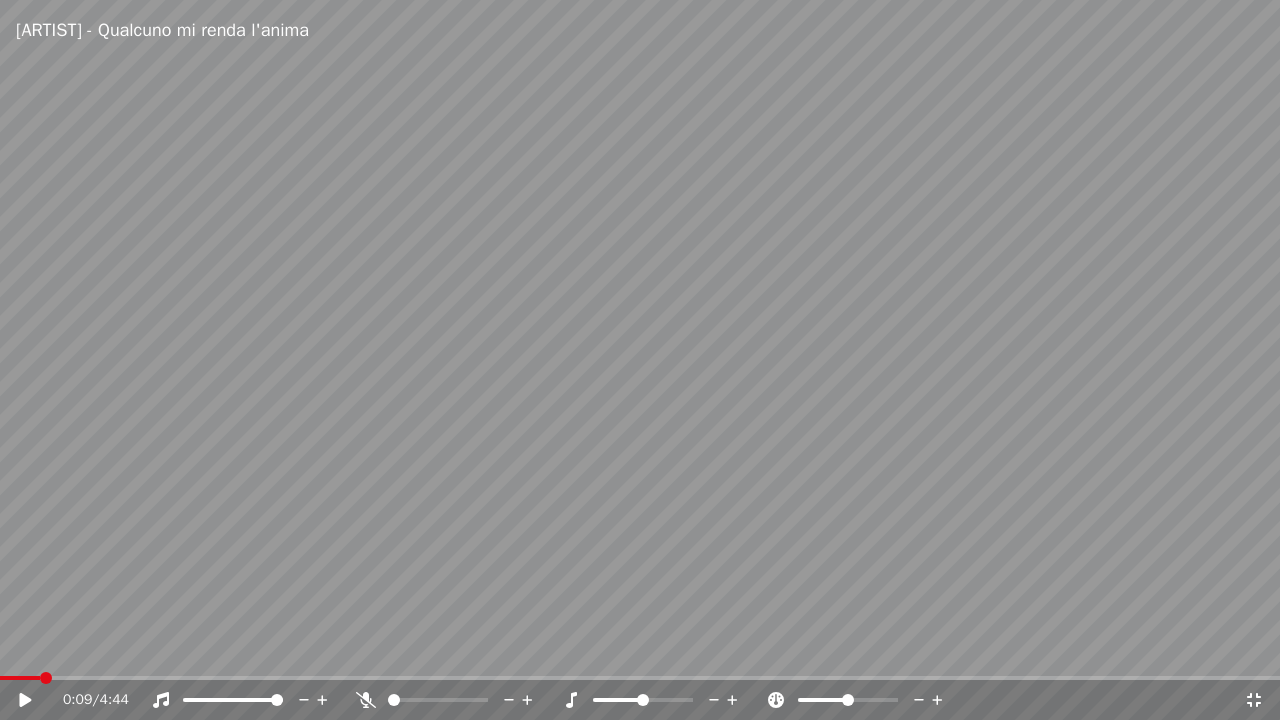 click at bounding box center (46, 678) 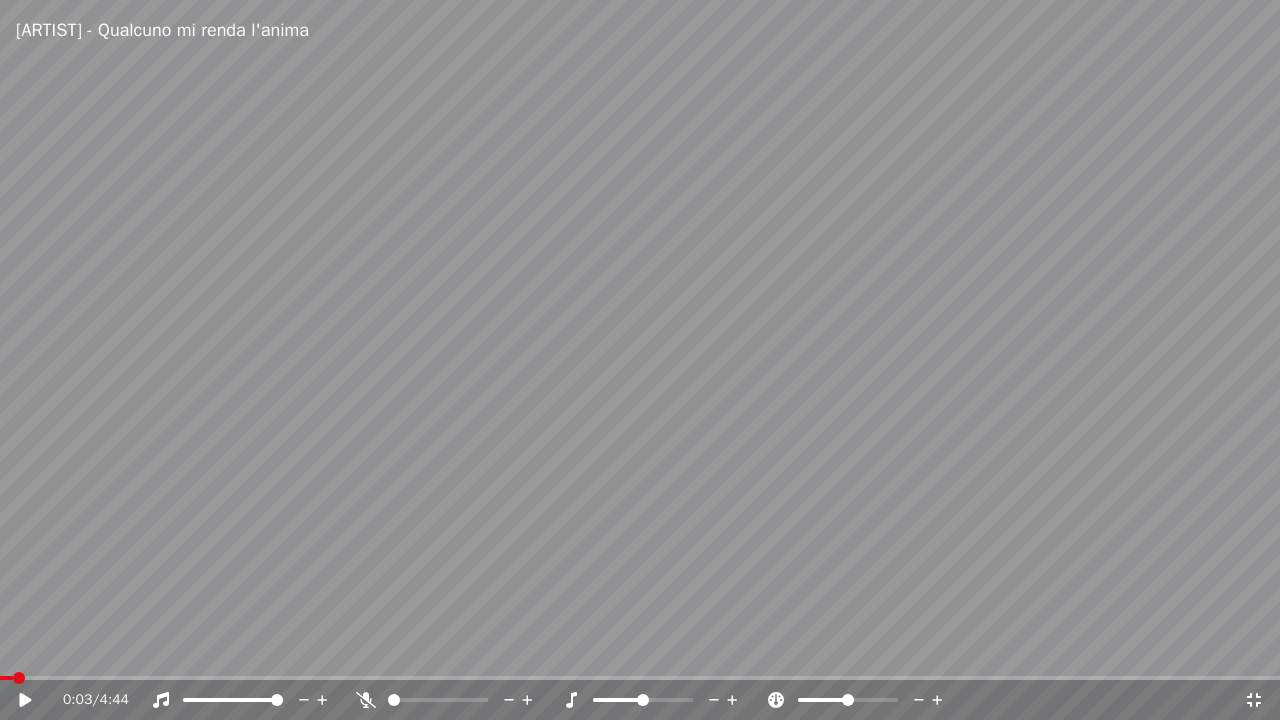 click at bounding box center [6, 678] 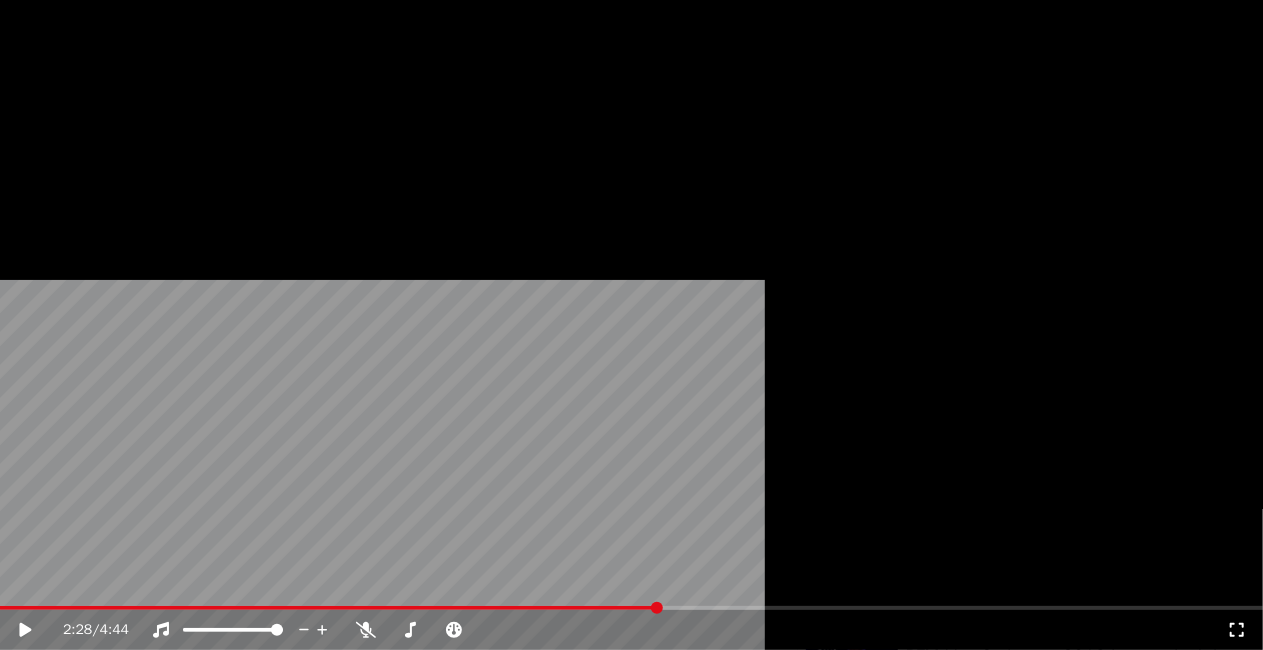 scroll, scrollTop: 23356, scrollLeft: 0, axis: vertical 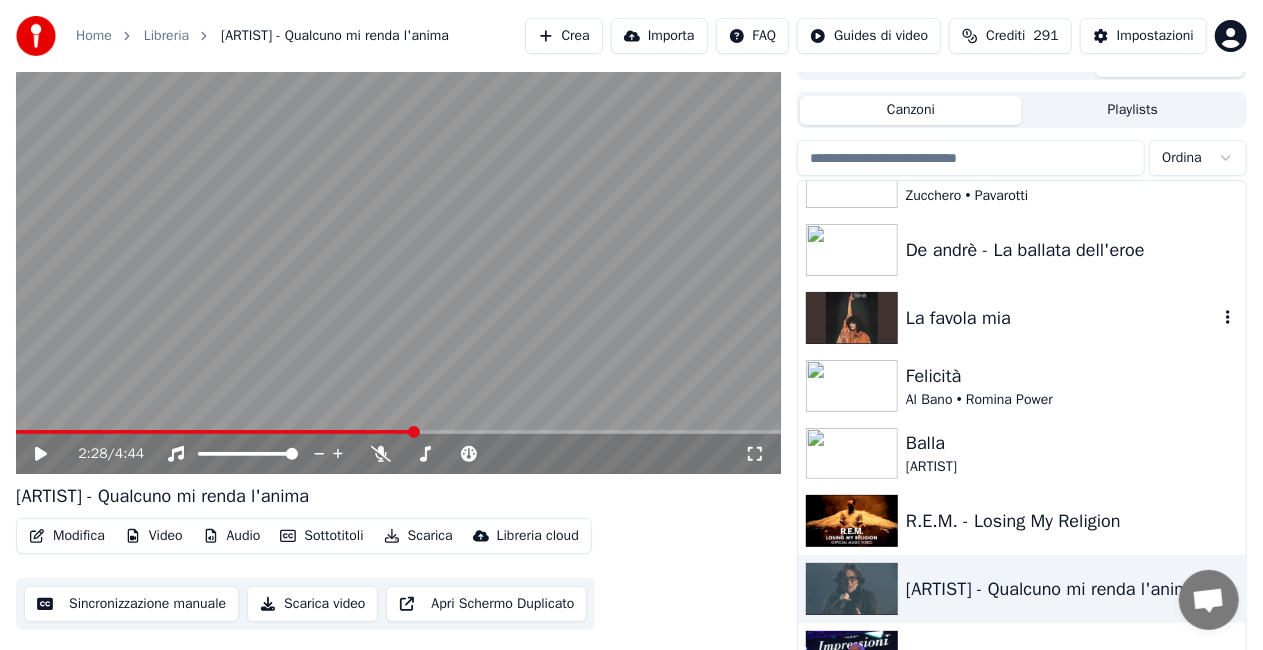 click on "La favola mia" at bounding box center [1022, 318] 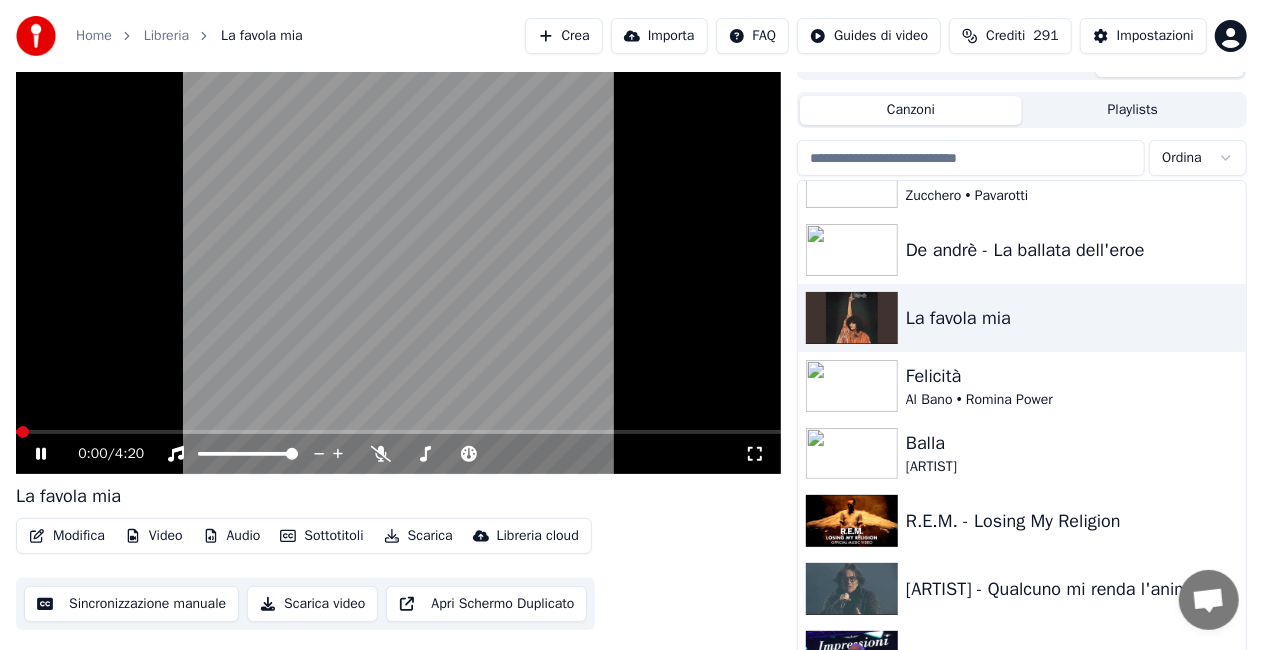 click 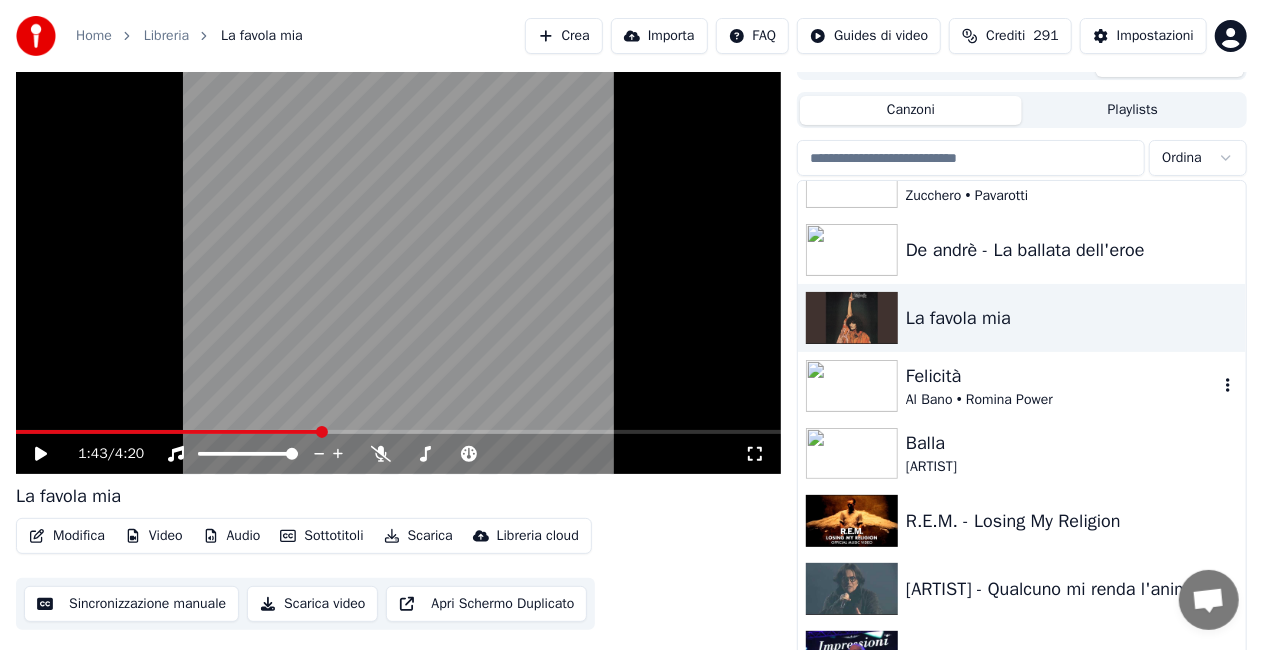 drag, startPoint x: 1016, startPoint y: 385, endPoint x: 998, endPoint y: 386, distance: 18.027756 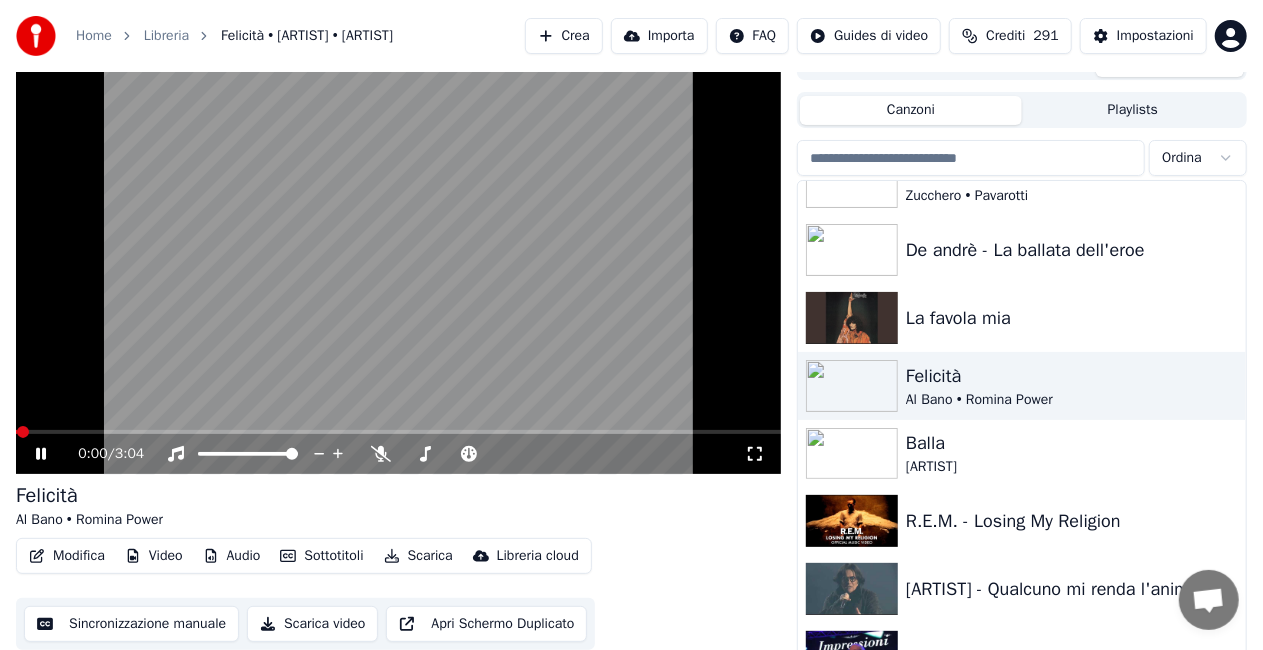 click 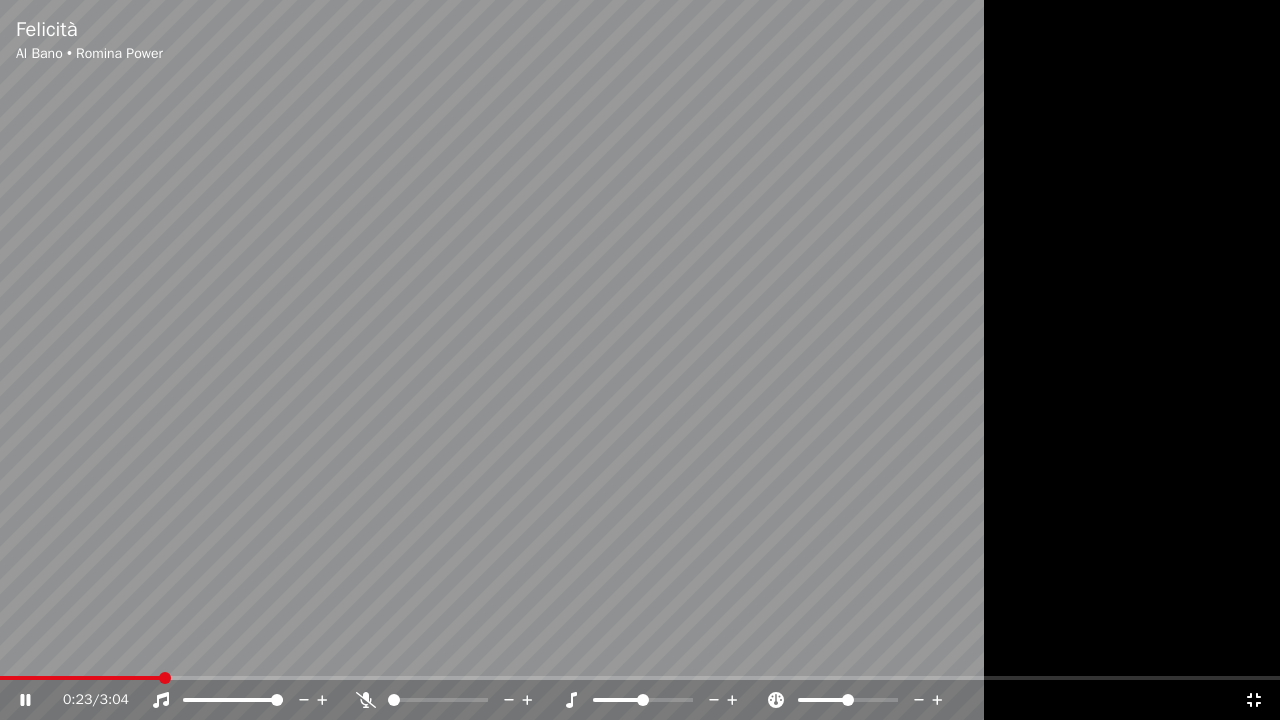 click 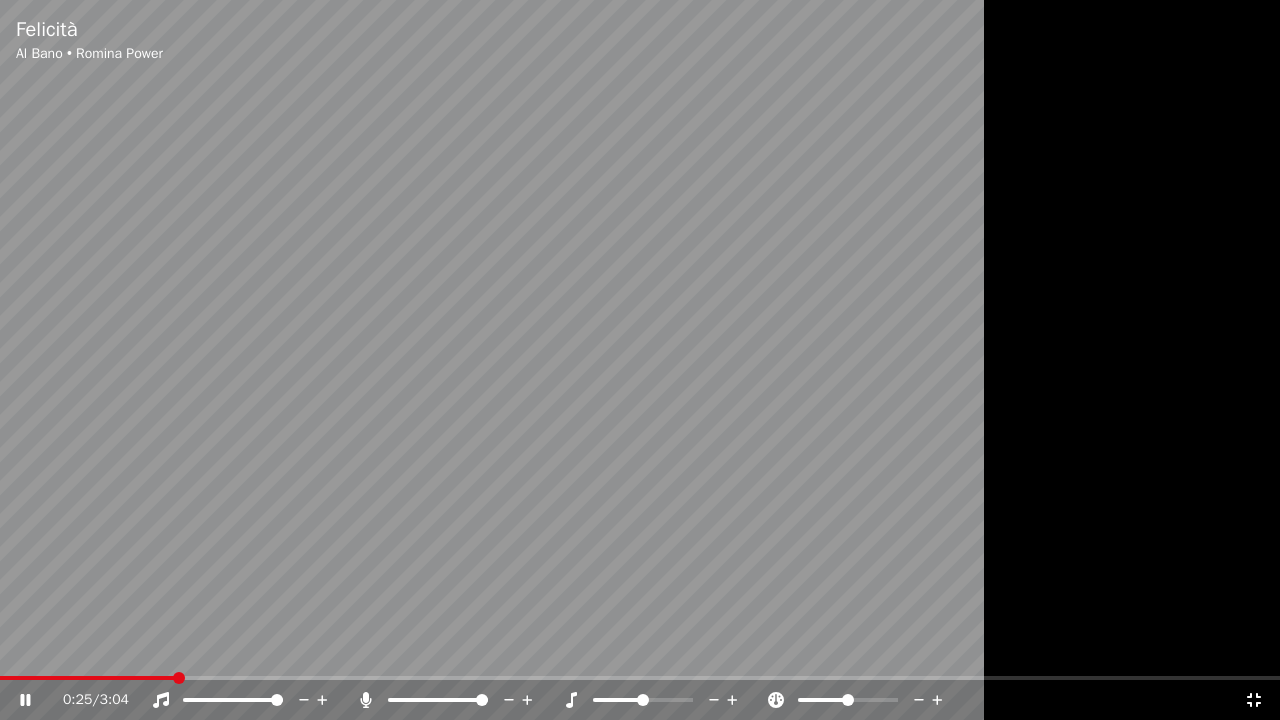 click on "0:25  /  3:04" at bounding box center (640, 698) 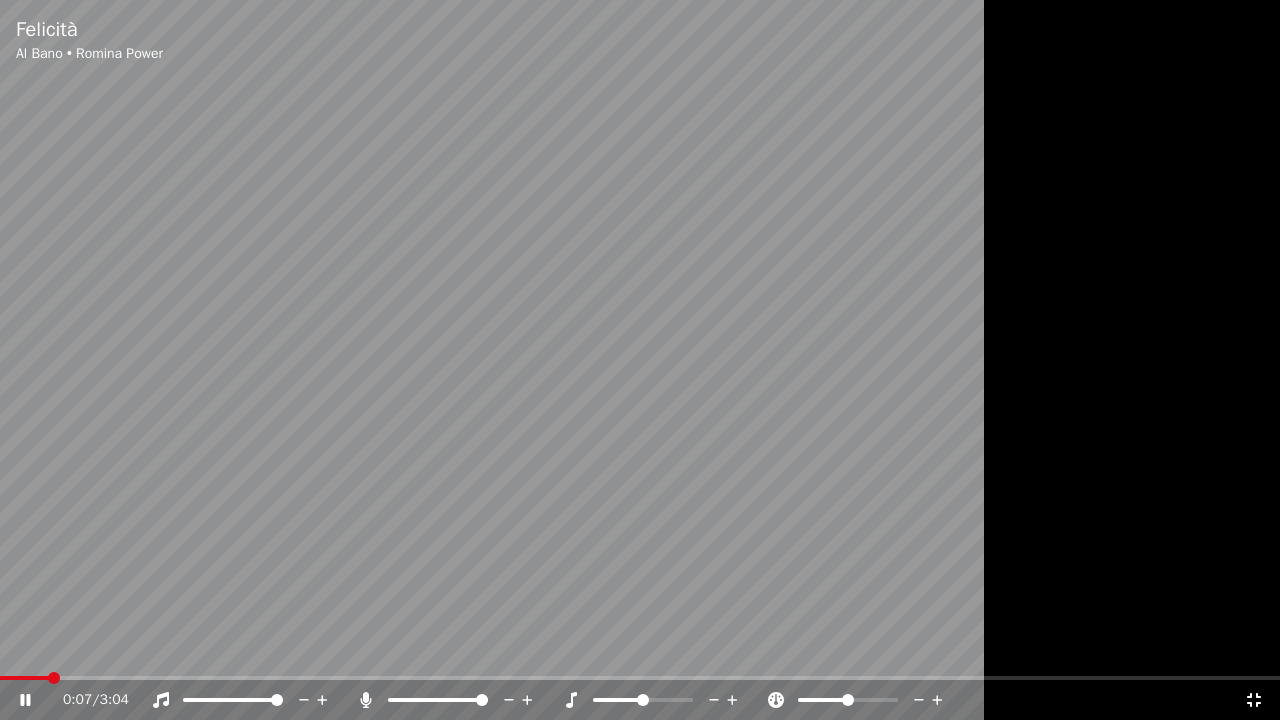 click at bounding box center [24, 678] 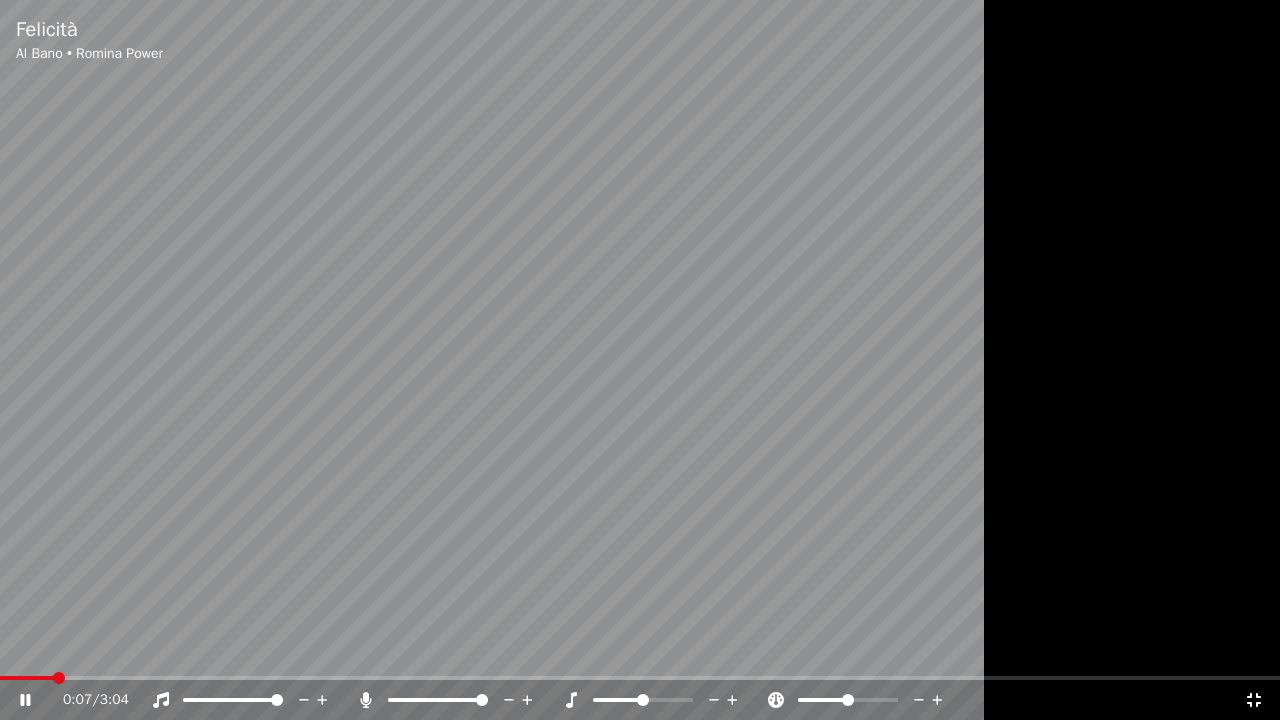 click at bounding box center (27, 678) 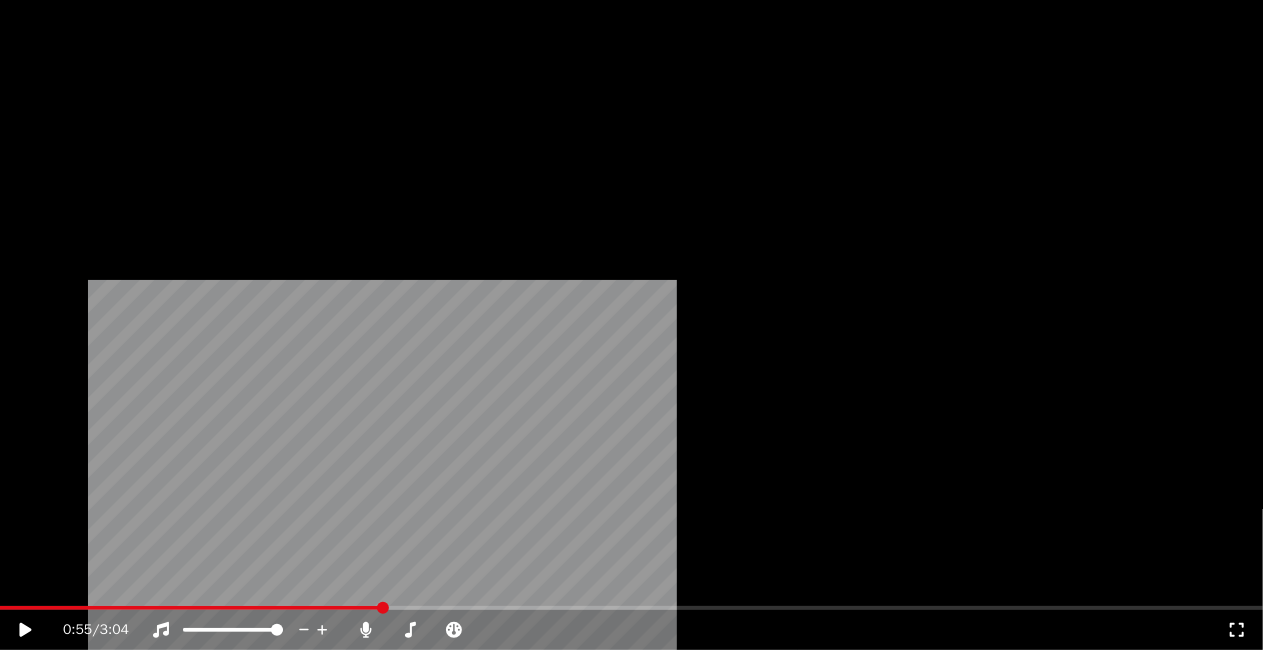 scroll, scrollTop: 23156, scrollLeft: 0, axis: vertical 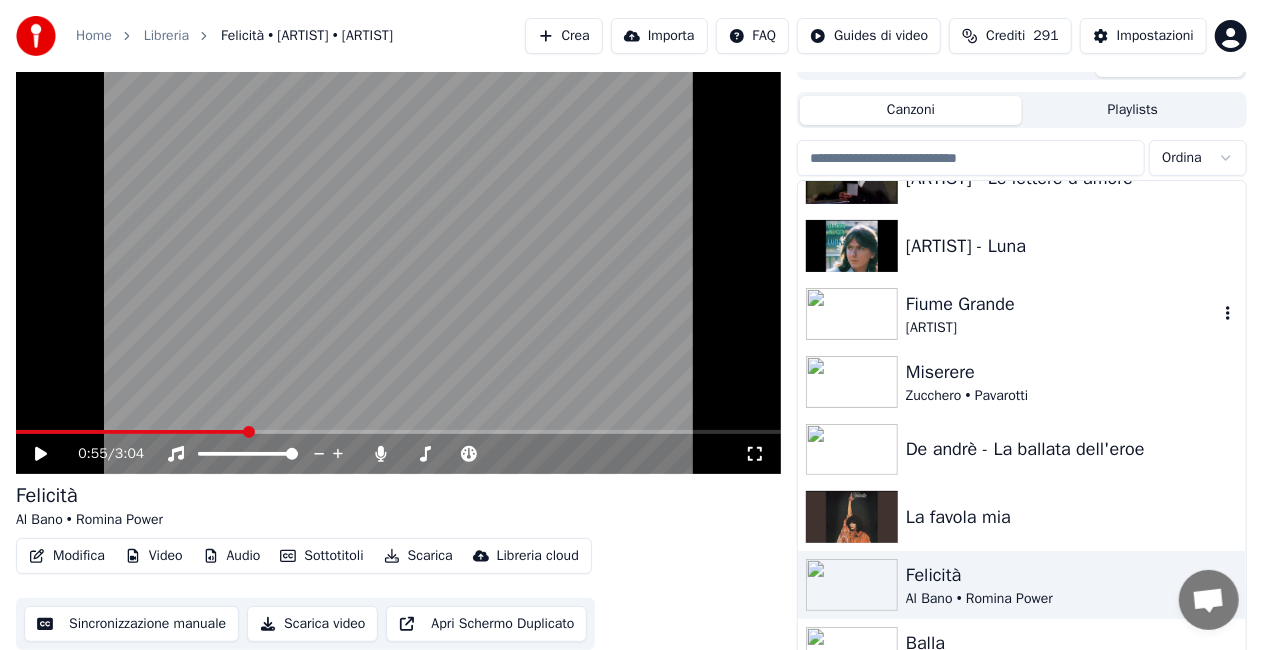 click on "Fiume Grande" at bounding box center [1062, 304] 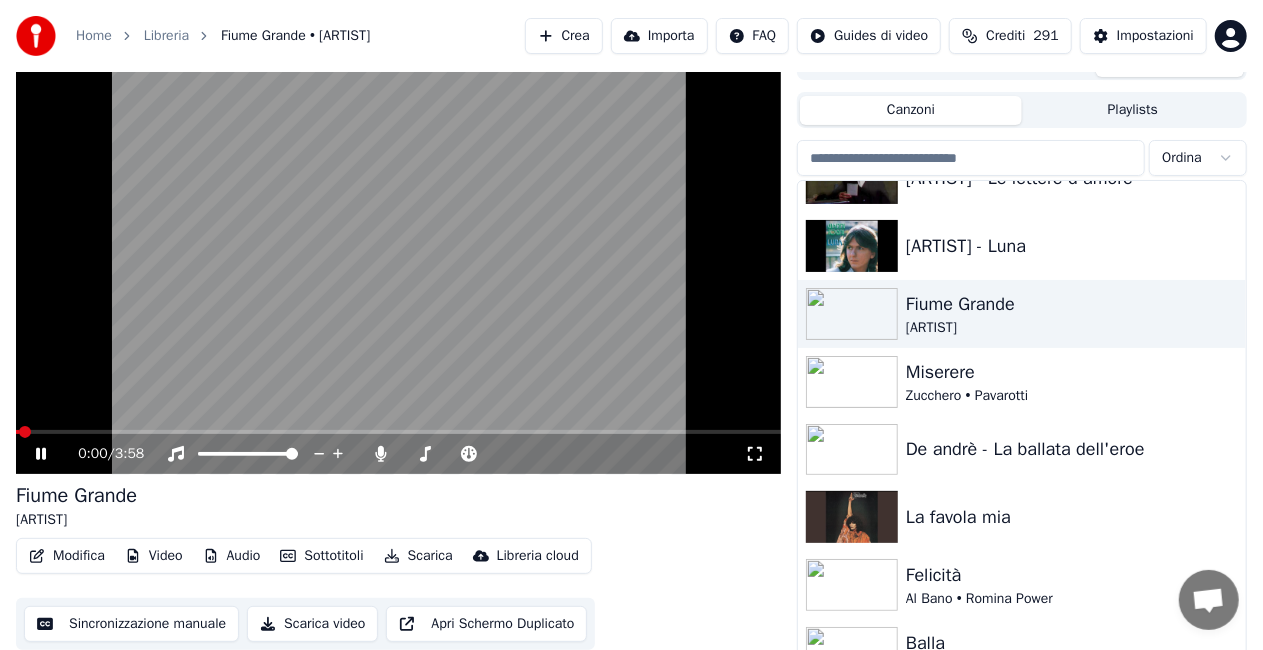 click 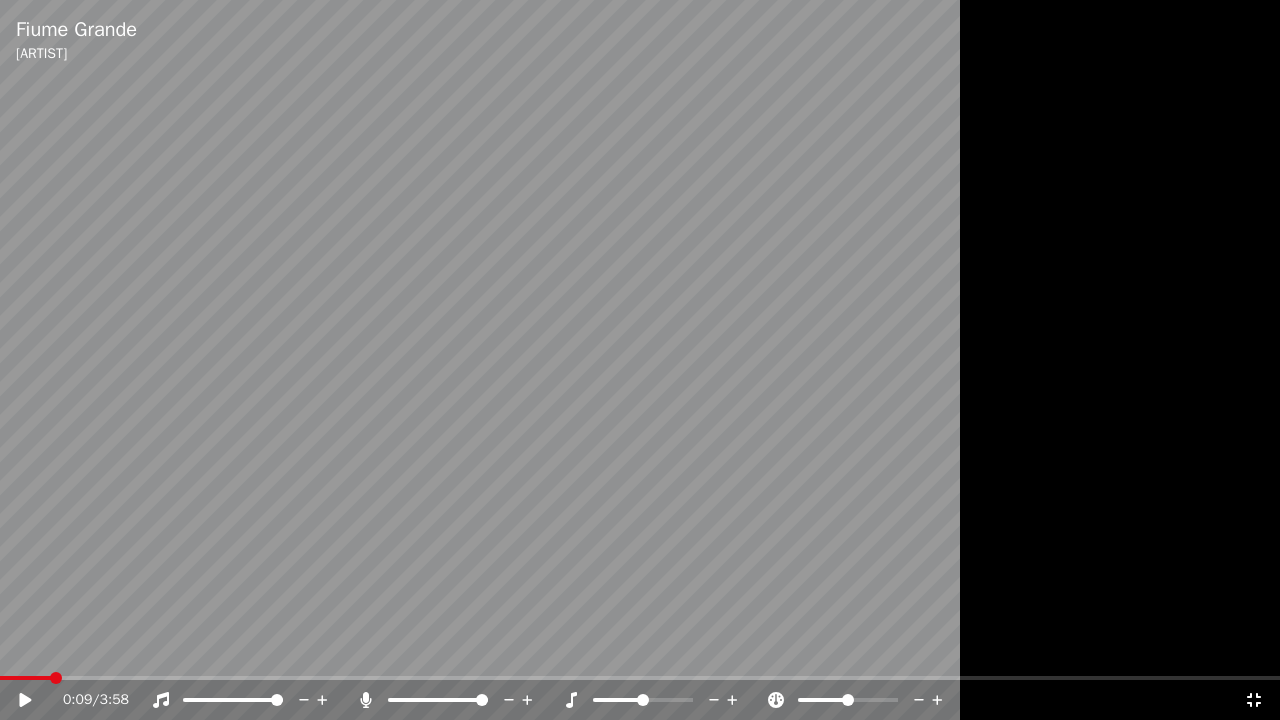 drag, startPoint x: 728, startPoint y: 485, endPoint x: 717, endPoint y: 512, distance: 29.15476 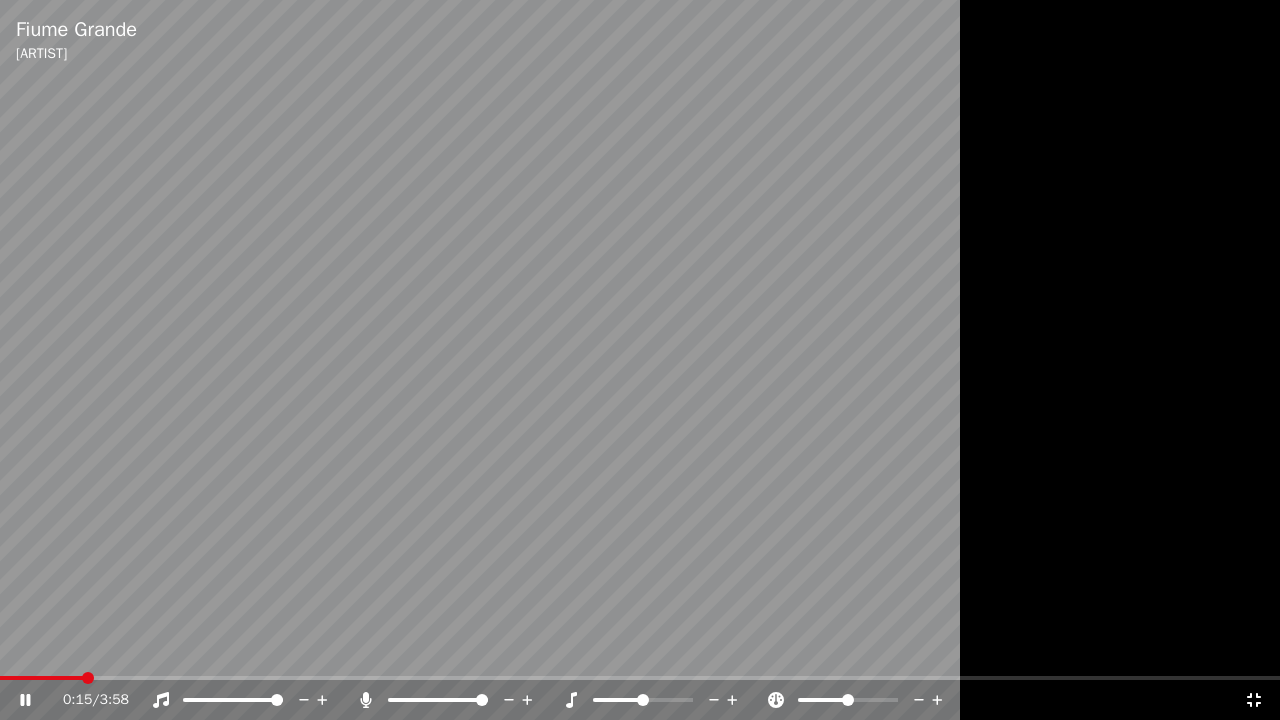 click 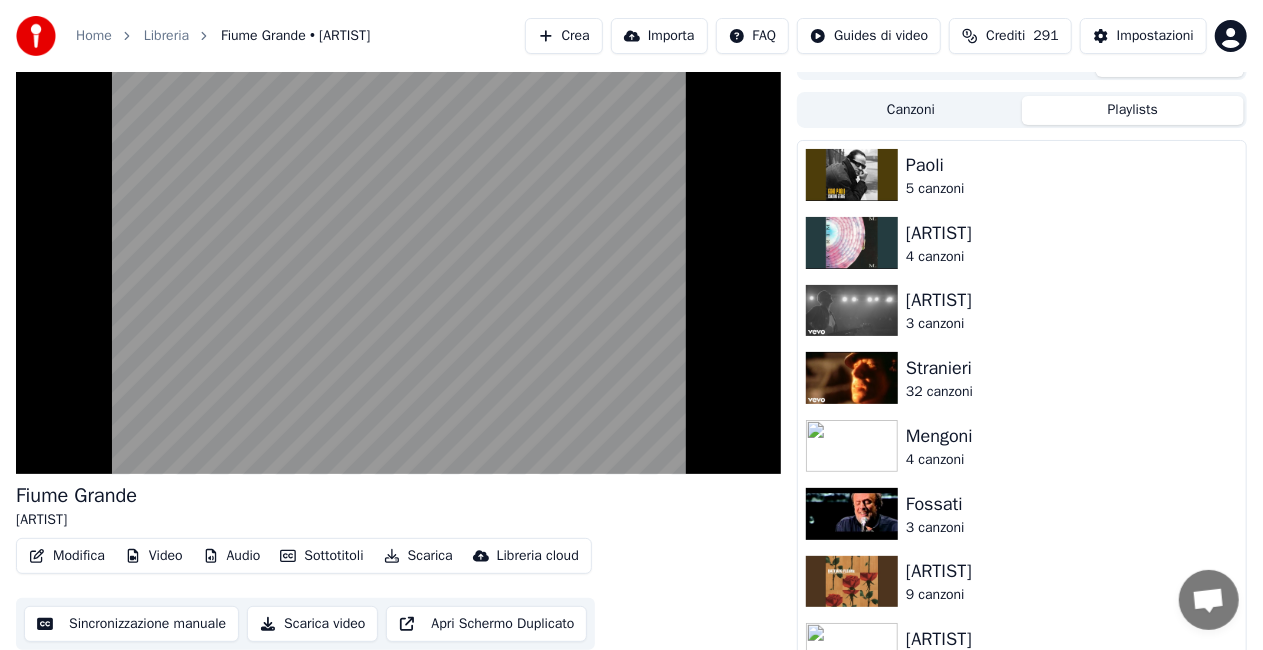 click on "Playlists" at bounding box center (1133, 110) 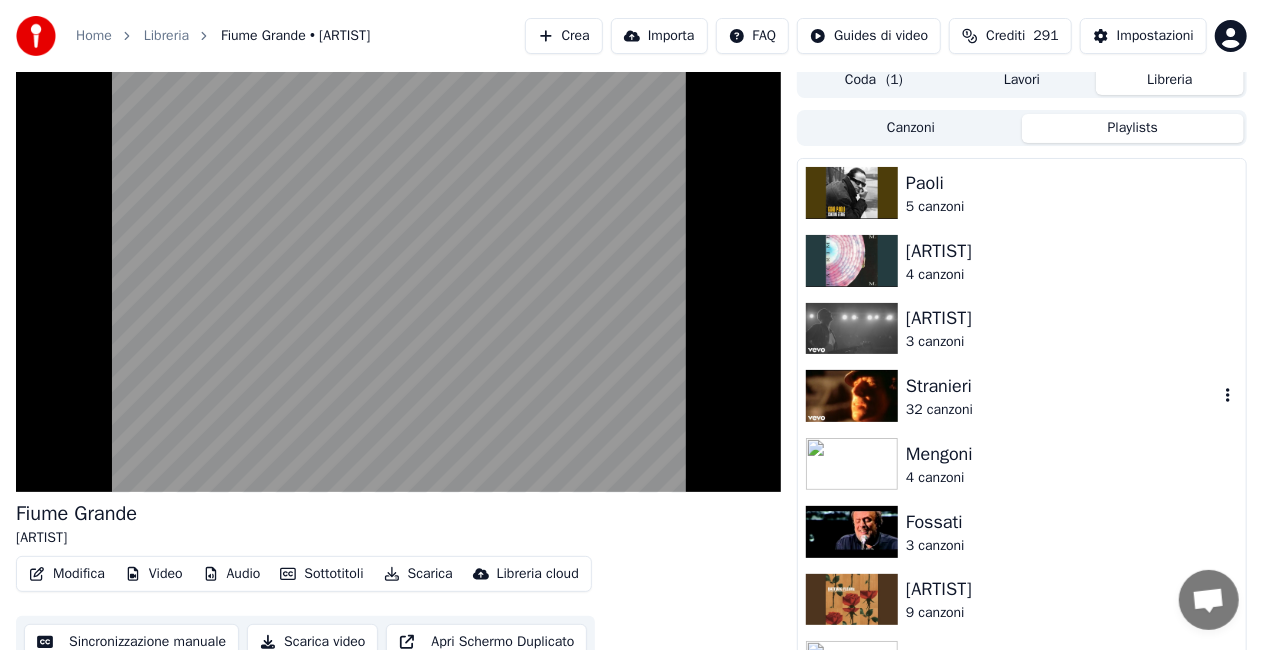 scroll, scrollTop: 0, scrollLeft: 0, axis: both 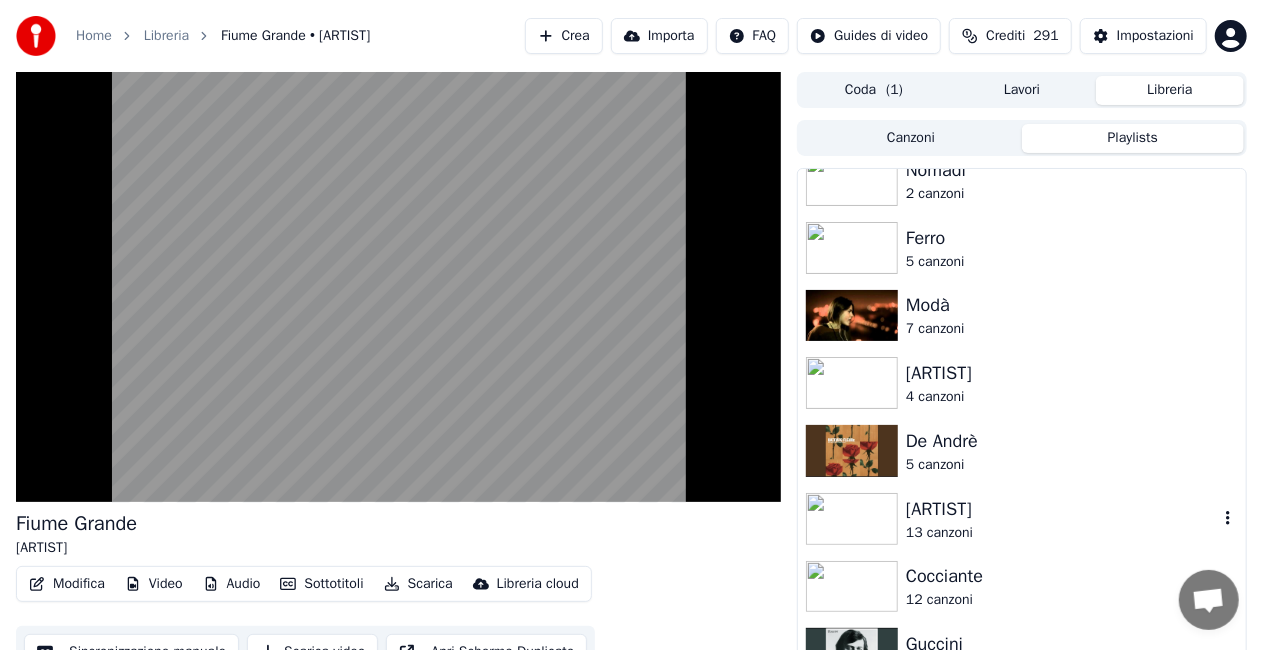 click on "[ARTIST]" at bounding box center (1062, 509) 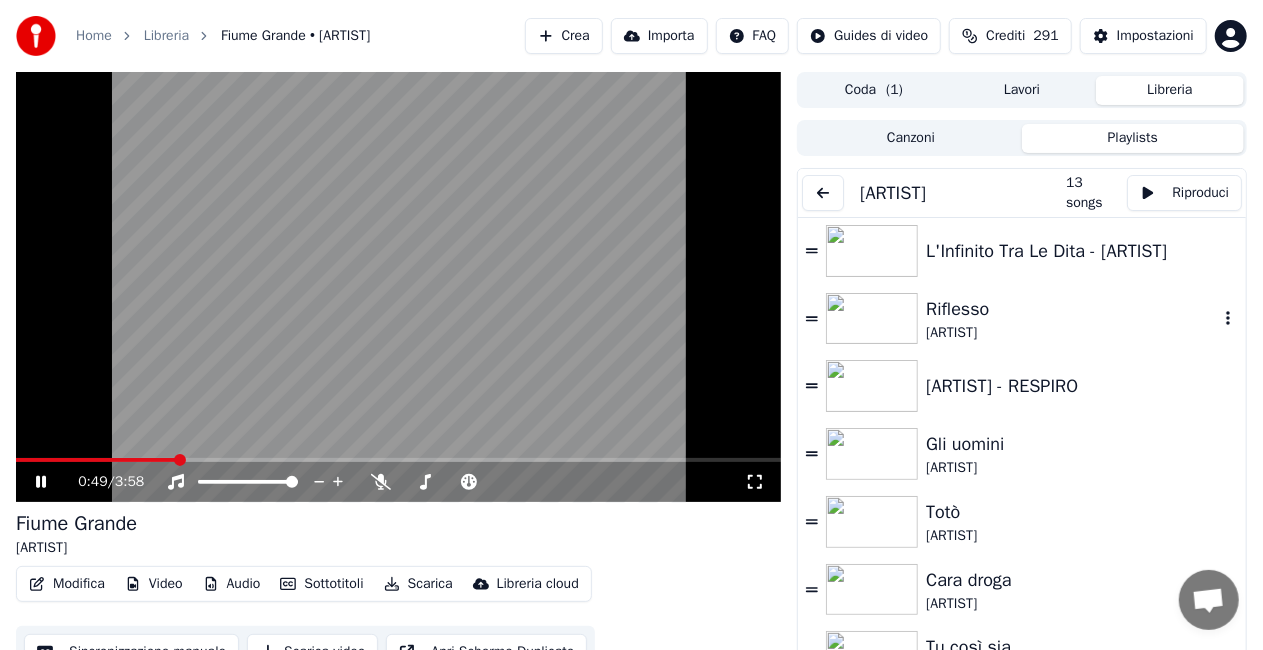 scroll, scrollTop: 0, scrollLeft: 0, axis: both 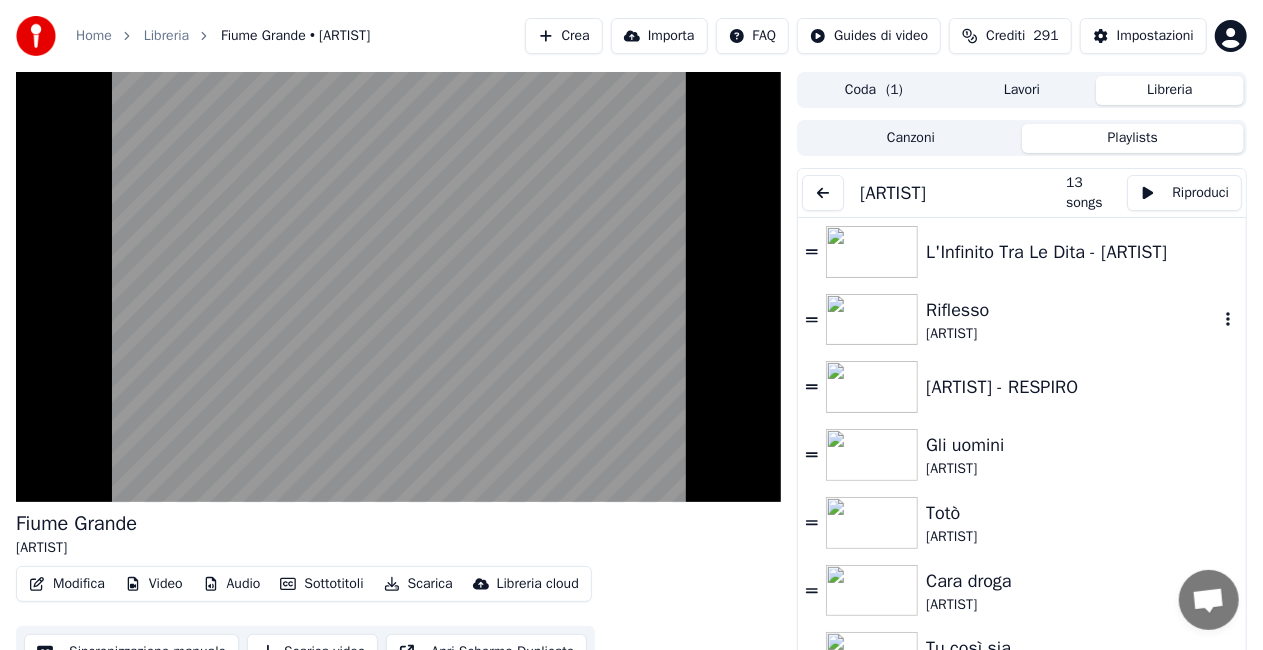 click on "[ARTIST]" at bounding box center (1072, 334) 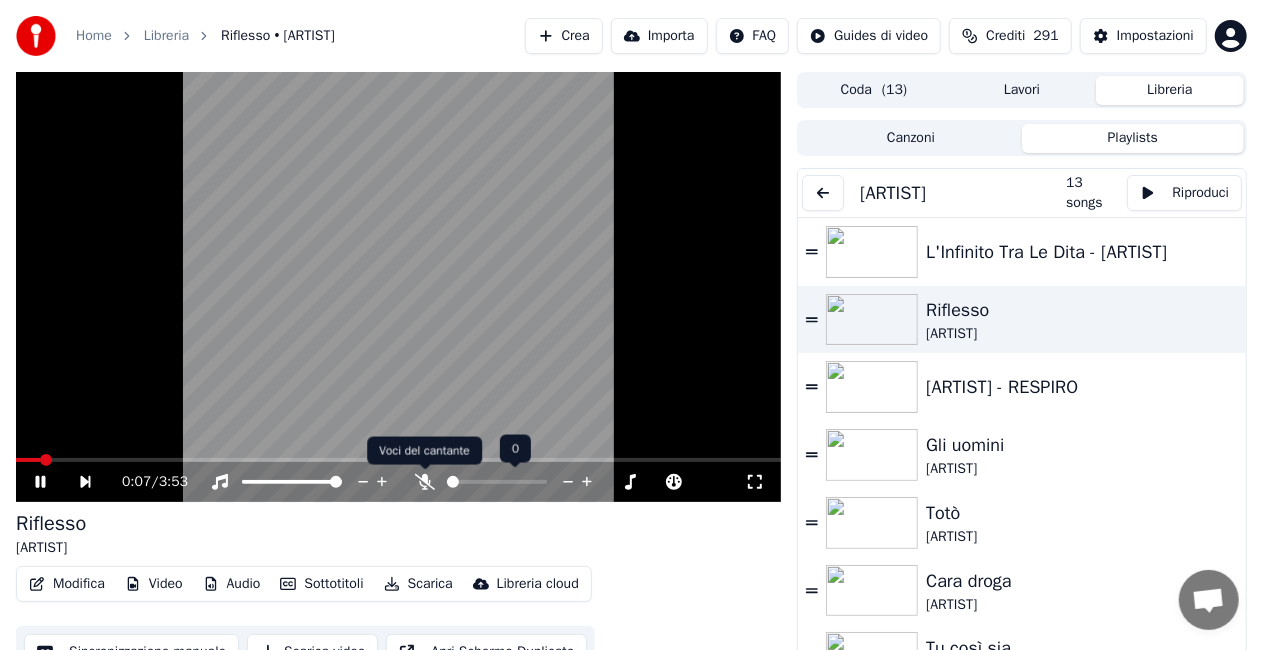 click 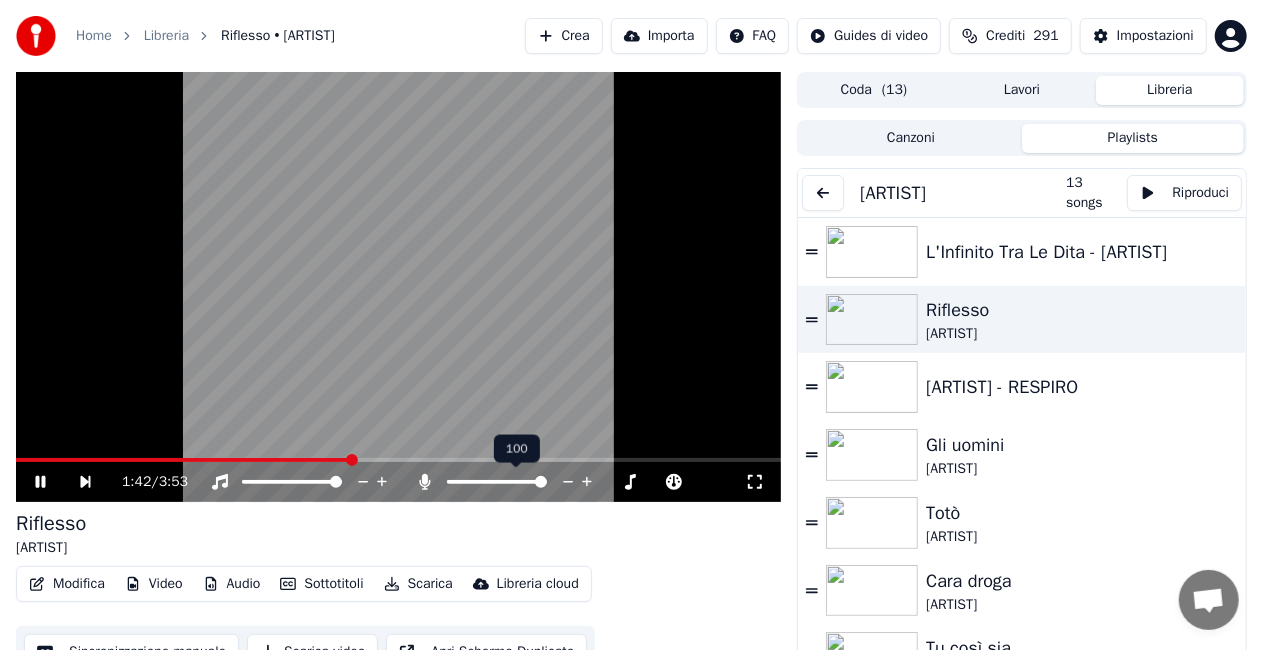 click 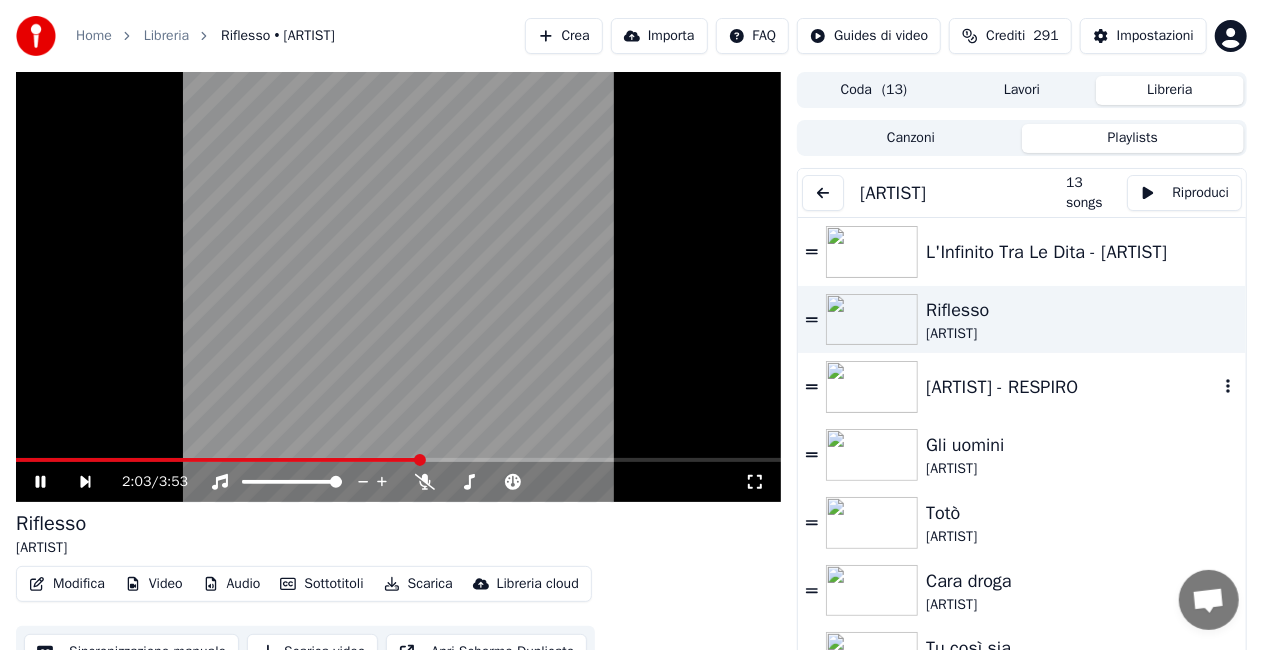 click on "[ARTIST] - RESPIRO" at bounding box center (1022, 387) 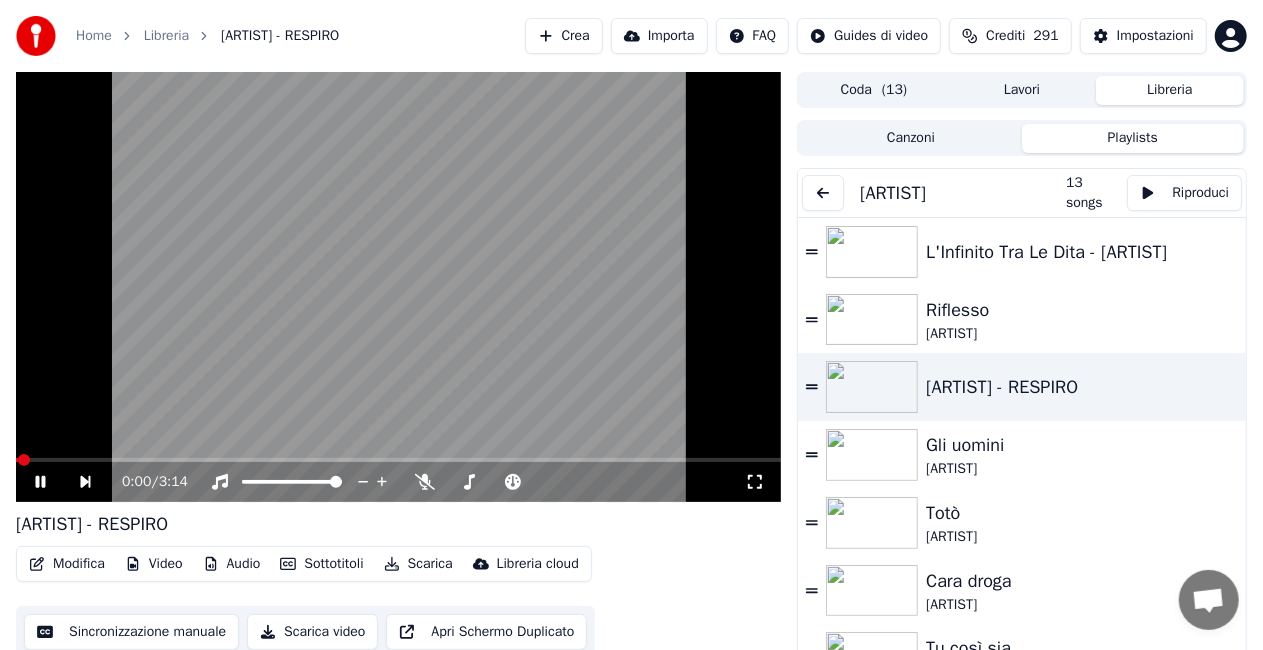 click 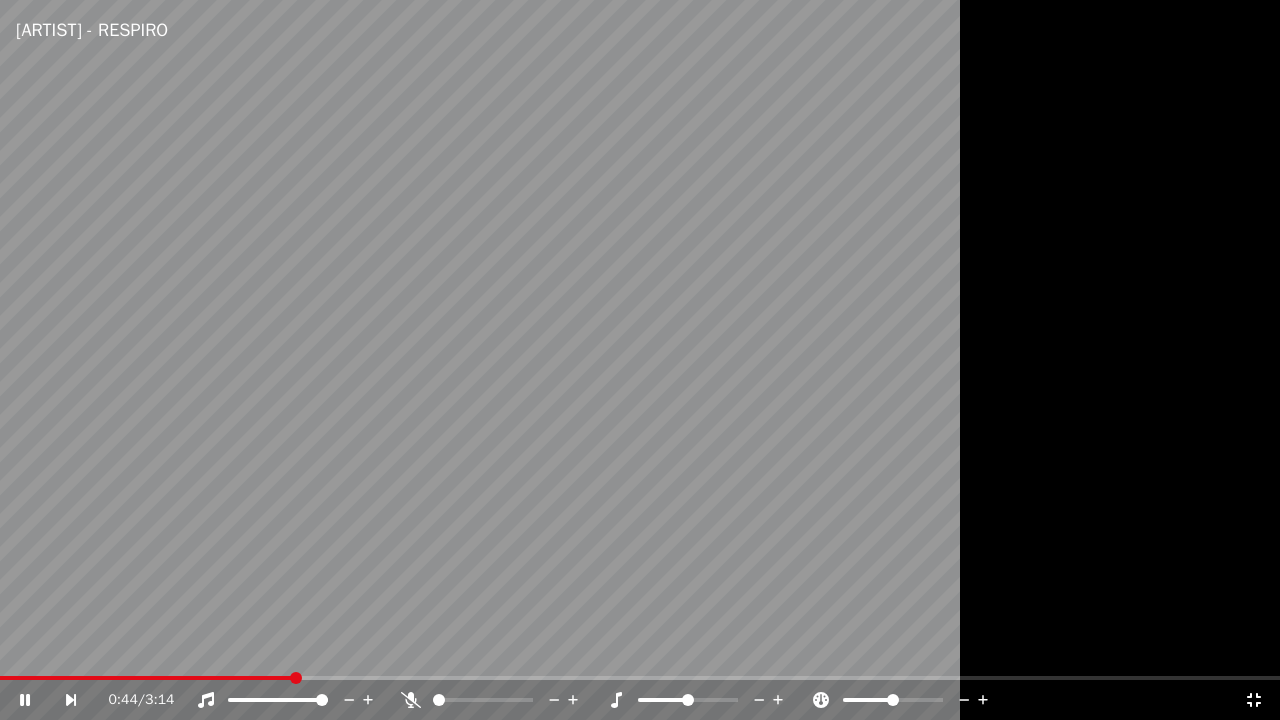 click 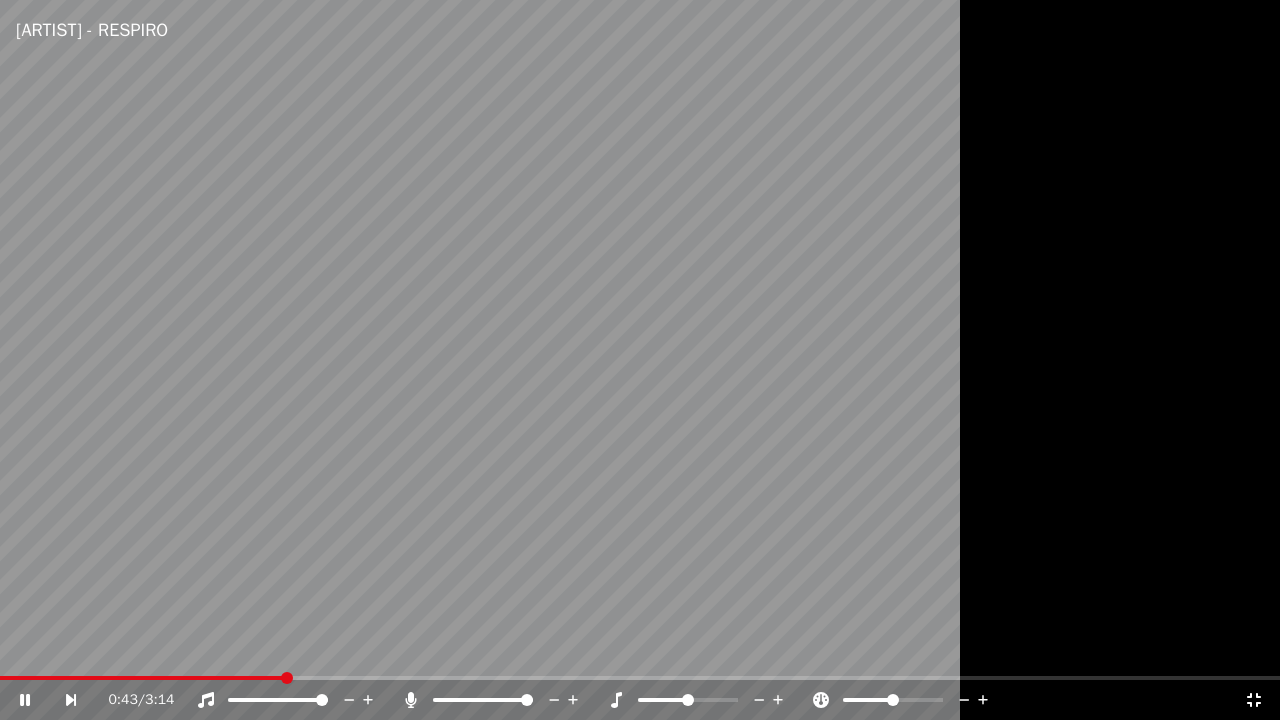click at bounding box center (142, 678) 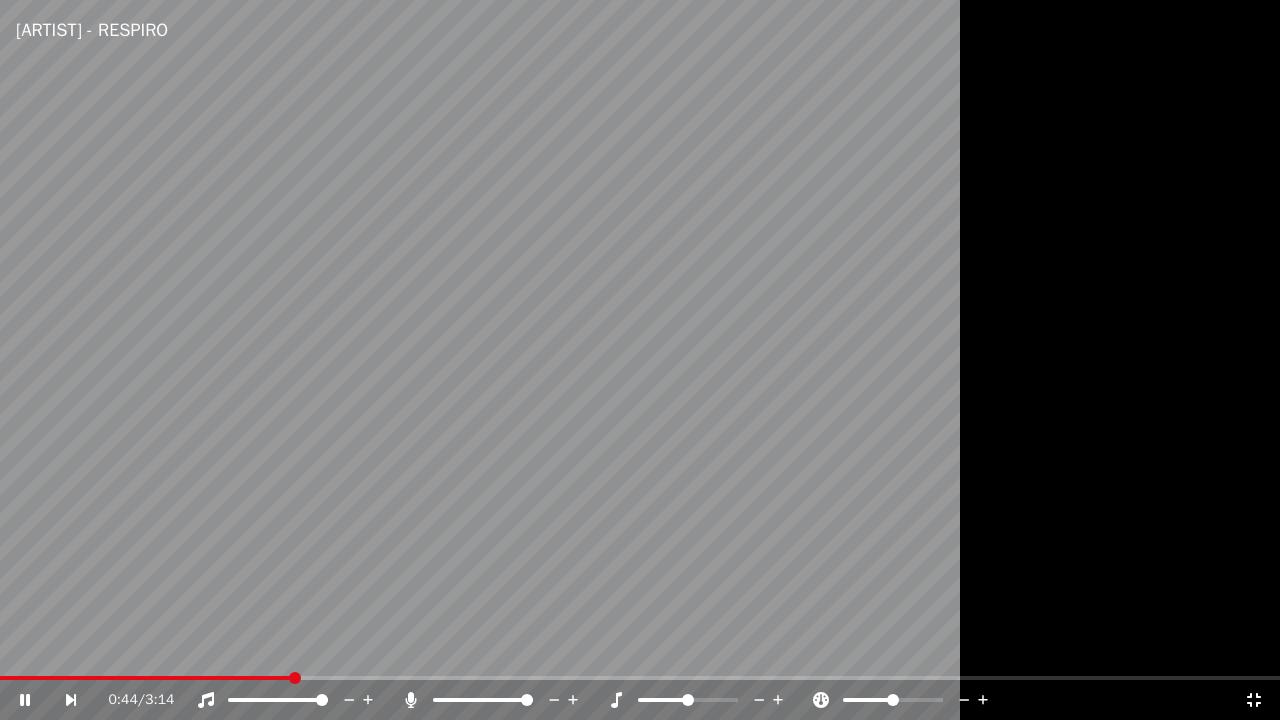 click 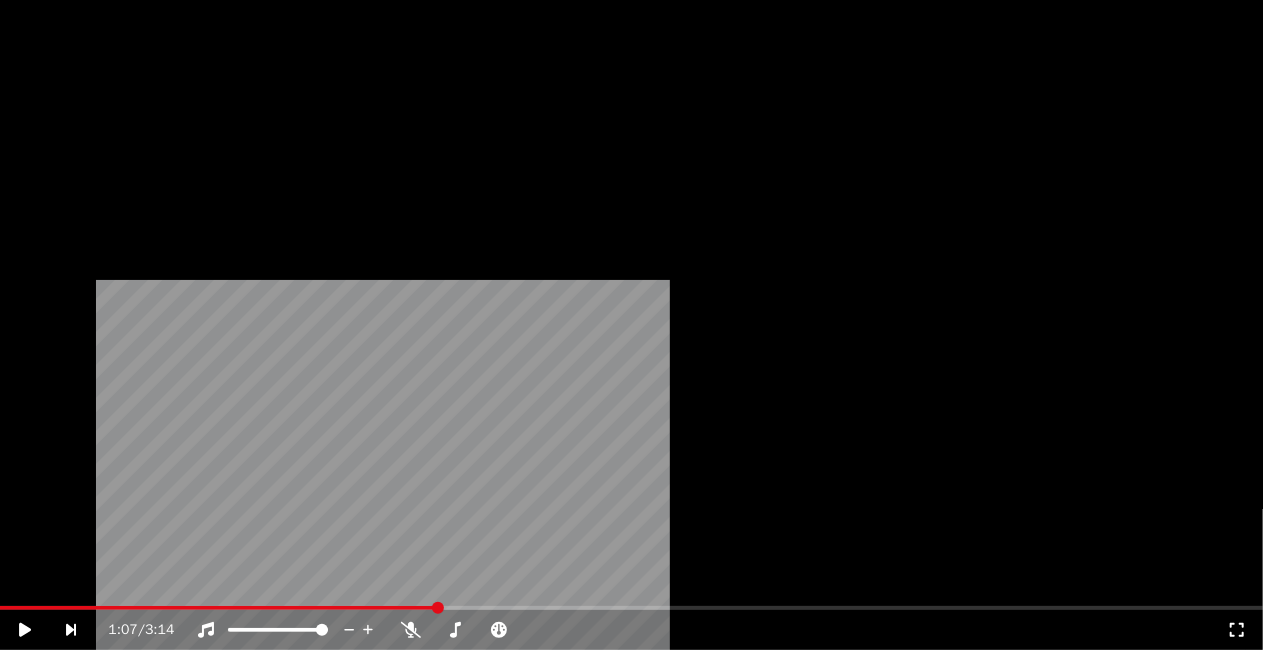 scroll, scrollTop: 38, scrollLeft: 0, axis: vertical 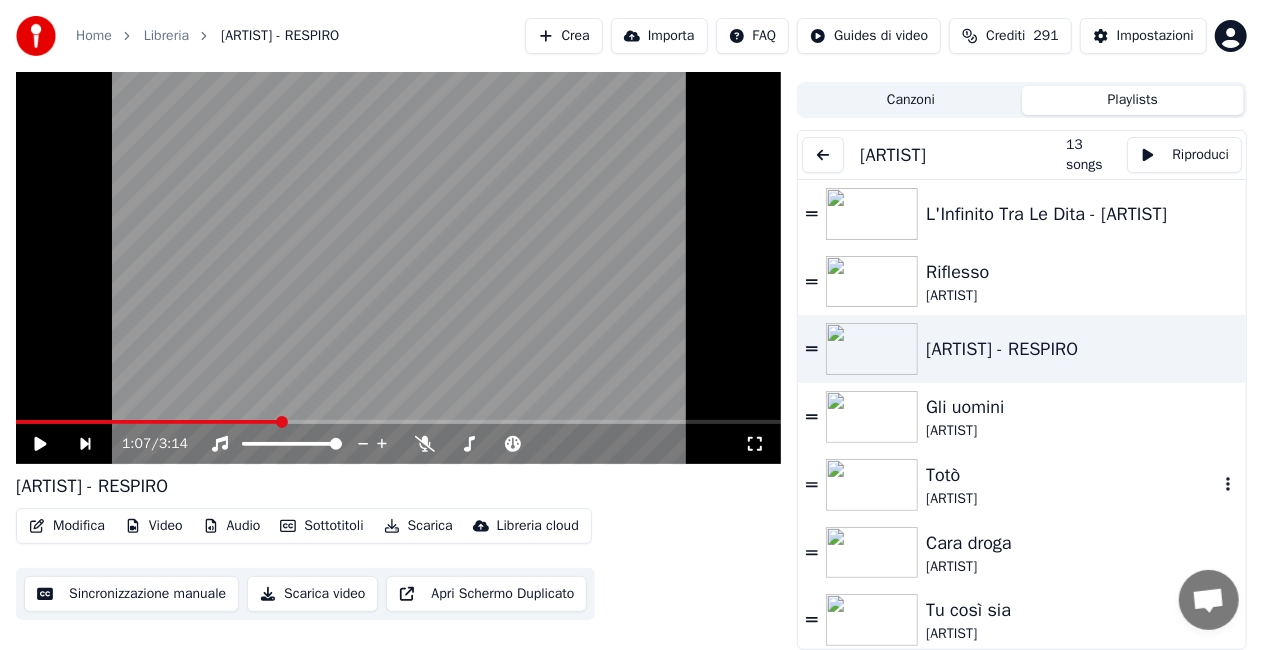 click on "Totò" at bounding box center (1072, 475) 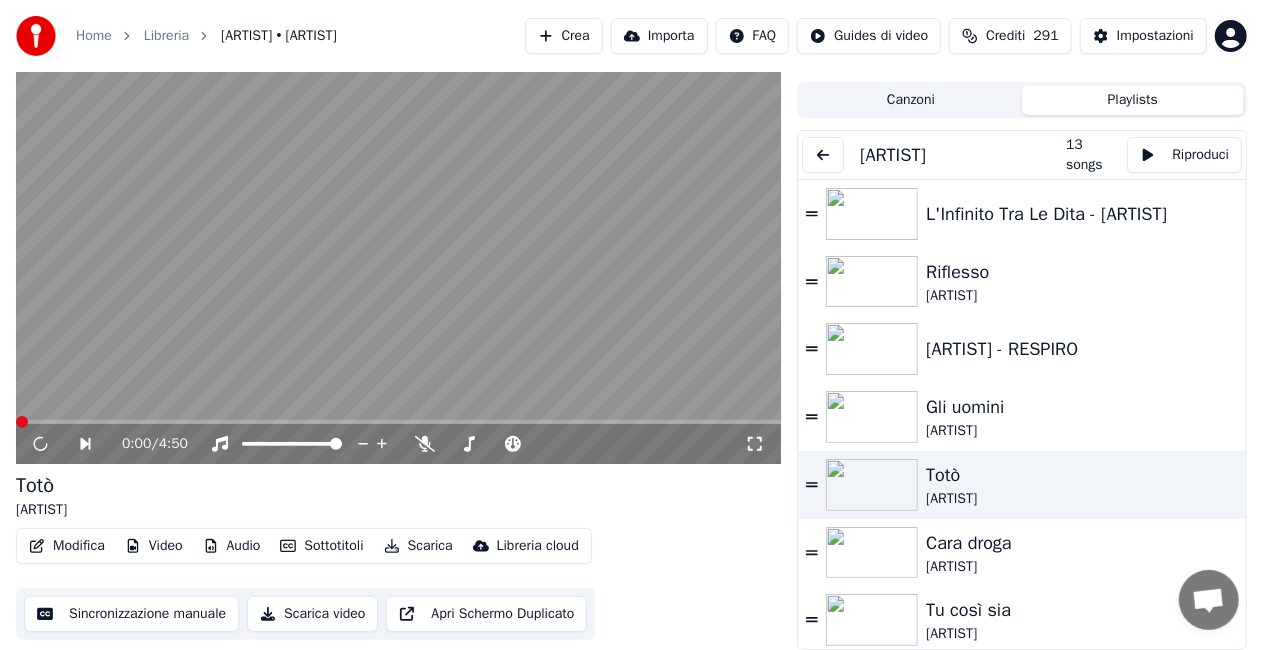 click 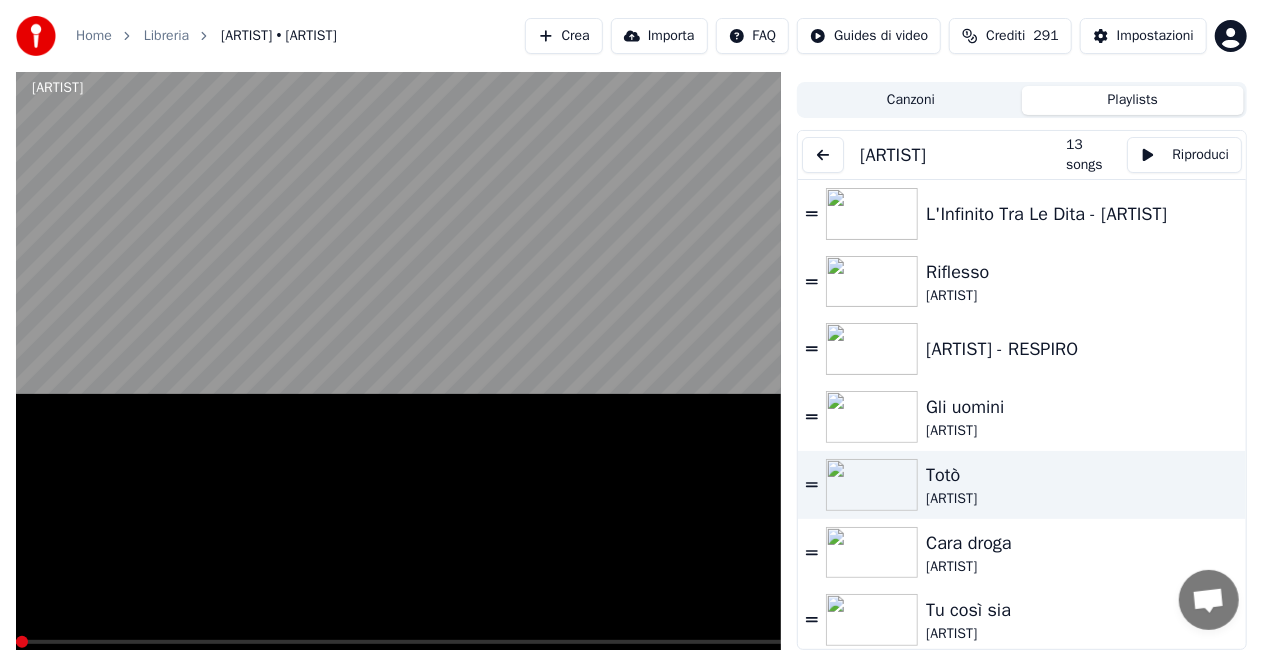 scroll, scrollTop: 24, scrollLeft: 0, axis: vertical 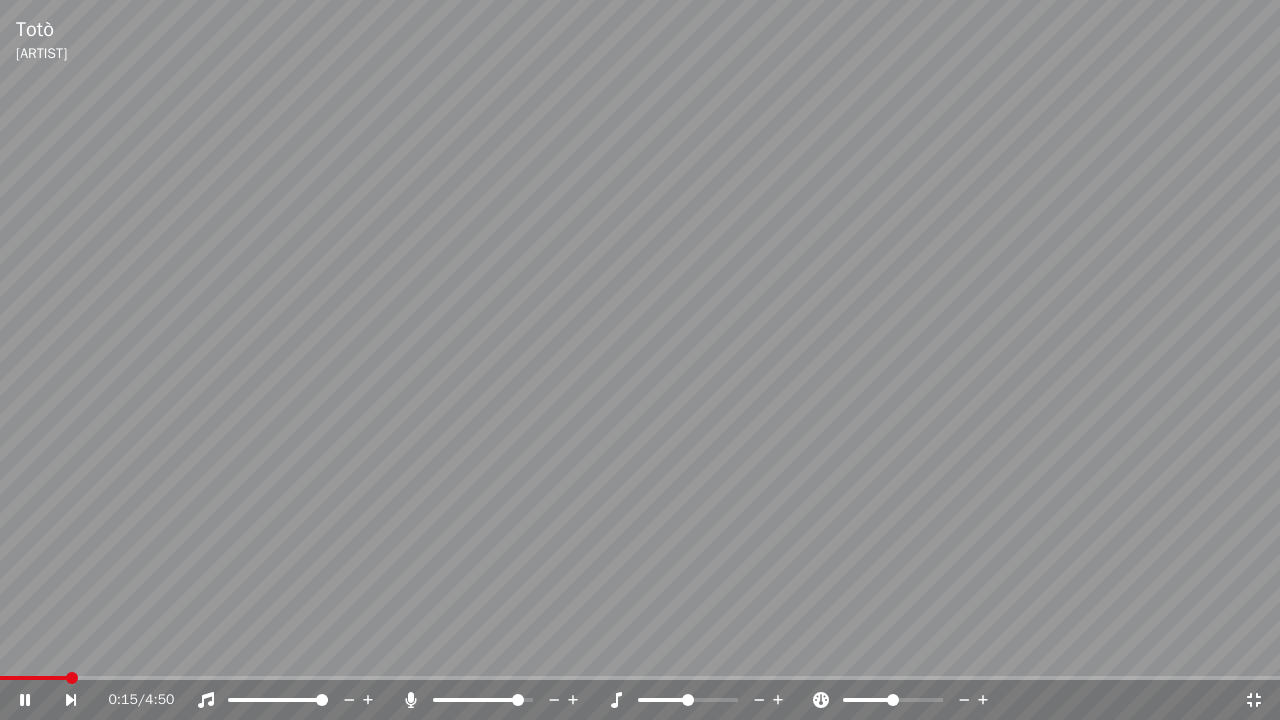 click at bounding box center [518, 700] 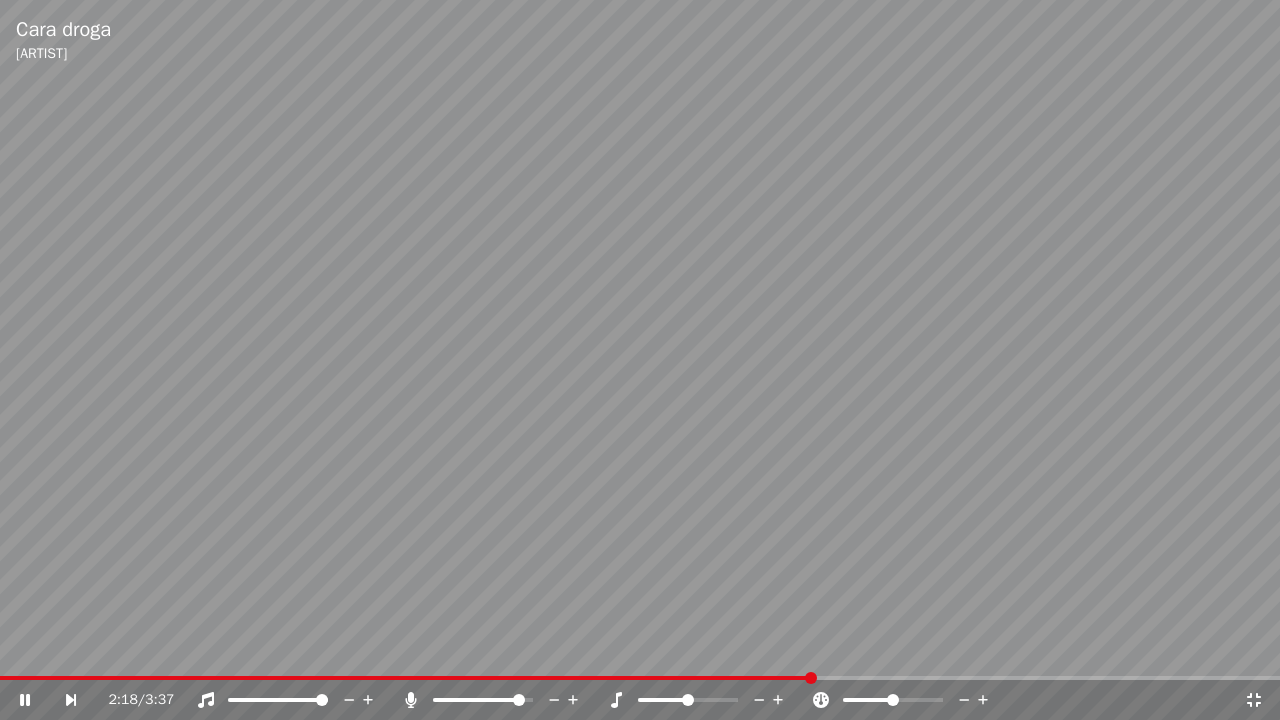 click at bounding box center (640, 360) 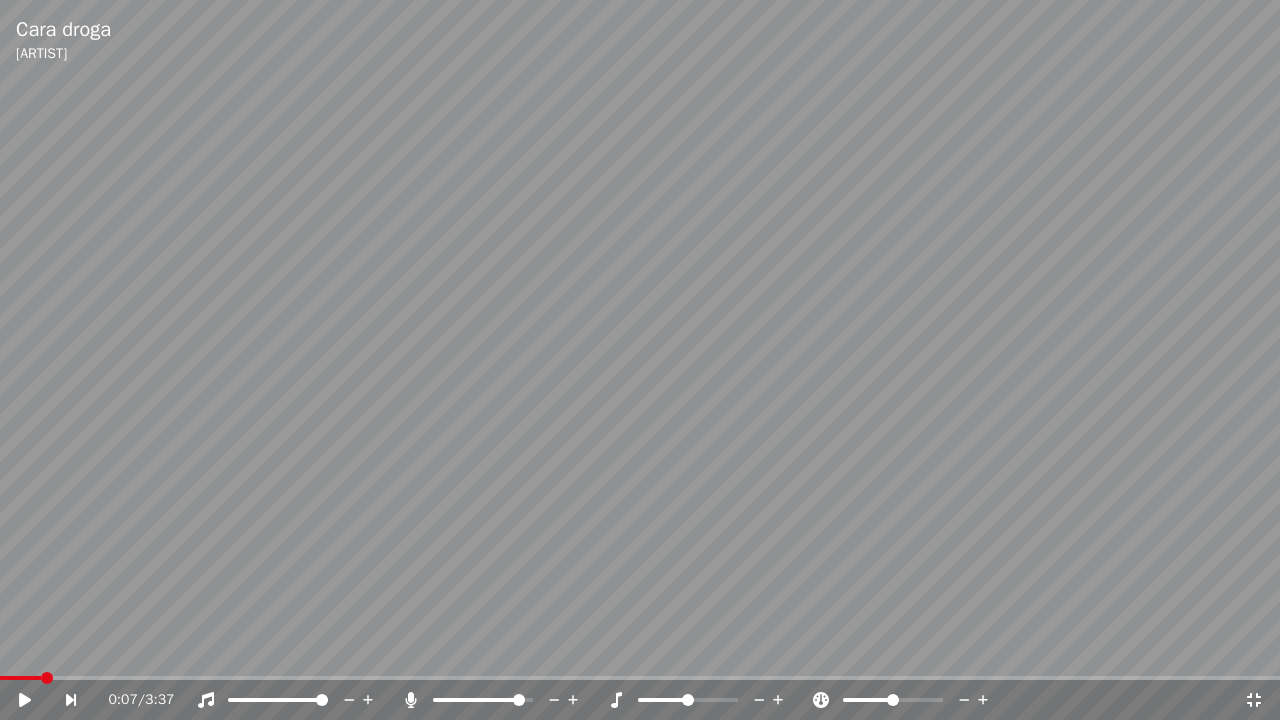 click at bounding box center (20, 678) 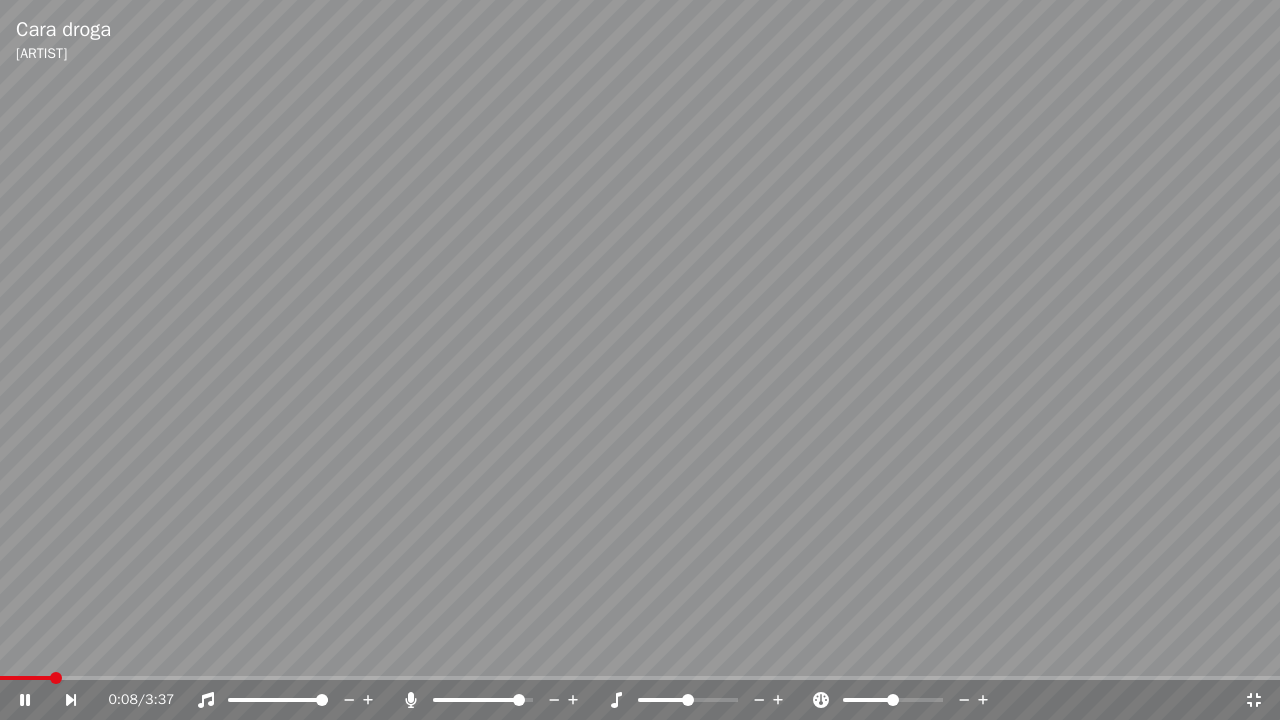 click 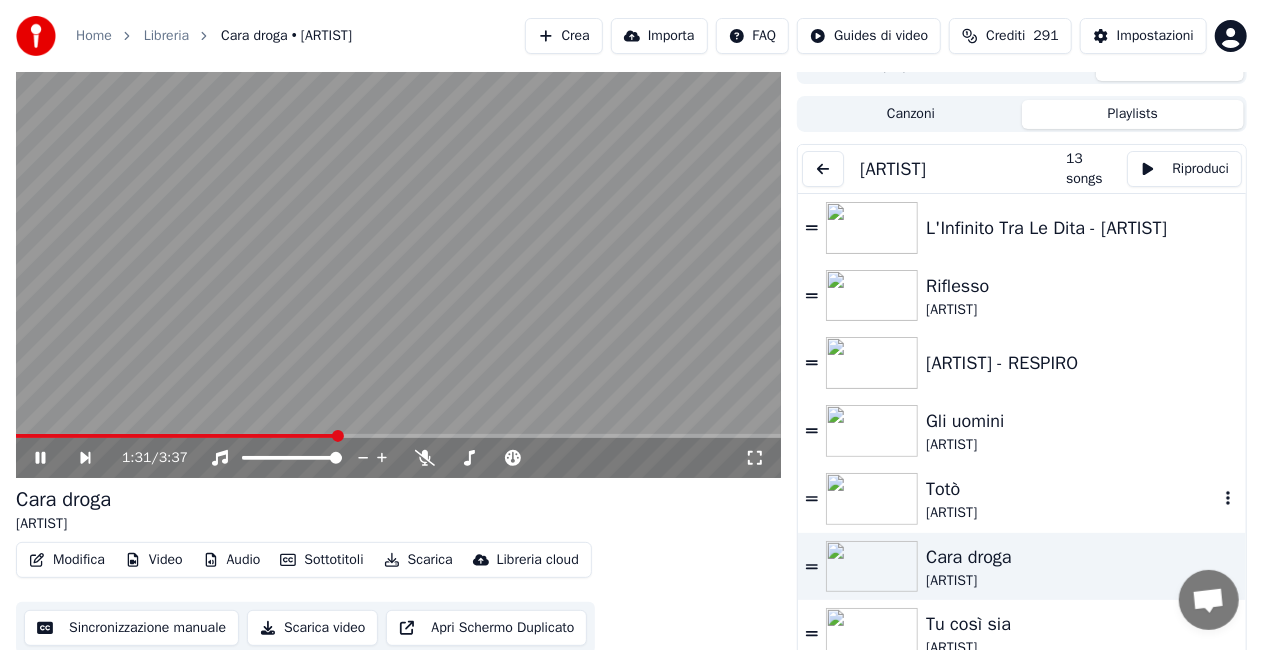 click on "Totò" at bounding box center (1072, 489) 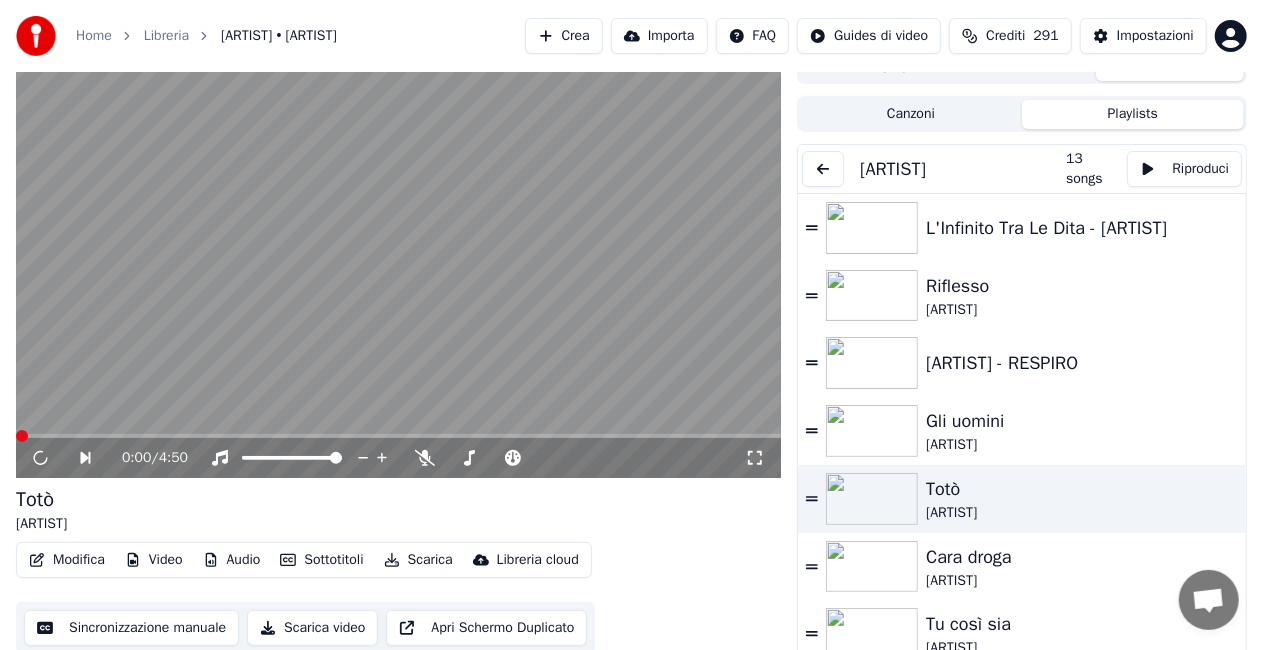 click 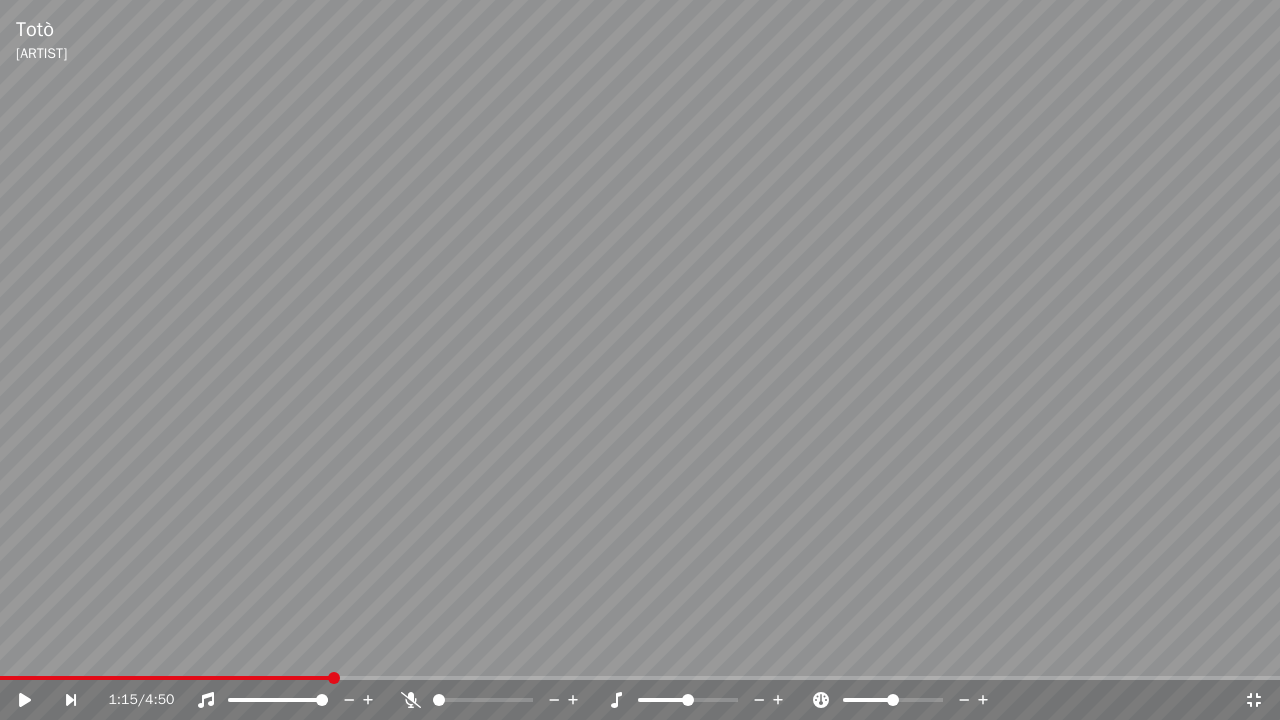 click 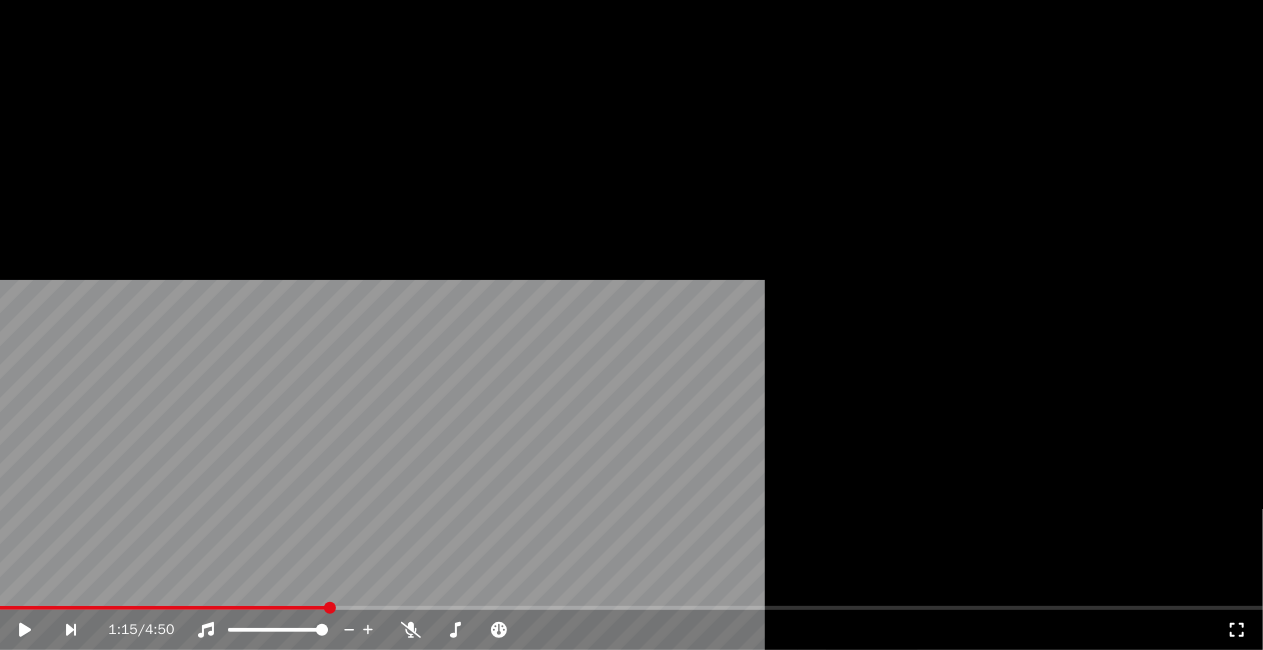 scroll, scrollTop: 200, scrollLeft: 0, axis: vertical 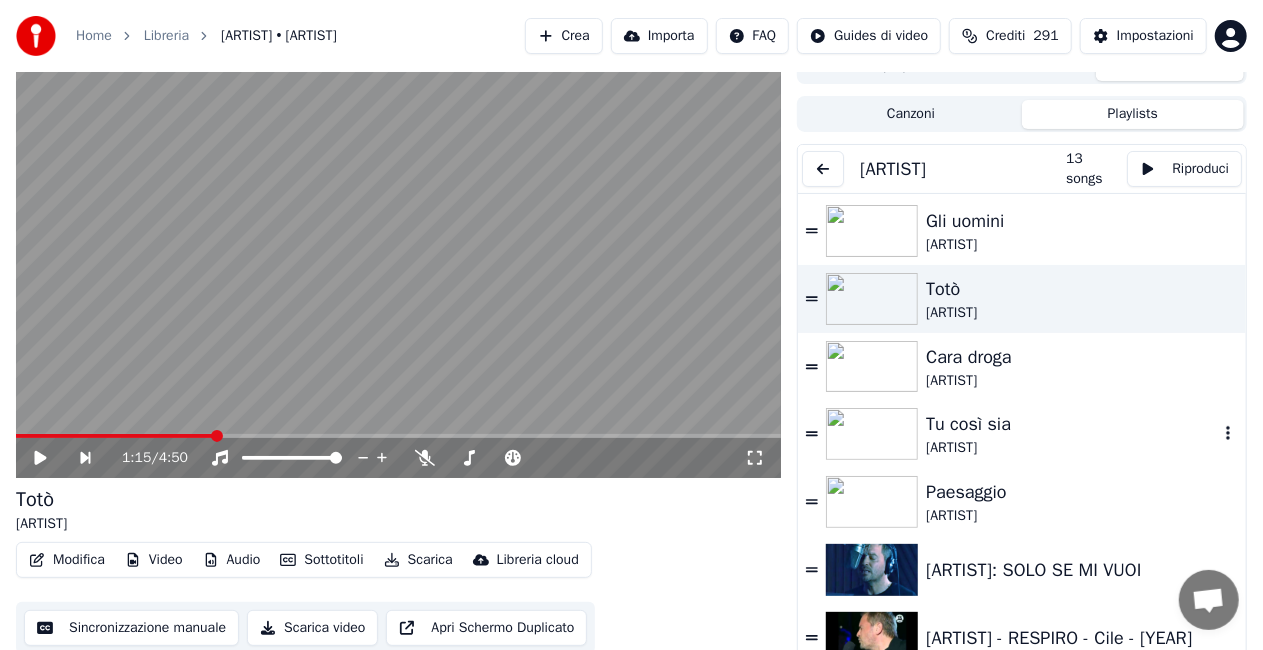 click on "Tu così sia" at bounding box center [1072, 424] 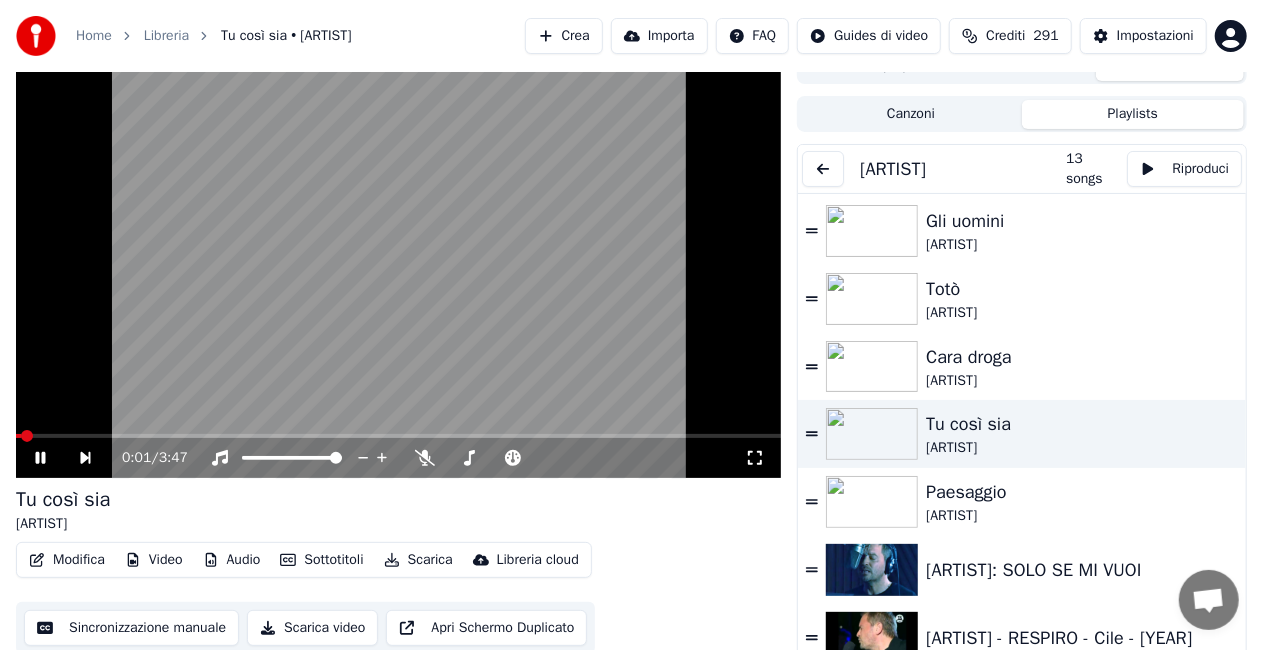 click on "0:01  /  3:47" at bounding box center (398, 458) 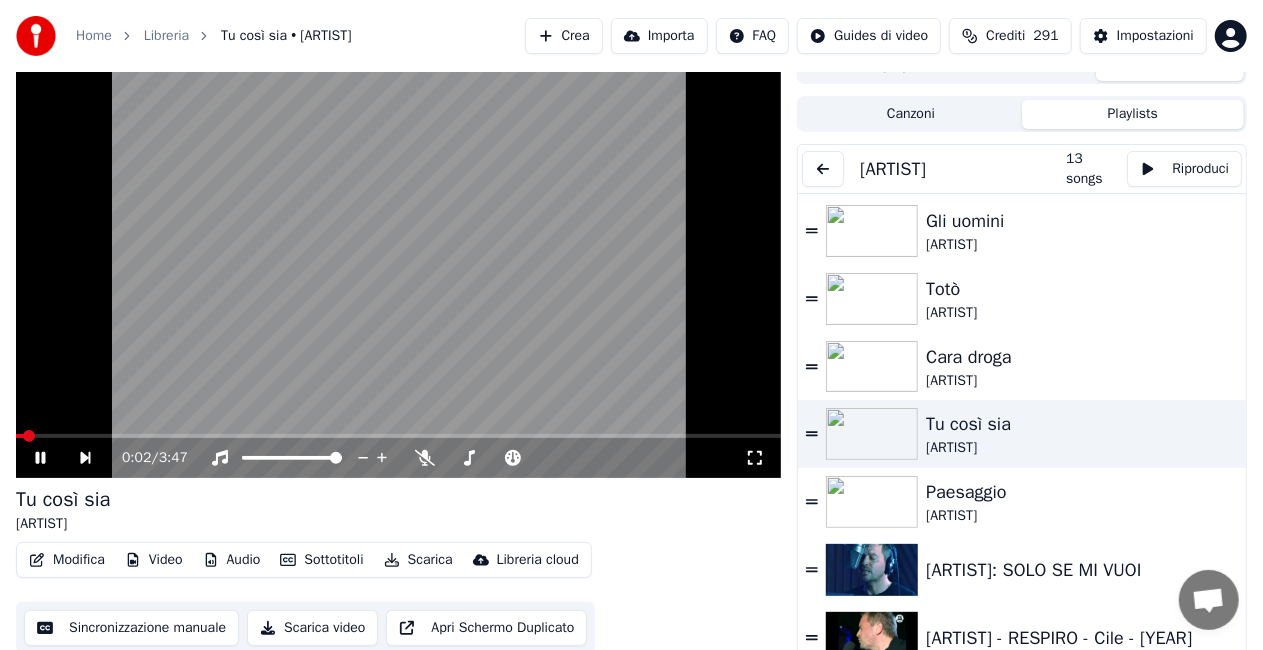 click on "0:02  /  3:47" at bounding box center (398, 458) 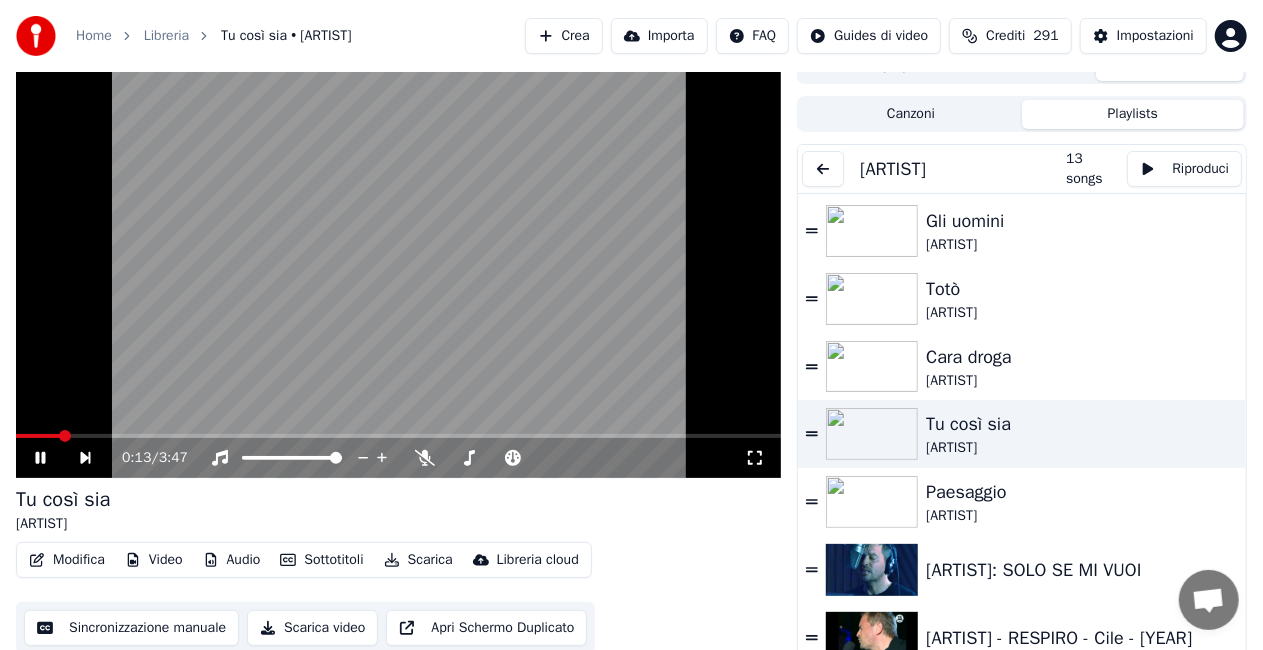 click at bounding box center [398, 436] 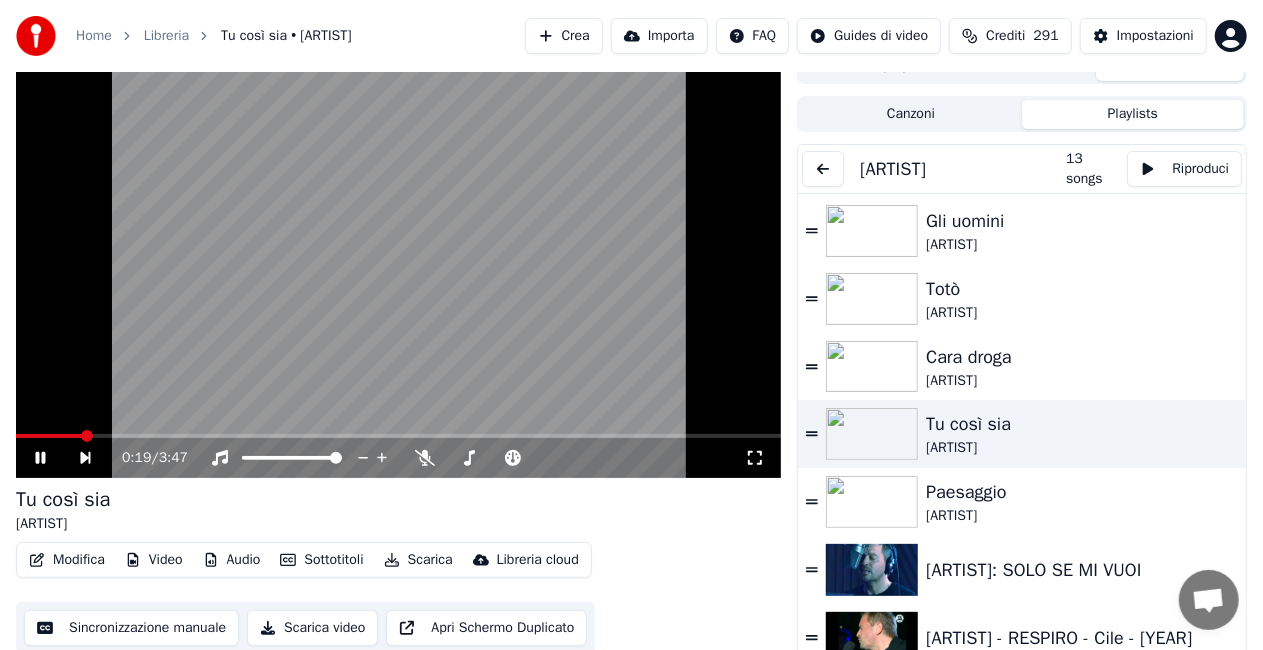 drag, startPoint x: 757, startPoint y: 456, endPoint x: 758, endPoint y: 478, distance: 22.022715 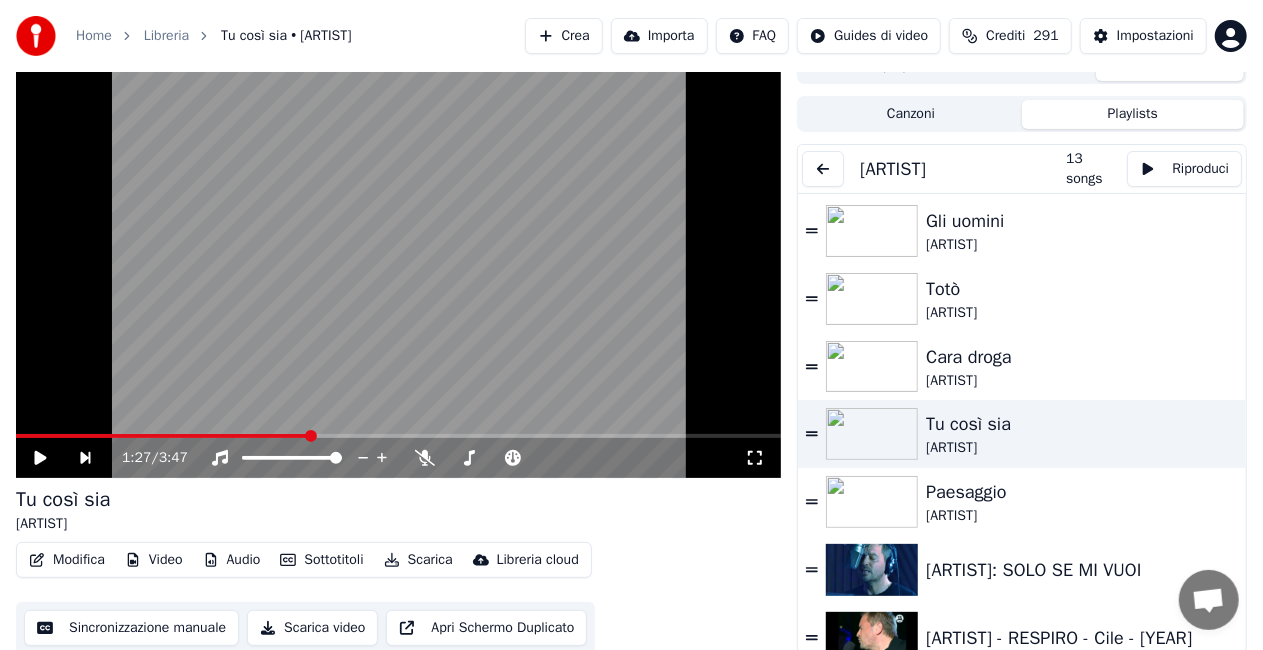 click on "Canzoni" at bounding box center [911, 114] 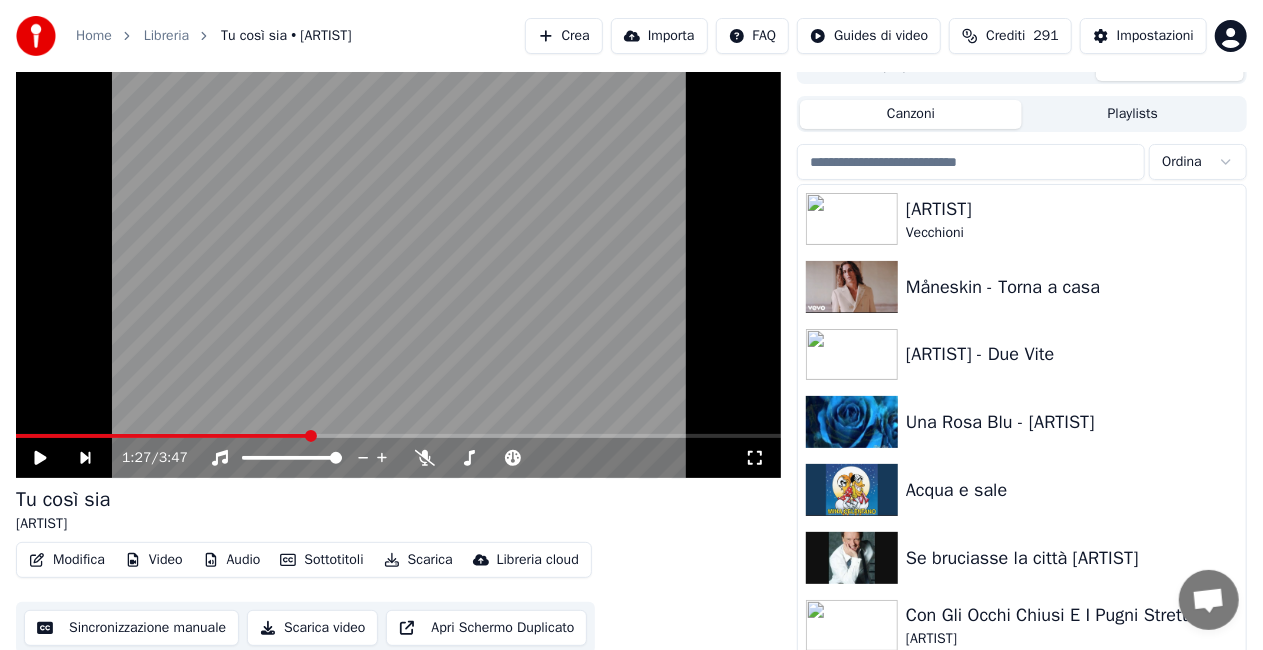 click at bounding box center (971, 162) 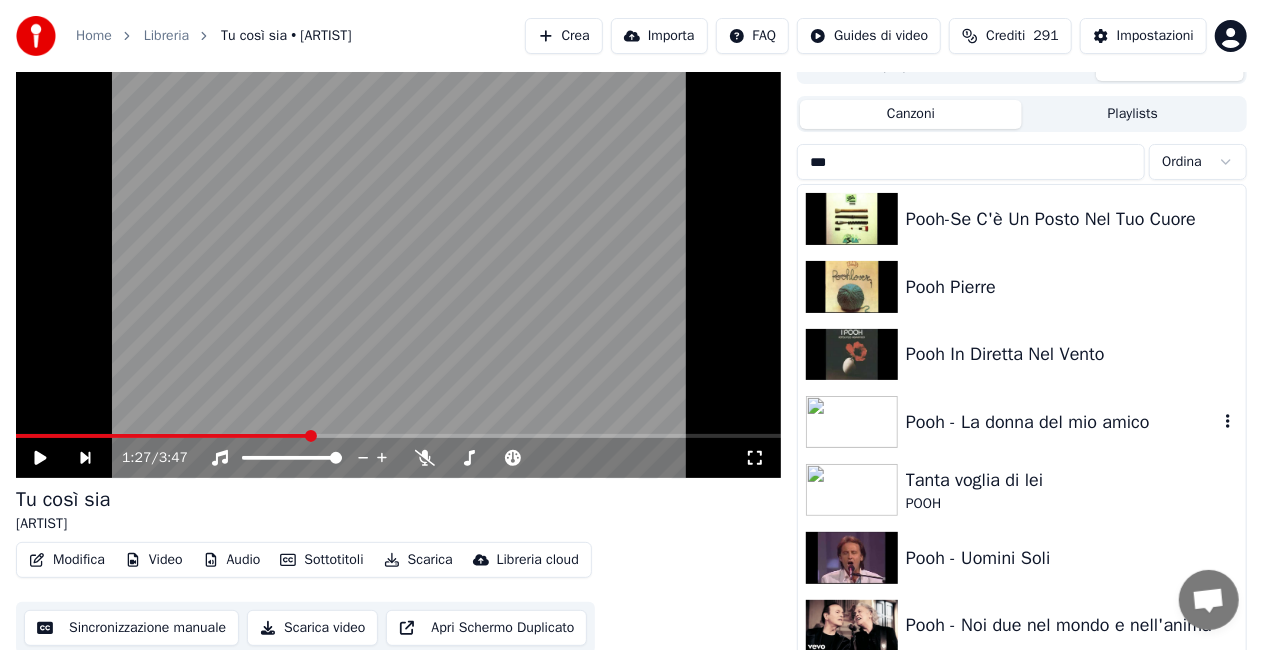 type on "***" 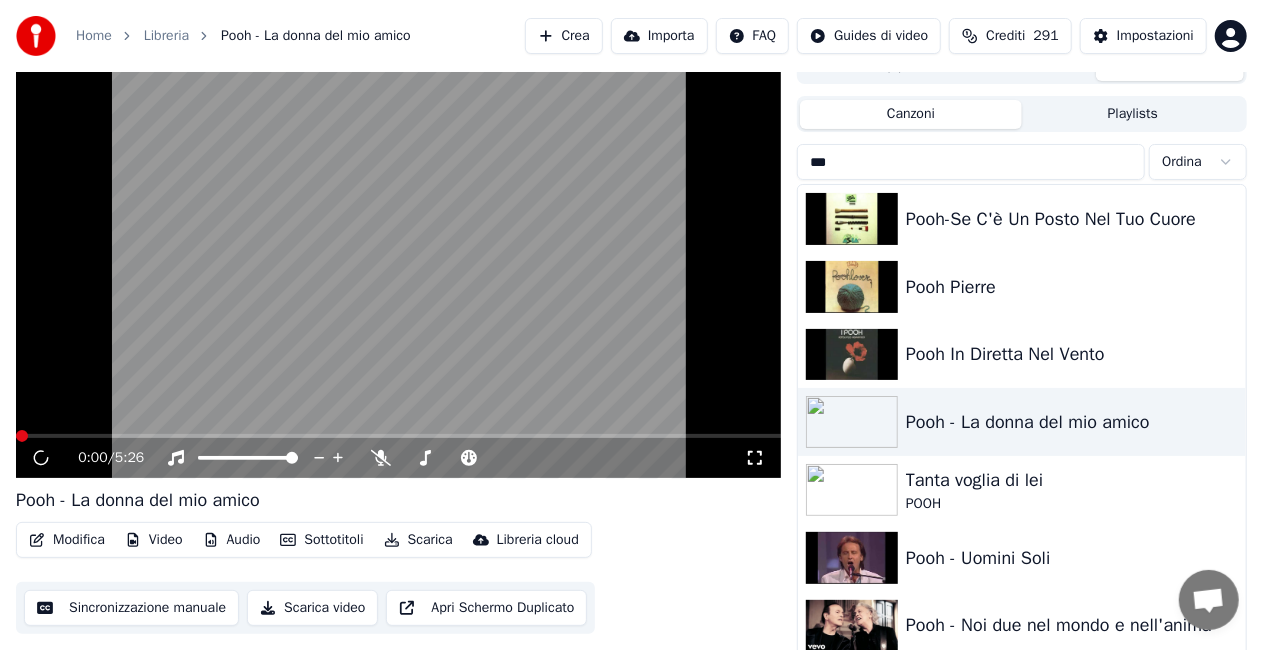 click 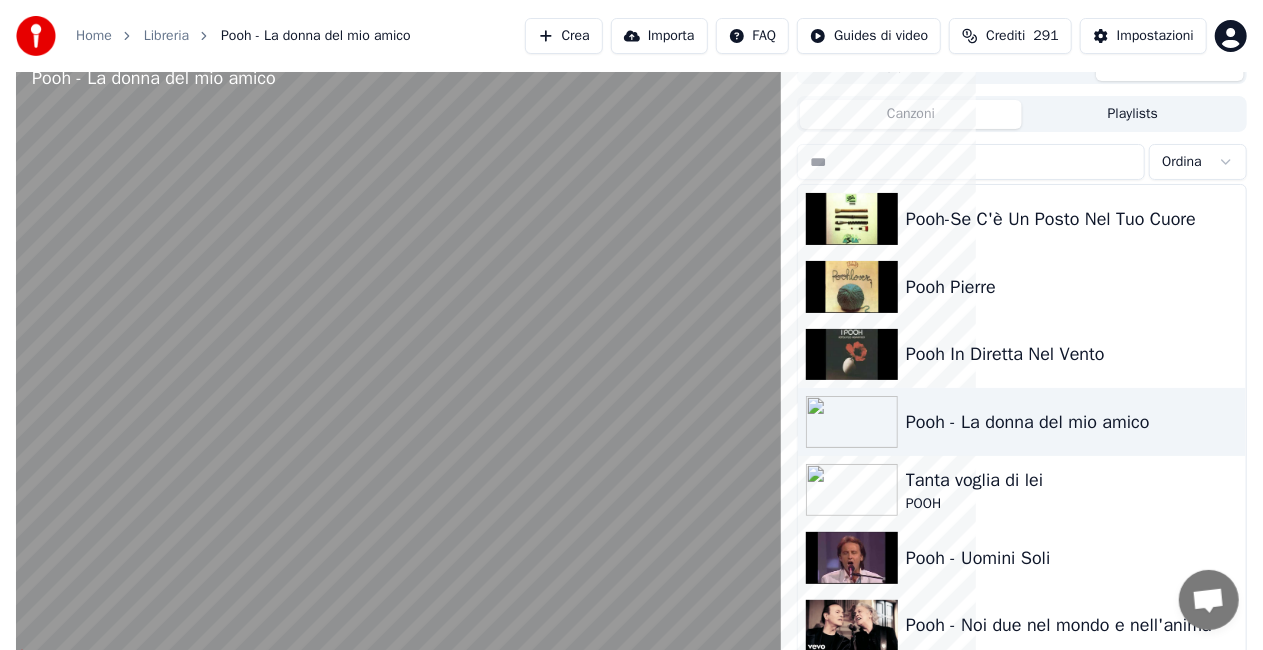 scroll, scrollTop: 0, scrollLeft: 0, axis: both 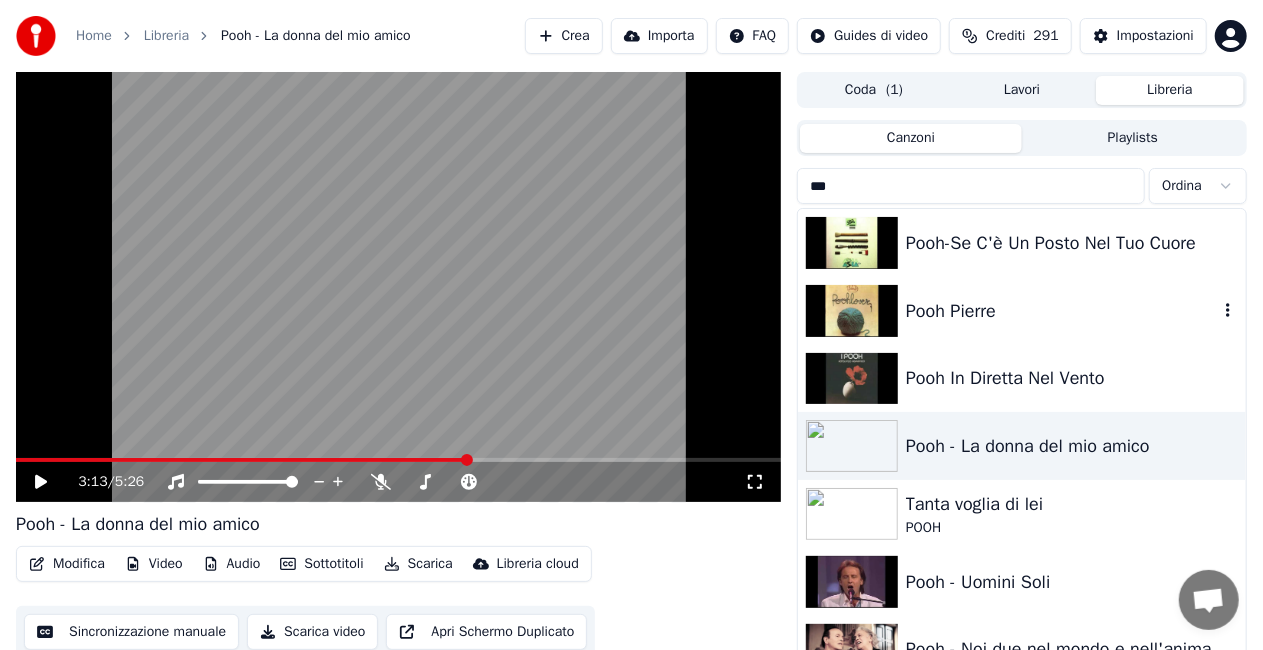 click on "Pooh Pierre" at bounding box center (1022, 311) 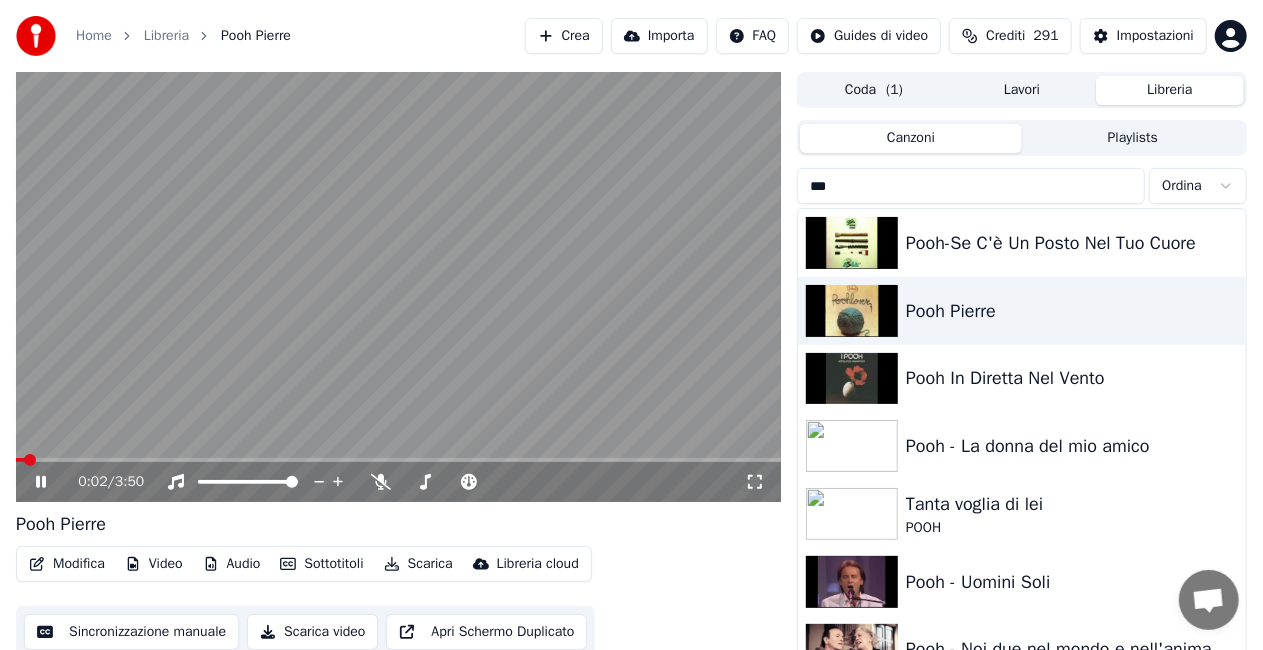 click 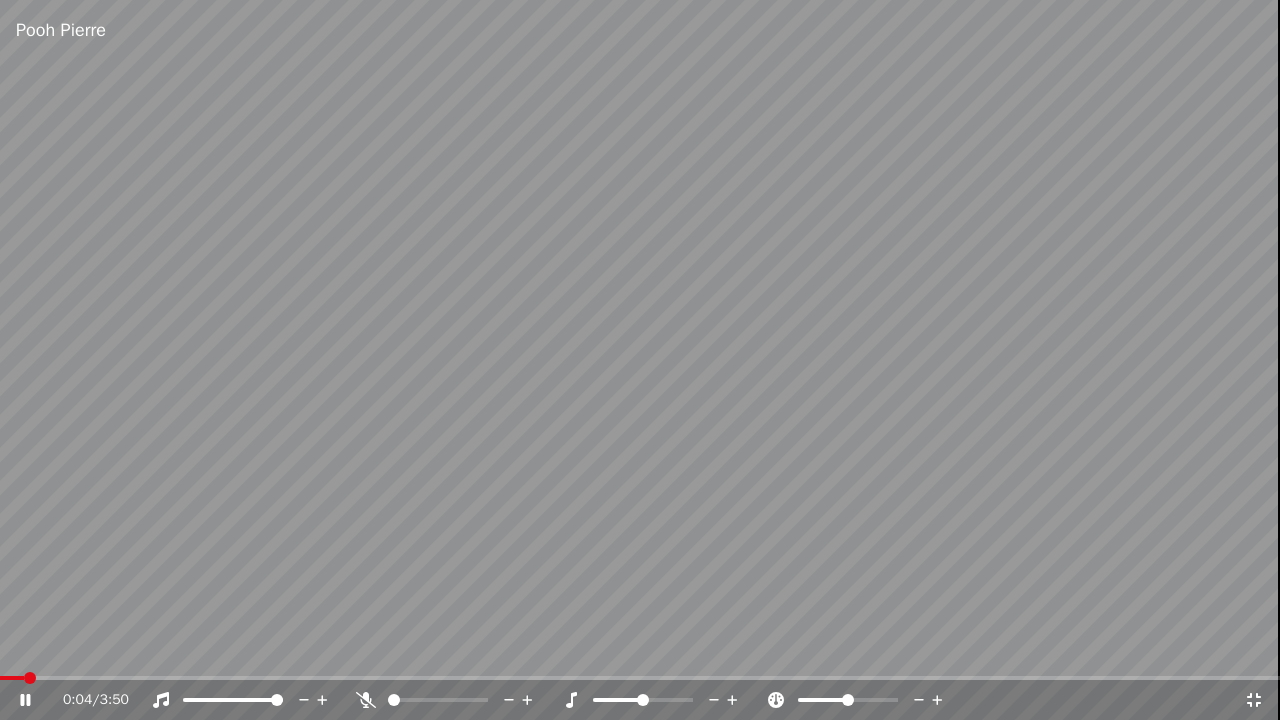 click 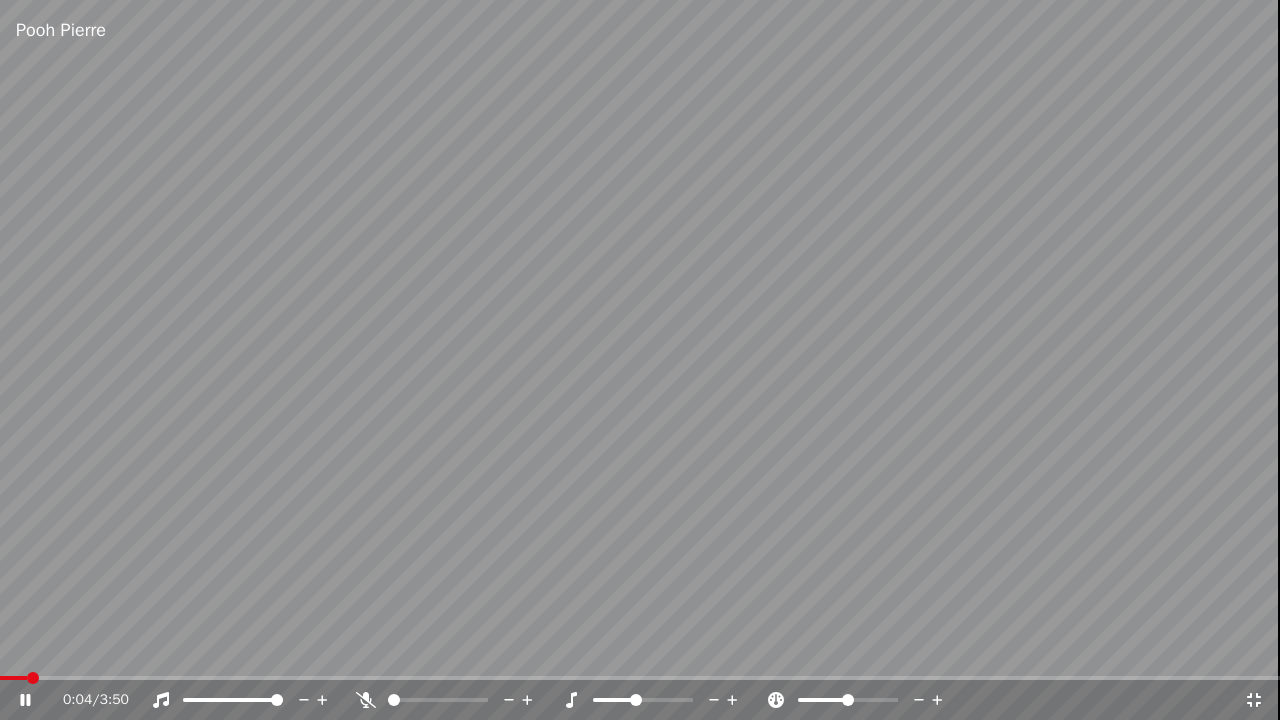 click 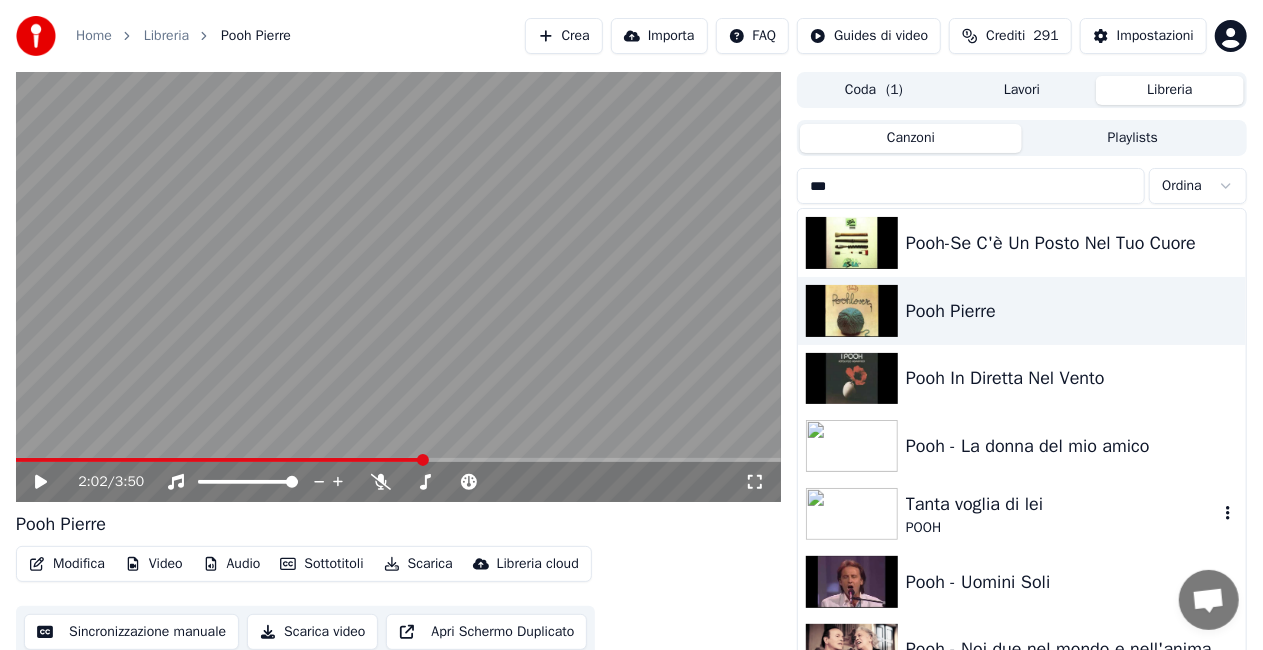 drag, startPoint x: 993, startPoint y: 513, endPoint x: 762, endPoint y: 508, distance: 231.05411 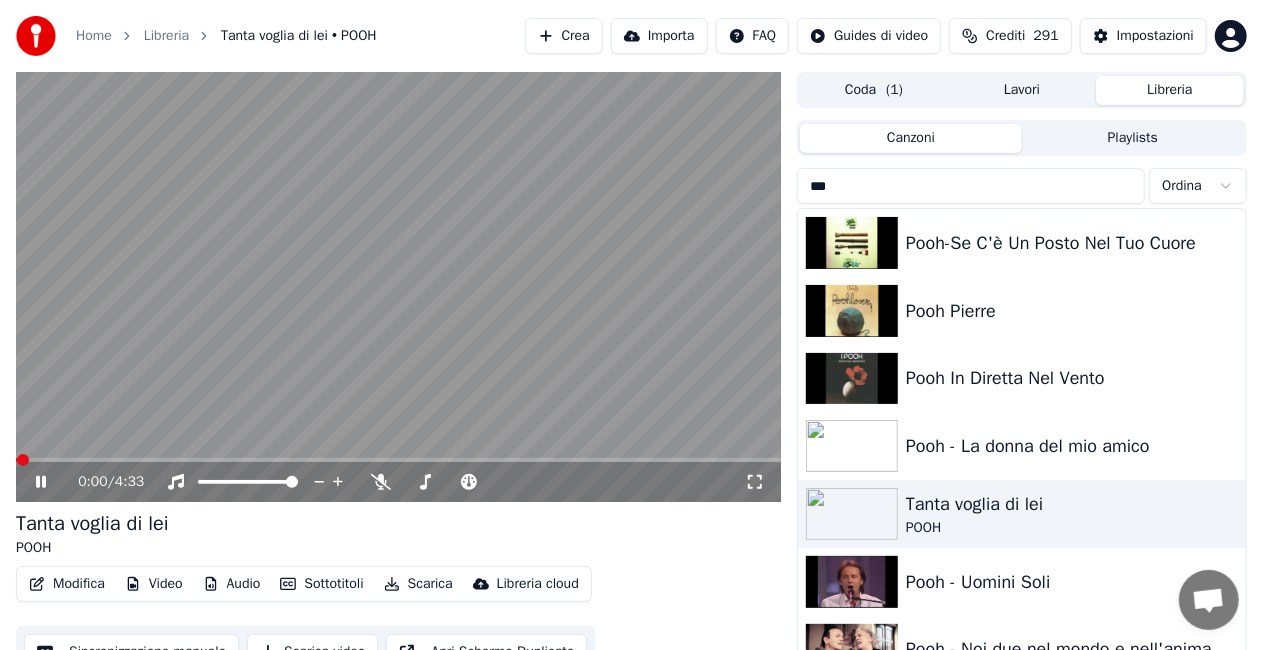 drag, startPoint x: 756, startPoint y: 481, endPoint x: 700, endPoint y: 517, distance: 66.573265 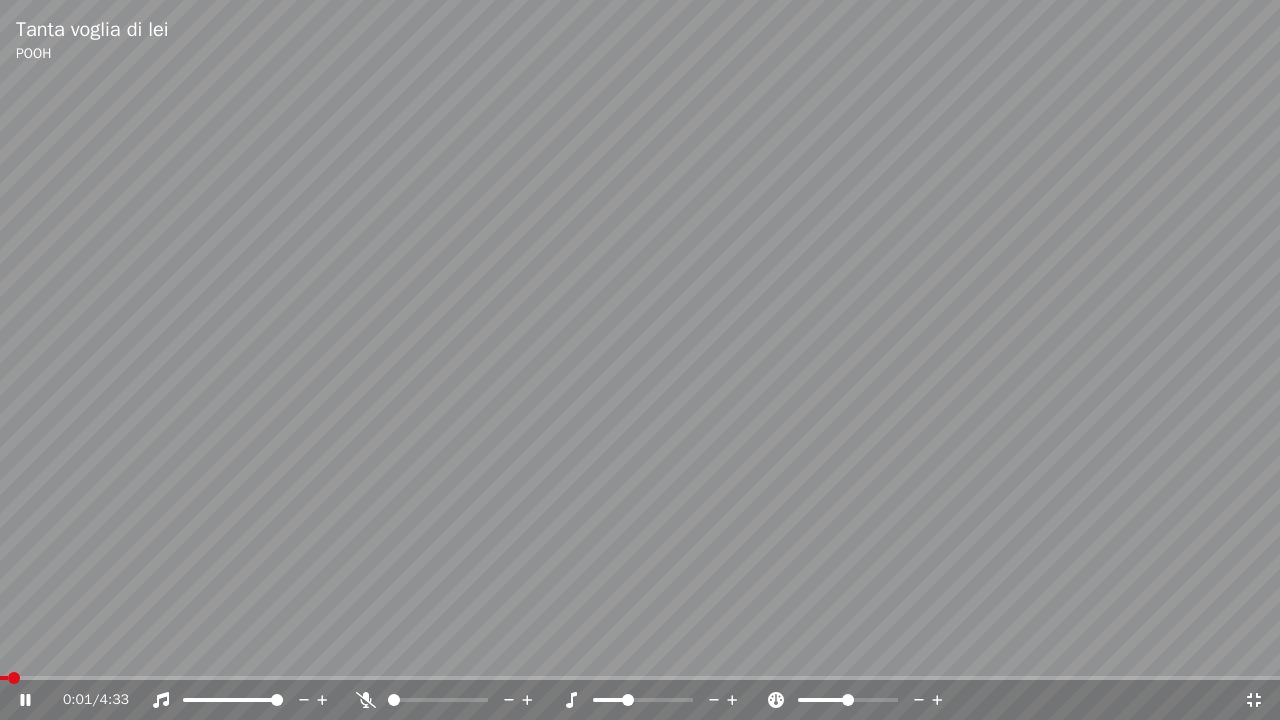 click 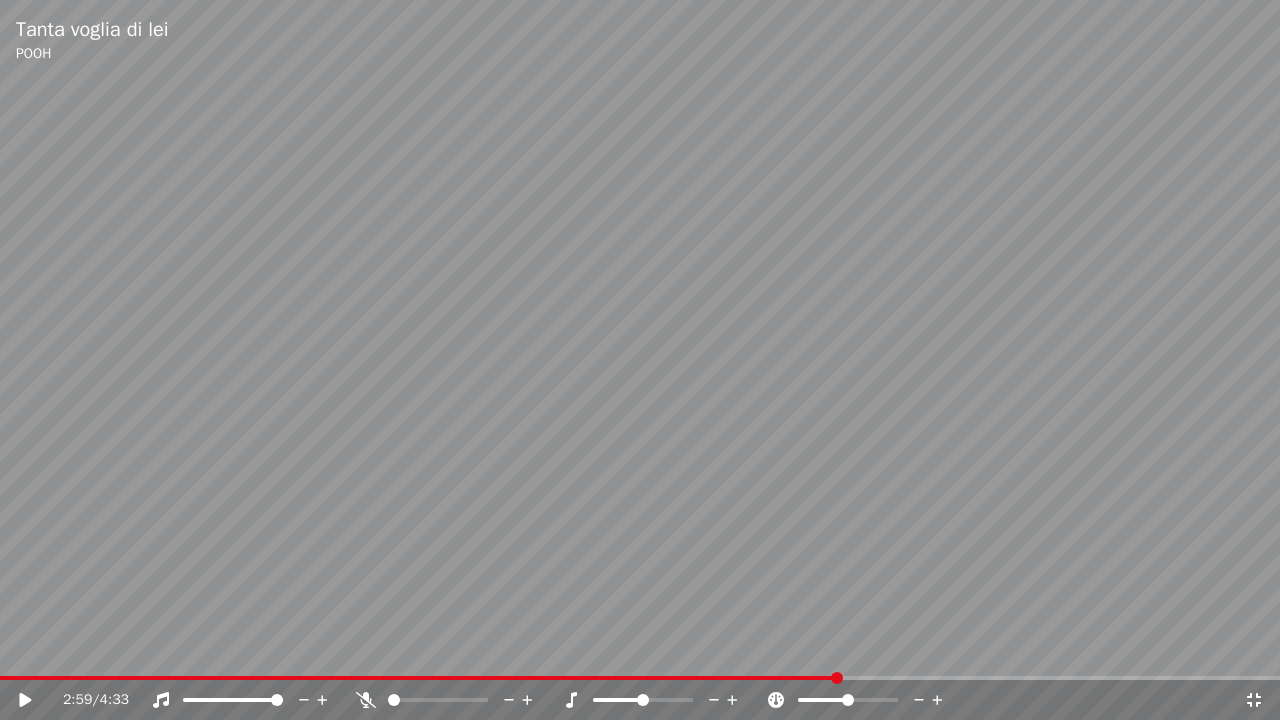 click 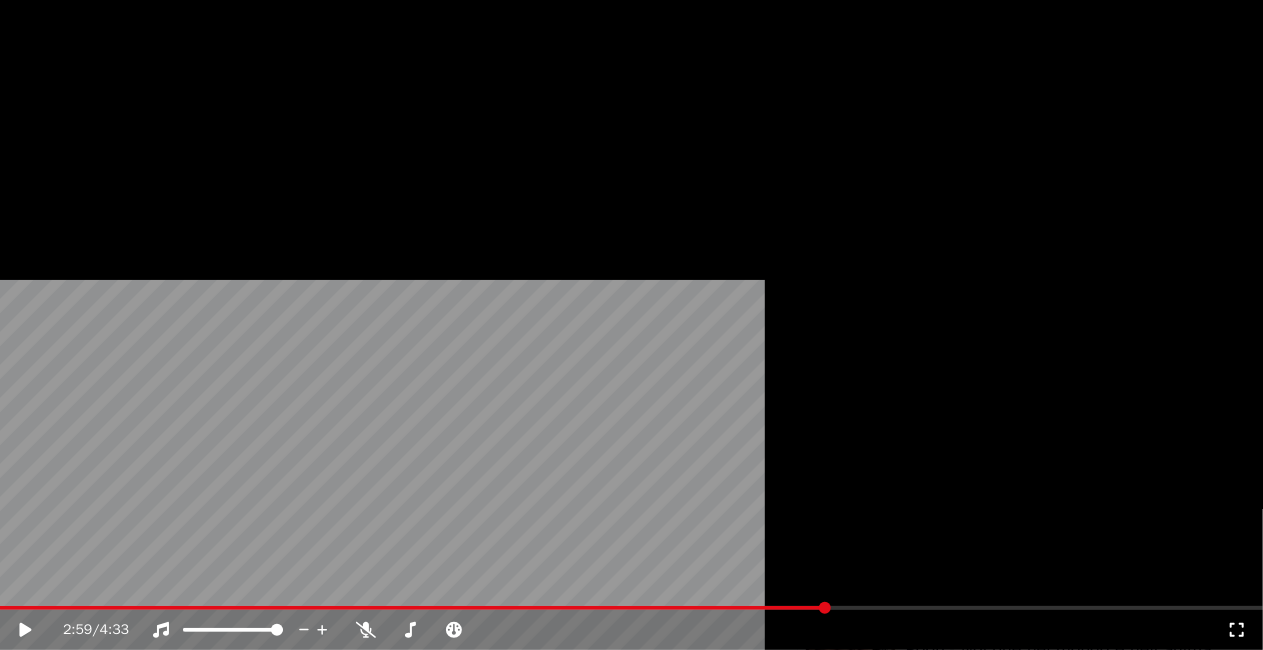 scroll, scrollTop: 45, scrollLeft: 0, axis: vertical 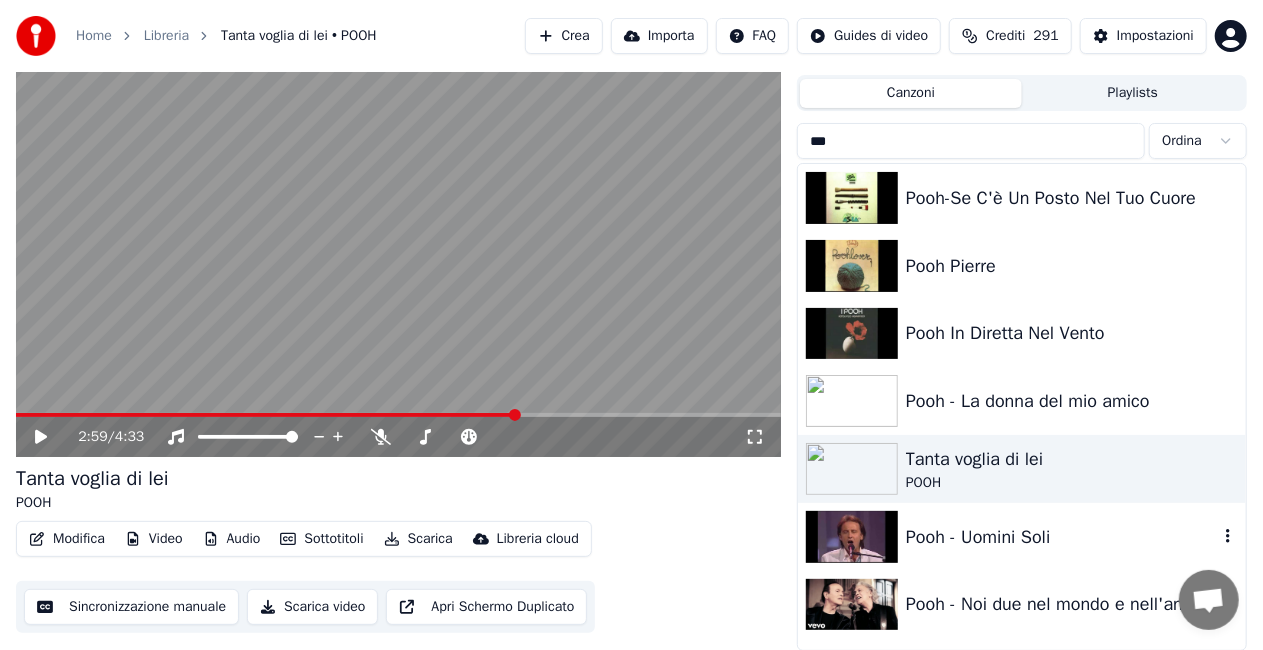 click on "Pooh - Uomini Soli" at bounding box center (1062, 537) 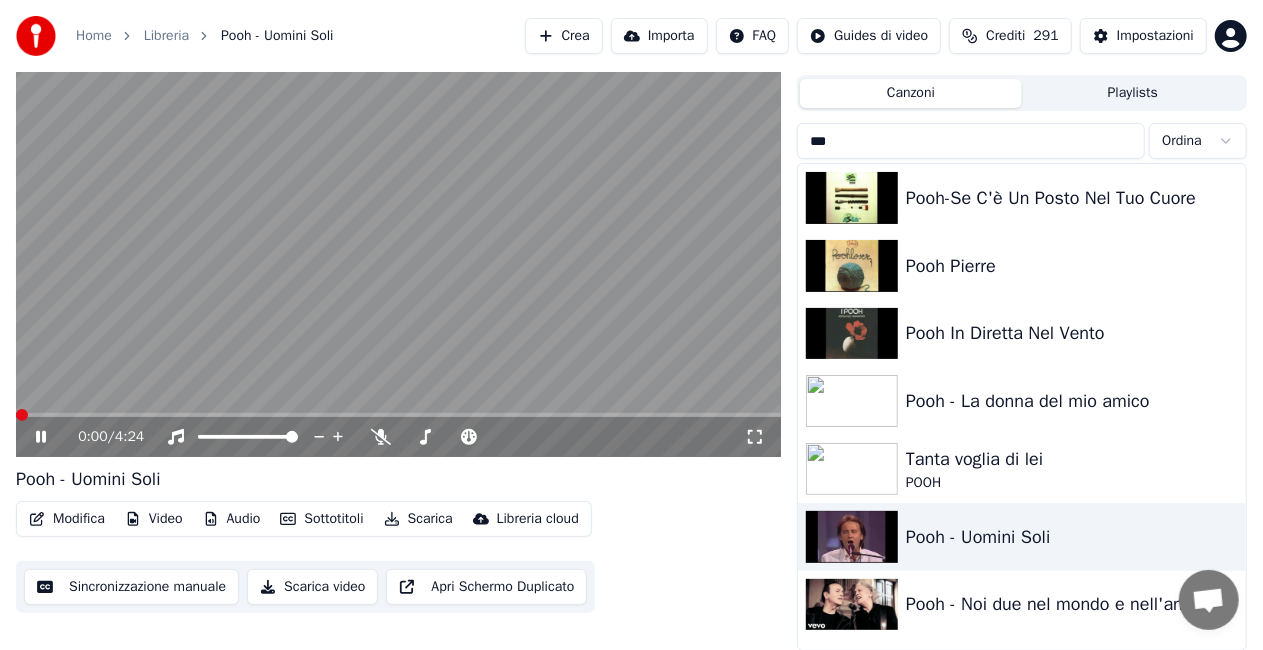 click 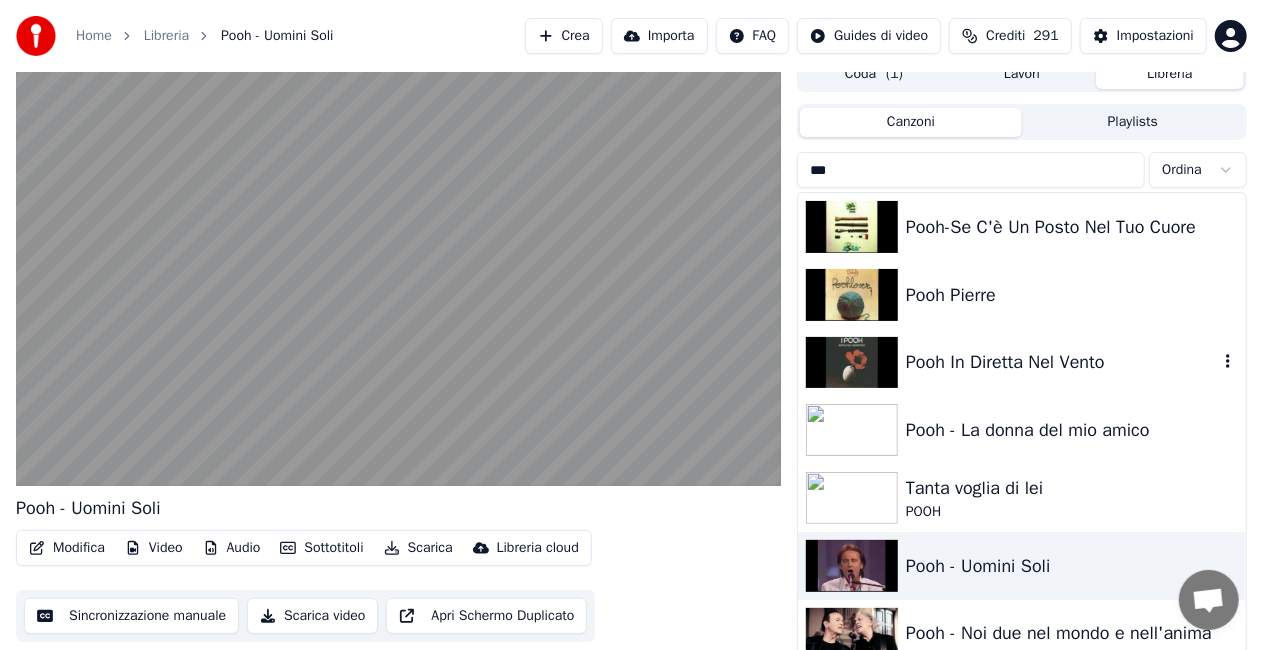 scroll, scrollTop: 0, scrollLeft: 0, axis: both 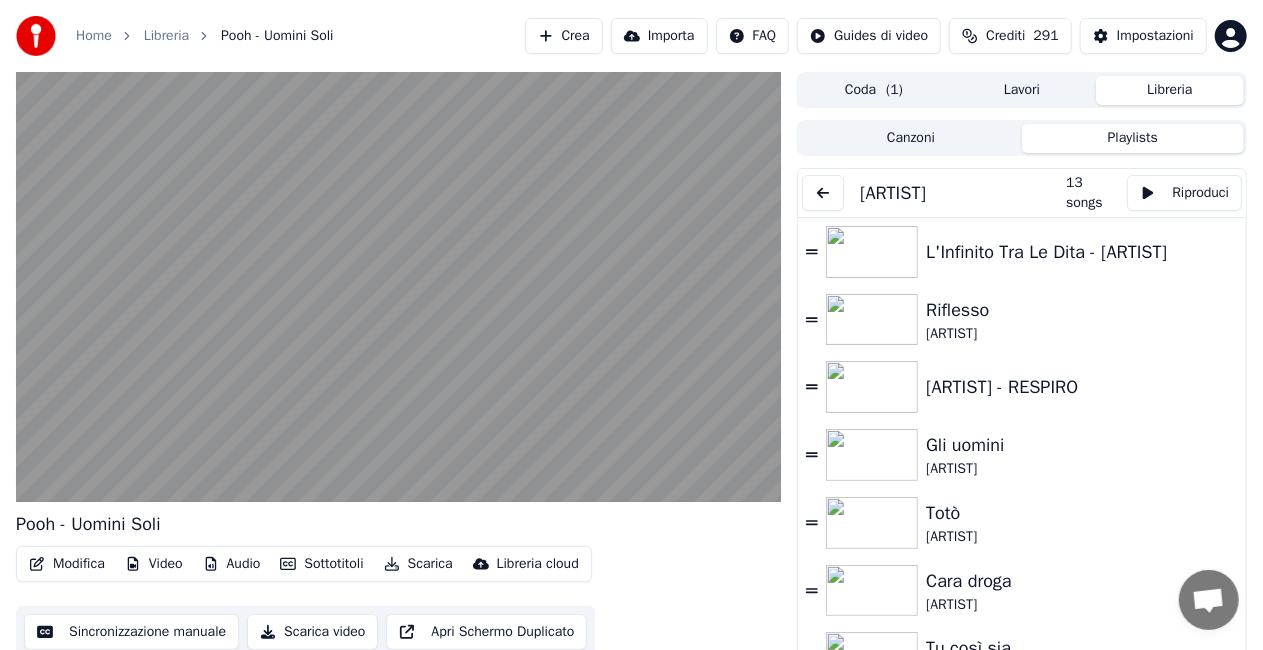 click on "Playlists" at bounding box center (1133, 138) 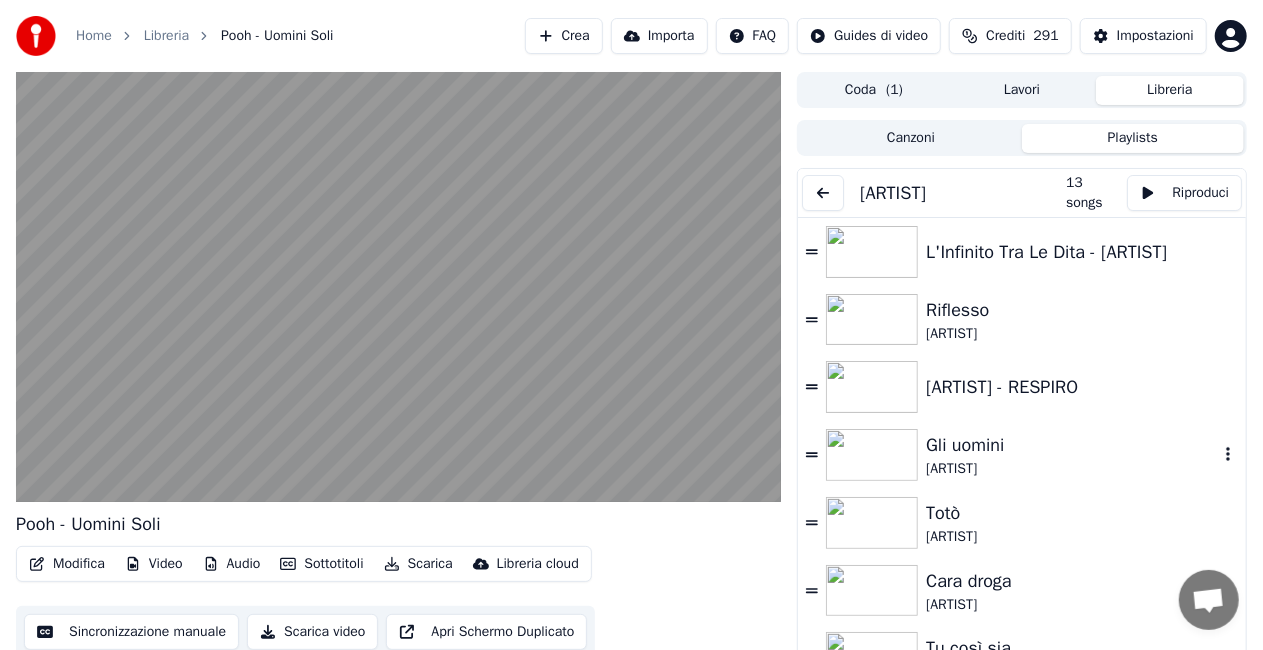 type 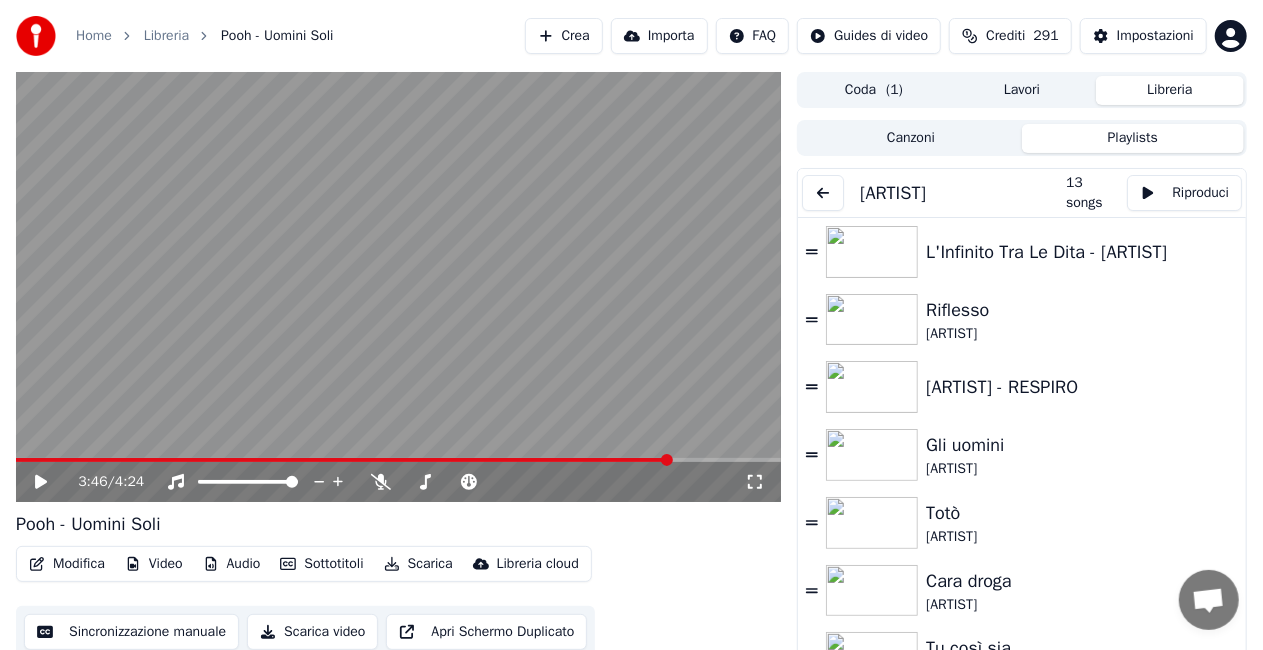scroll, scrollTop: 100, scrollLeft: 0, axis: vertical 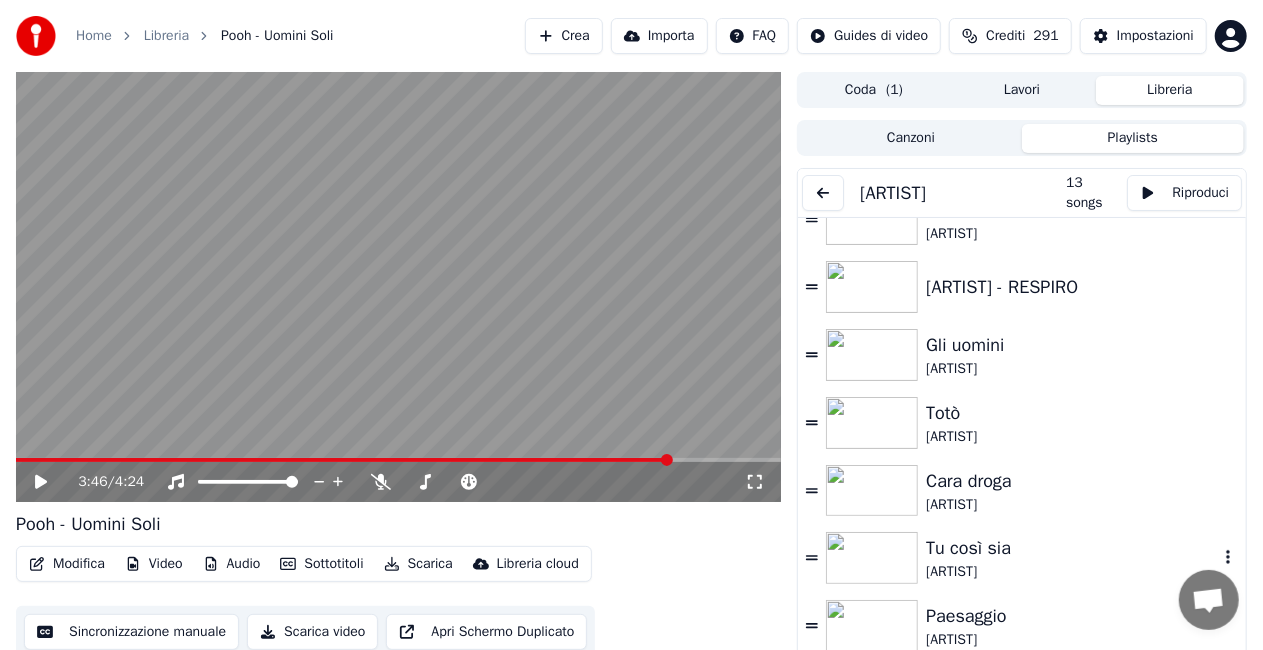 click on "Tu così sia" at bounding box center (1072, 548) 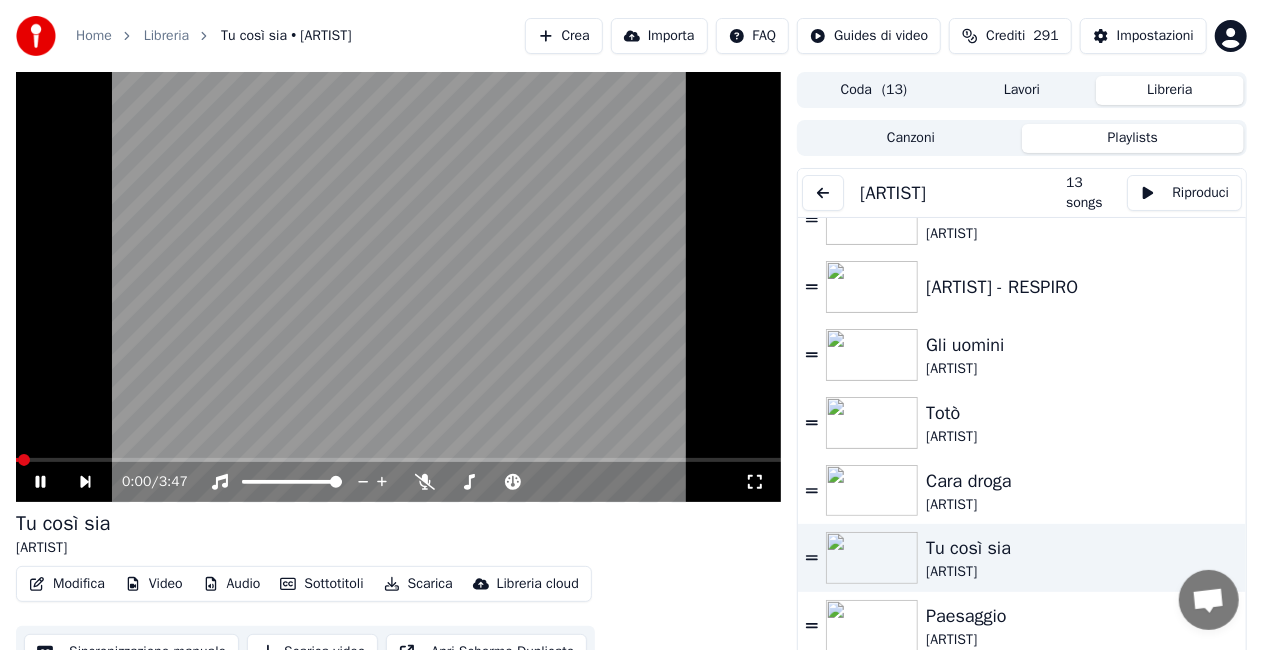 click 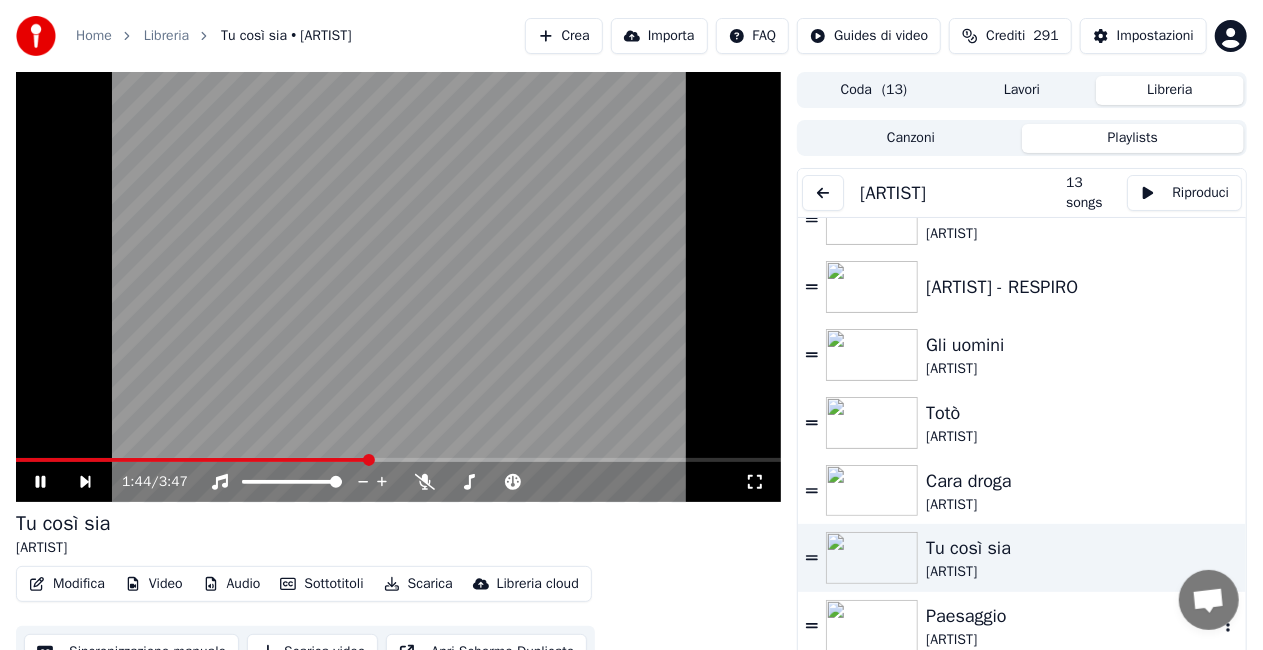 click on "Paesaggio" at bounding box center [1072, 616] 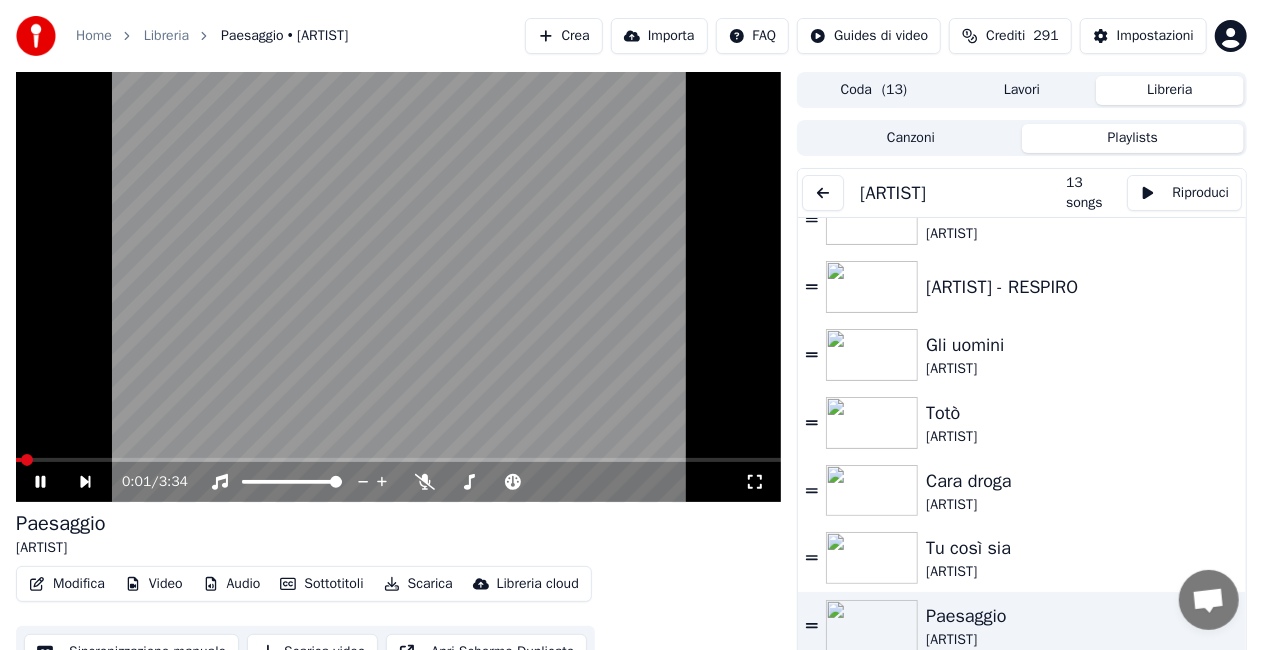 click on "0:01  /  3:34" at bounding box center [398, 482] 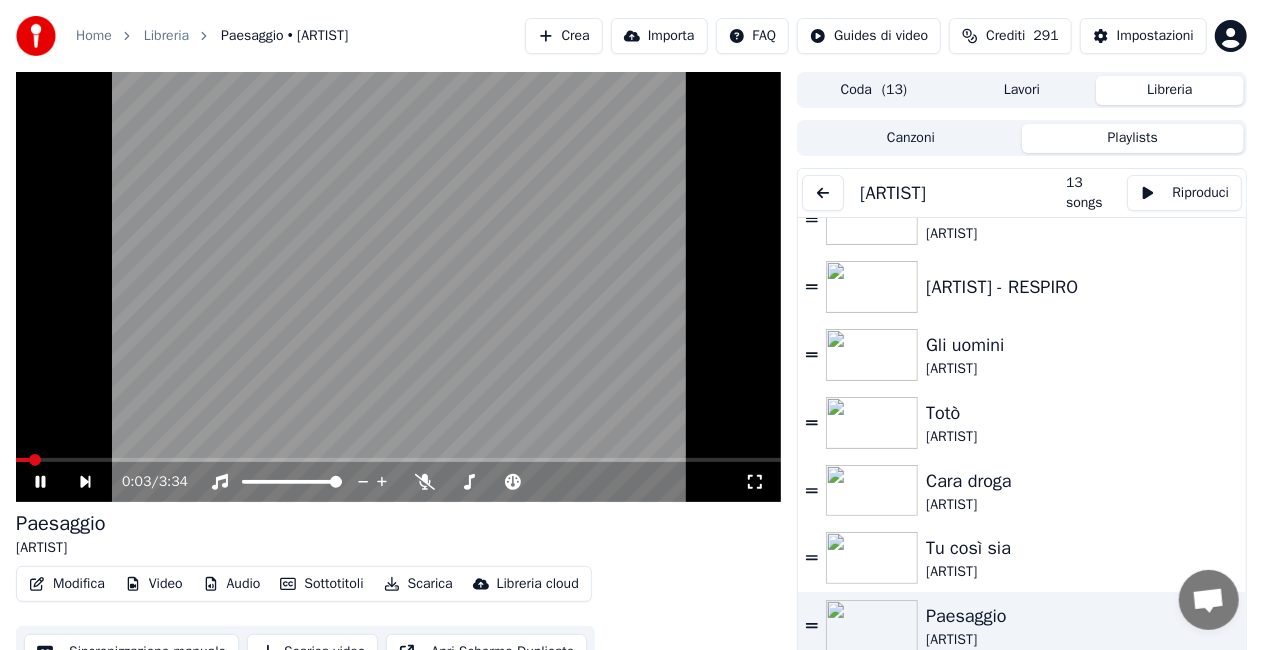 click 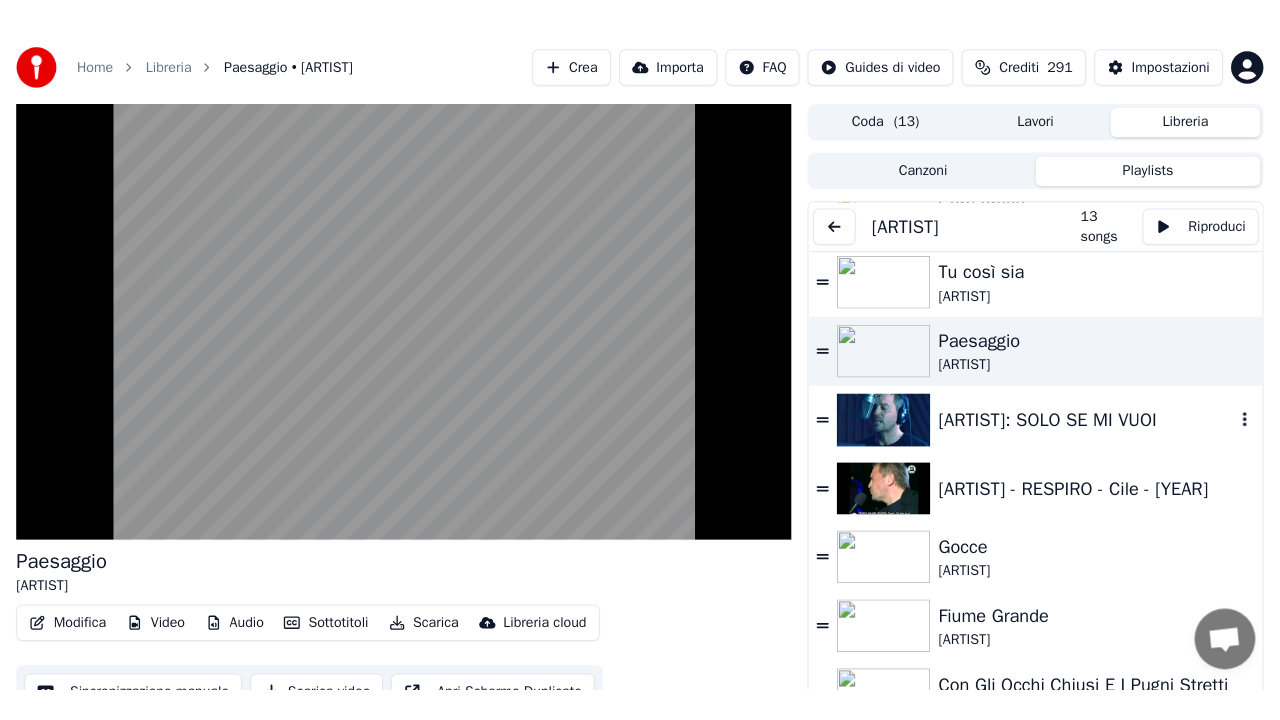 scroll, scrollTop: 411, scrollLeft: 0, axis: vertical 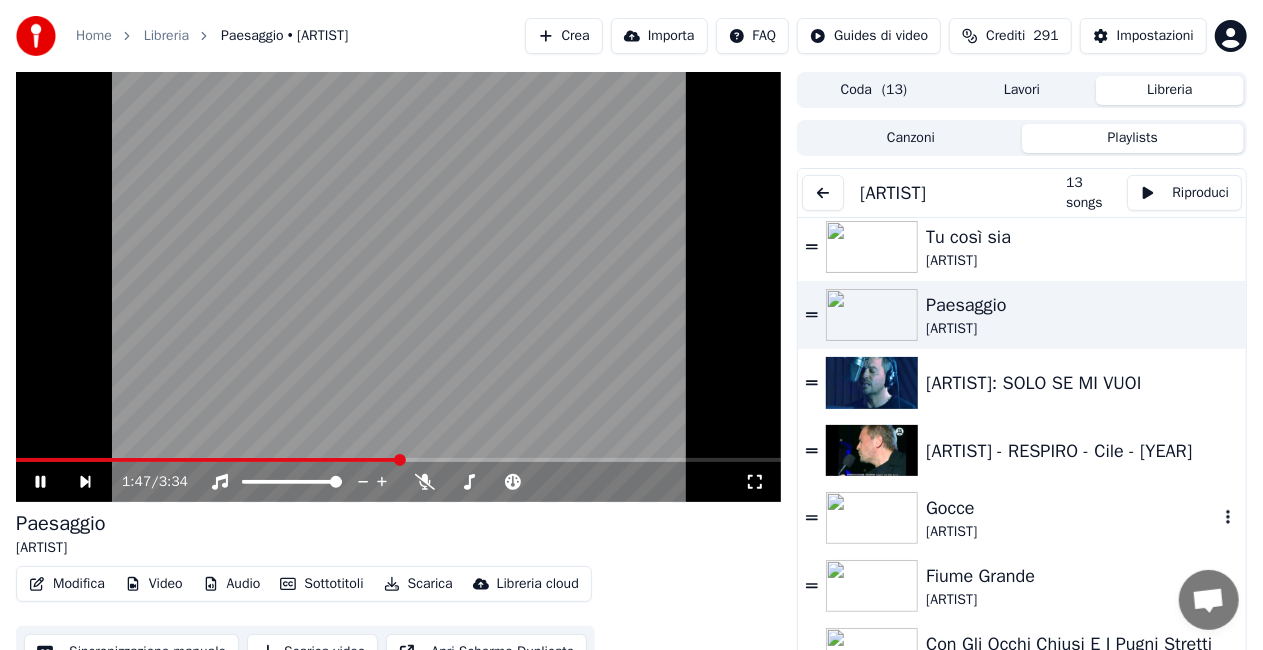 click at bounding box center [872, 518] 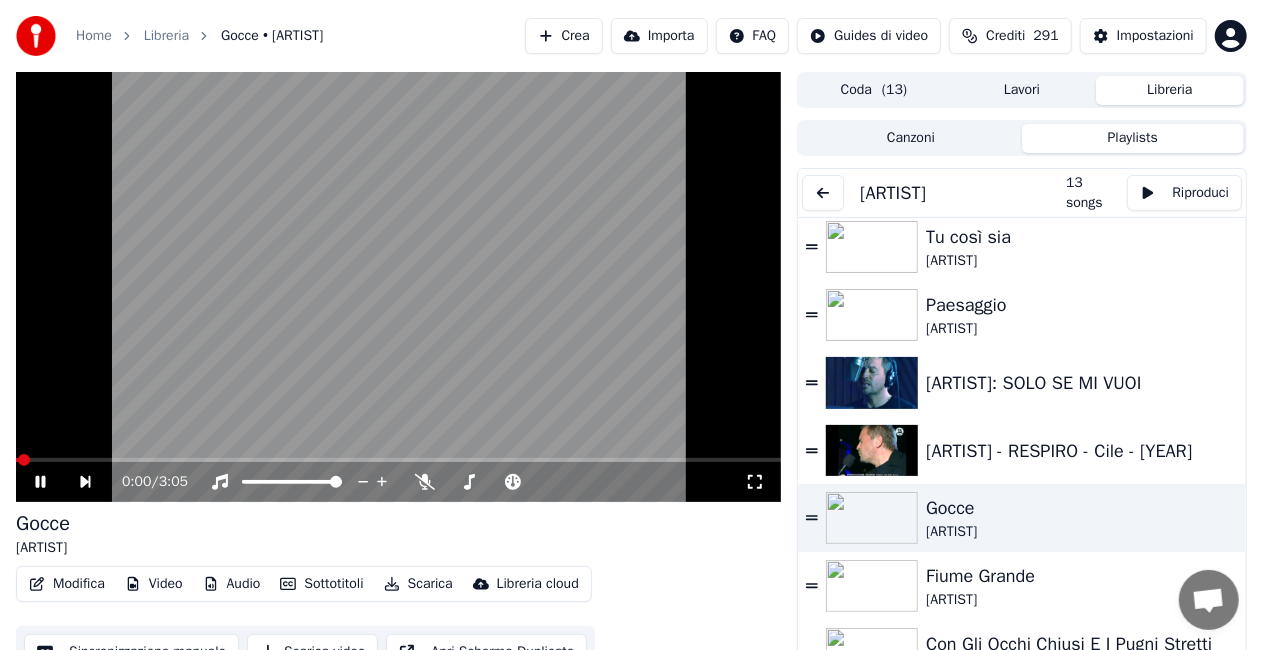 click 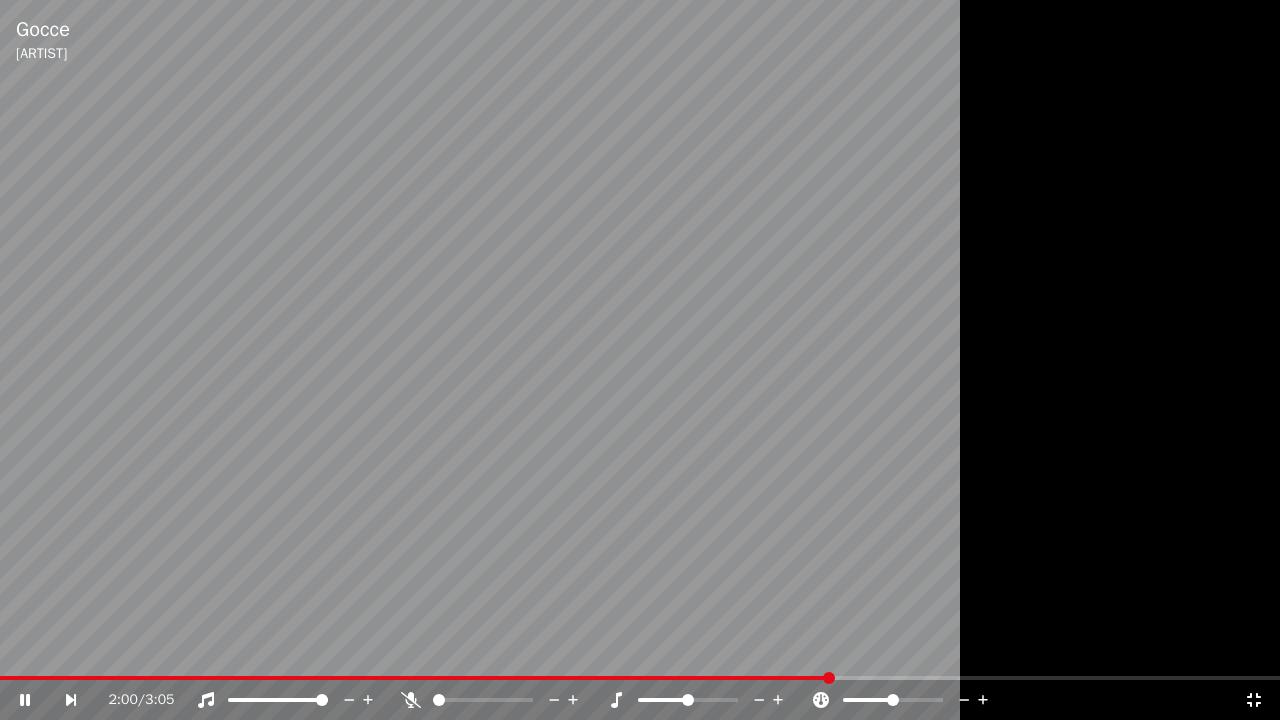 click 